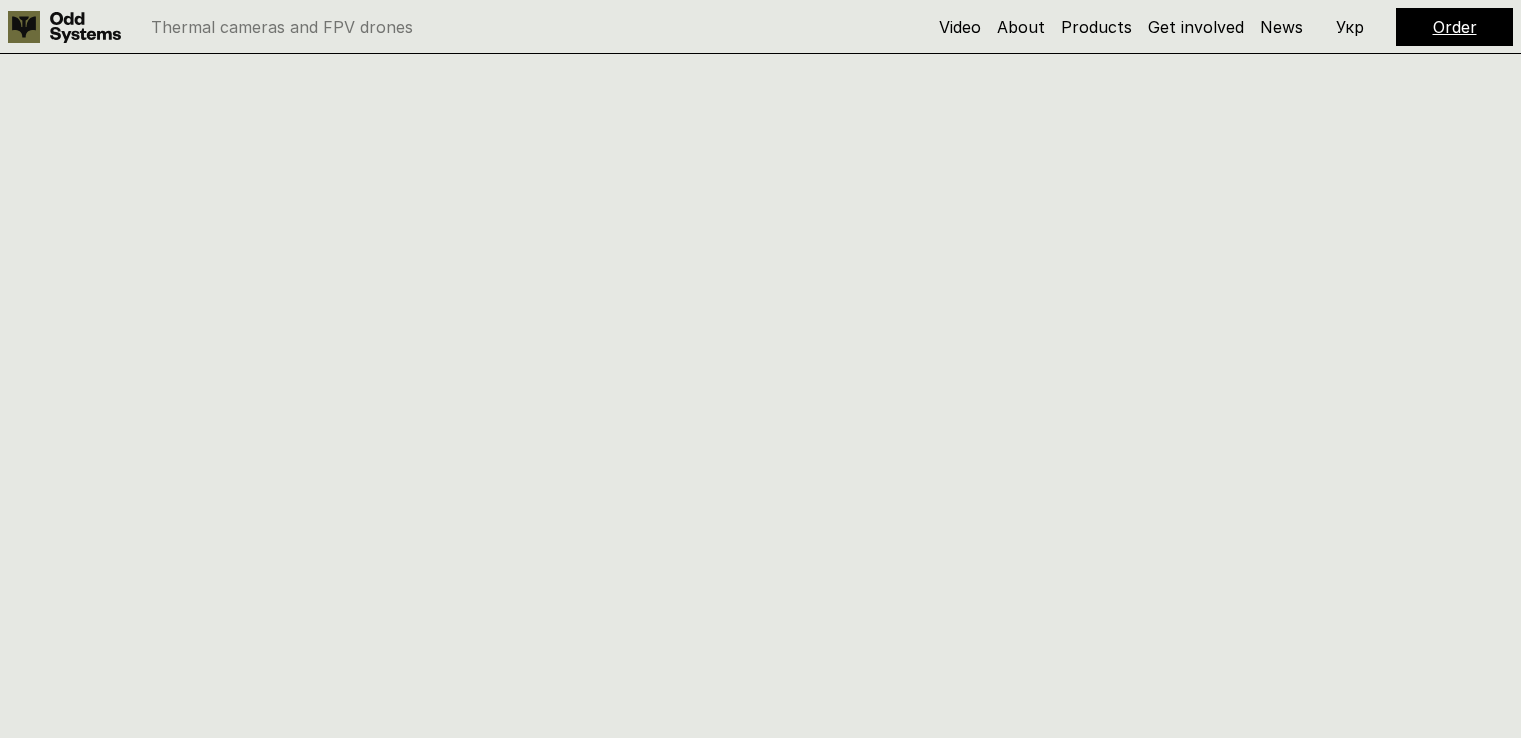 scroll, scrollTop: 6088, scrollLeft: 0, axis: vertical 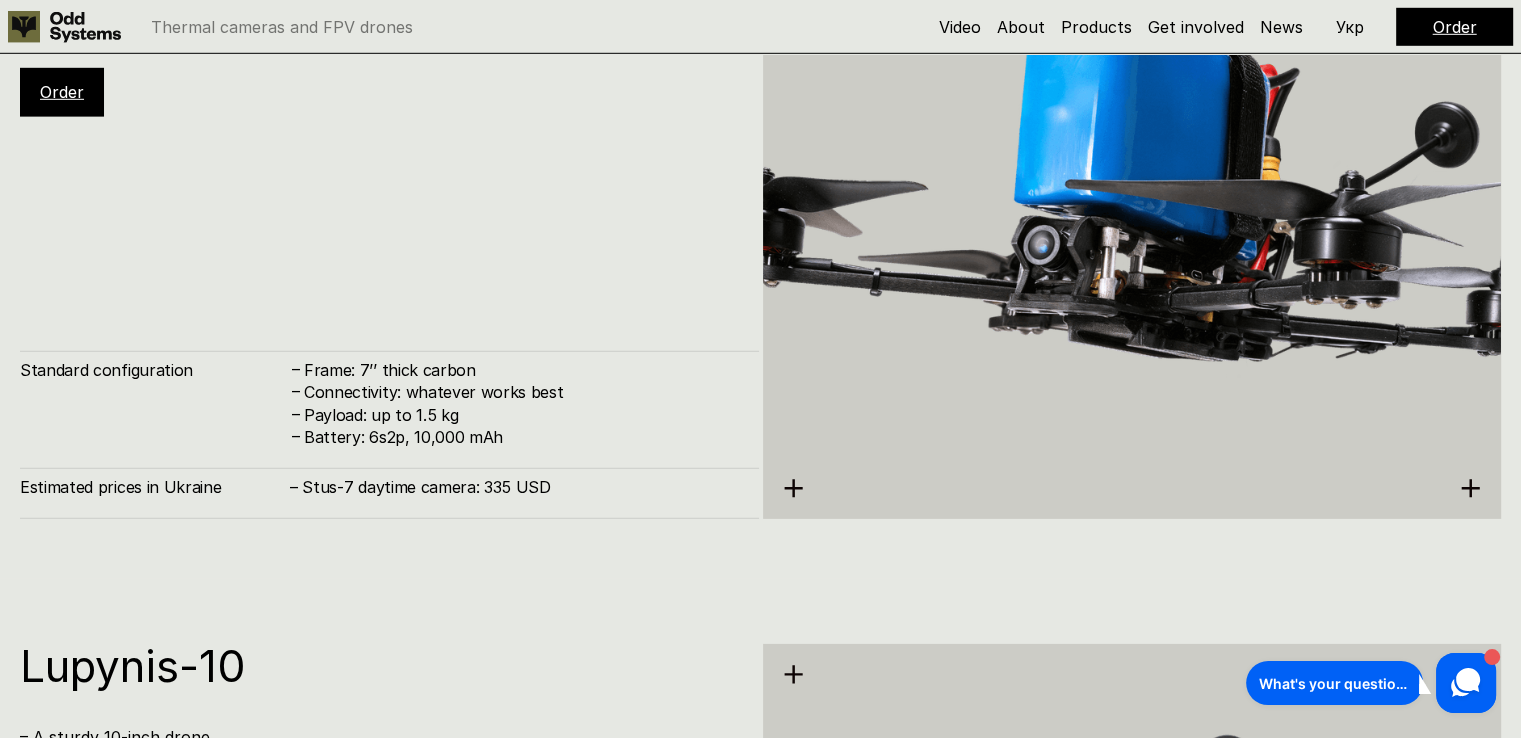 click 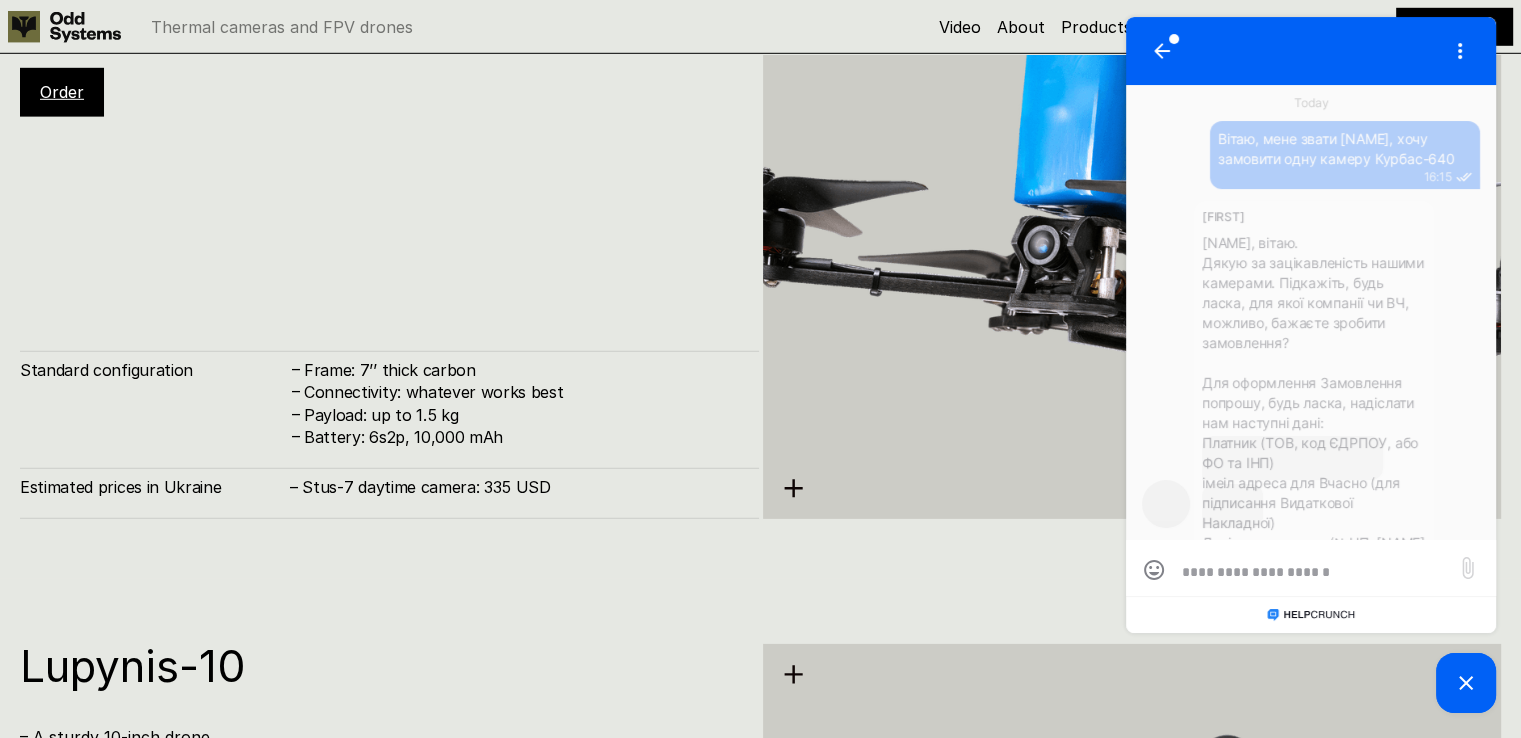 scroll, scrollTop: 0, scrollLeft: 0, axis: both 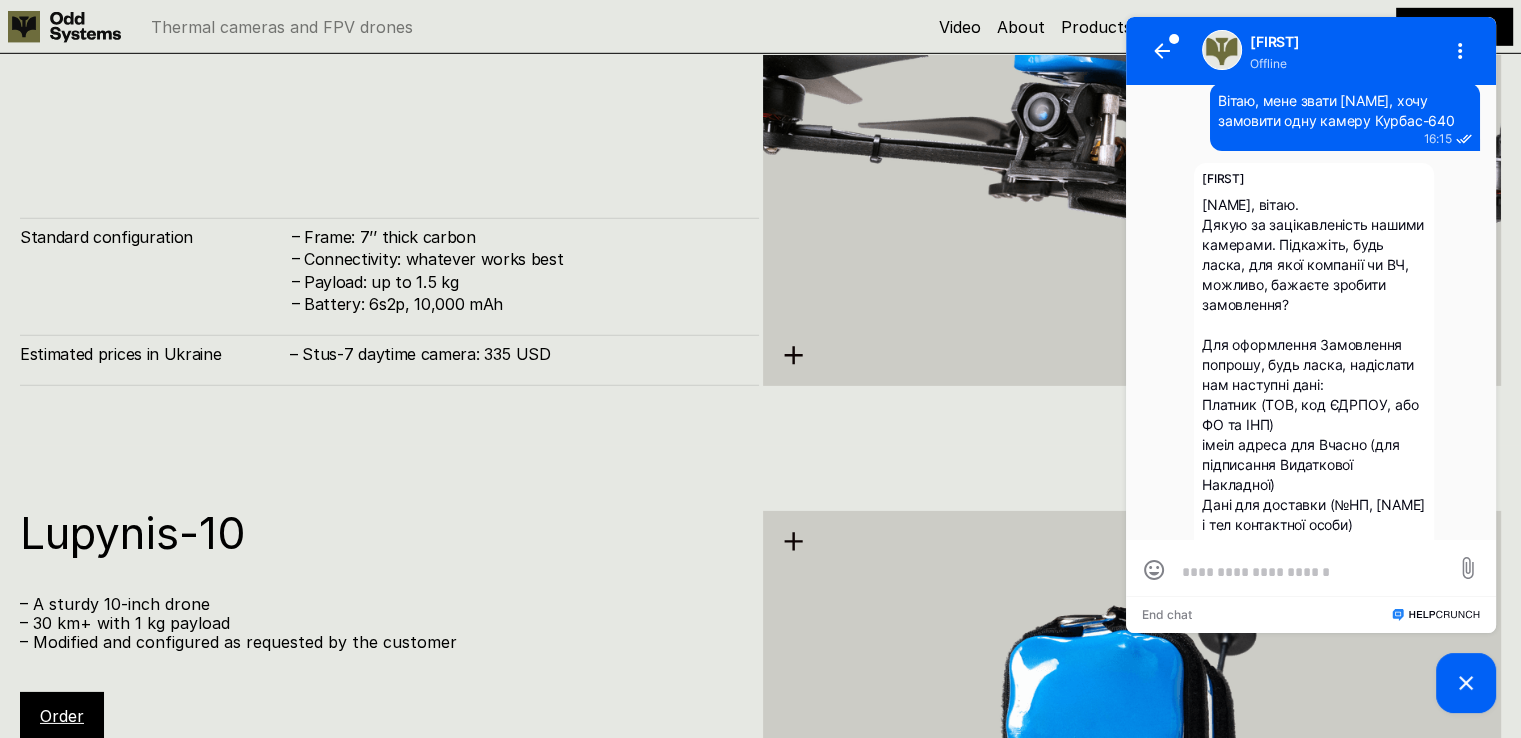 click at bounding box center (1311, 571) 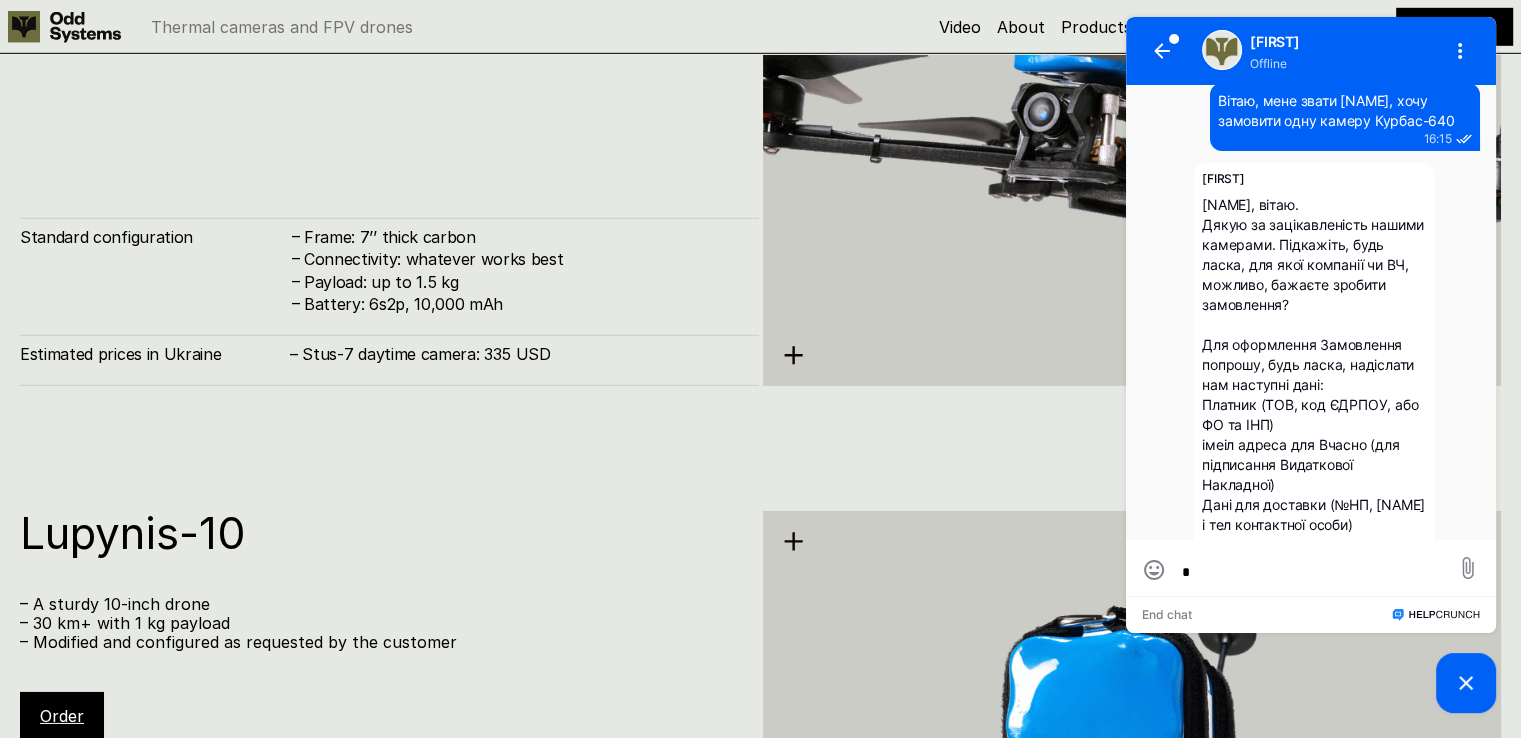 scroll, scrollTop: 0, scrollLeft: 0, axis: both 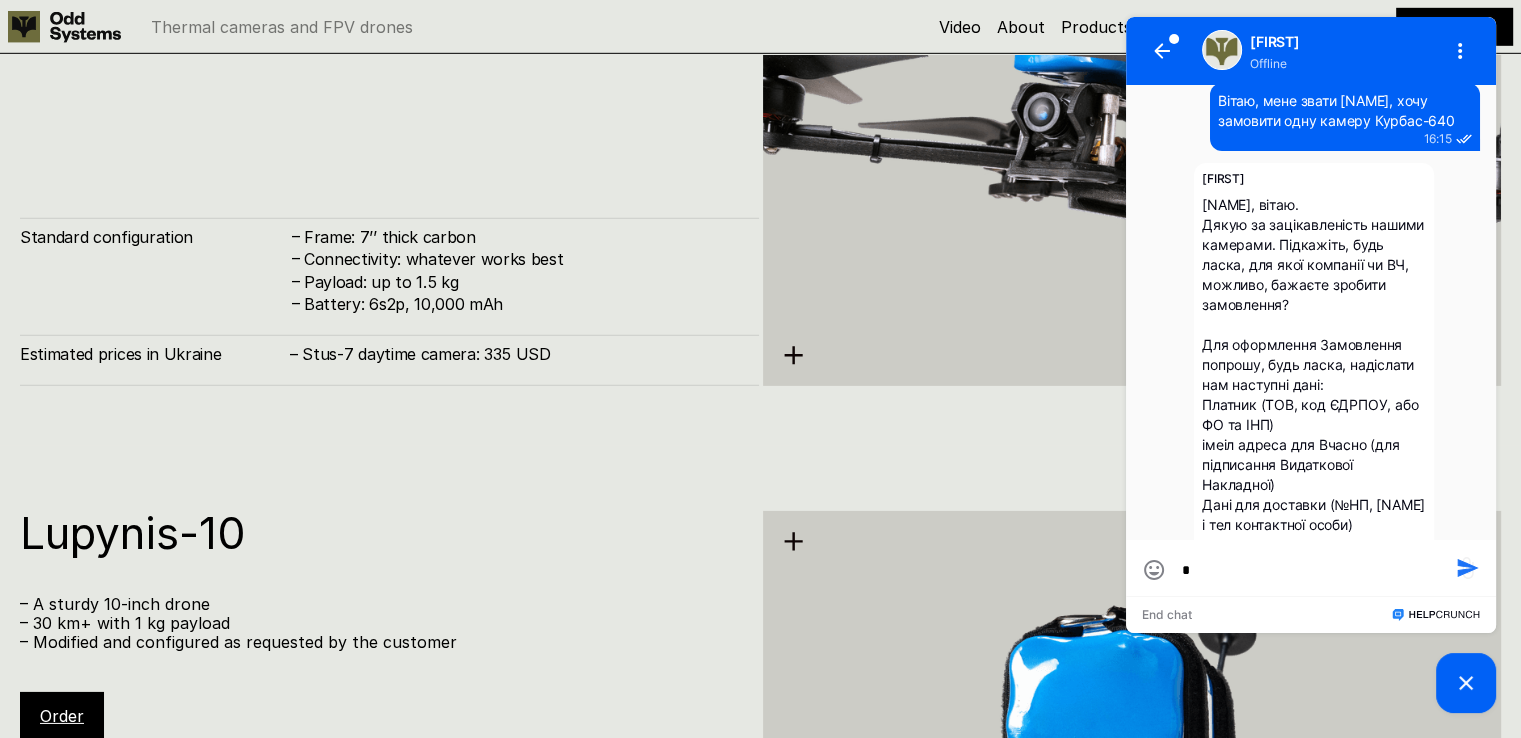 type on "**" 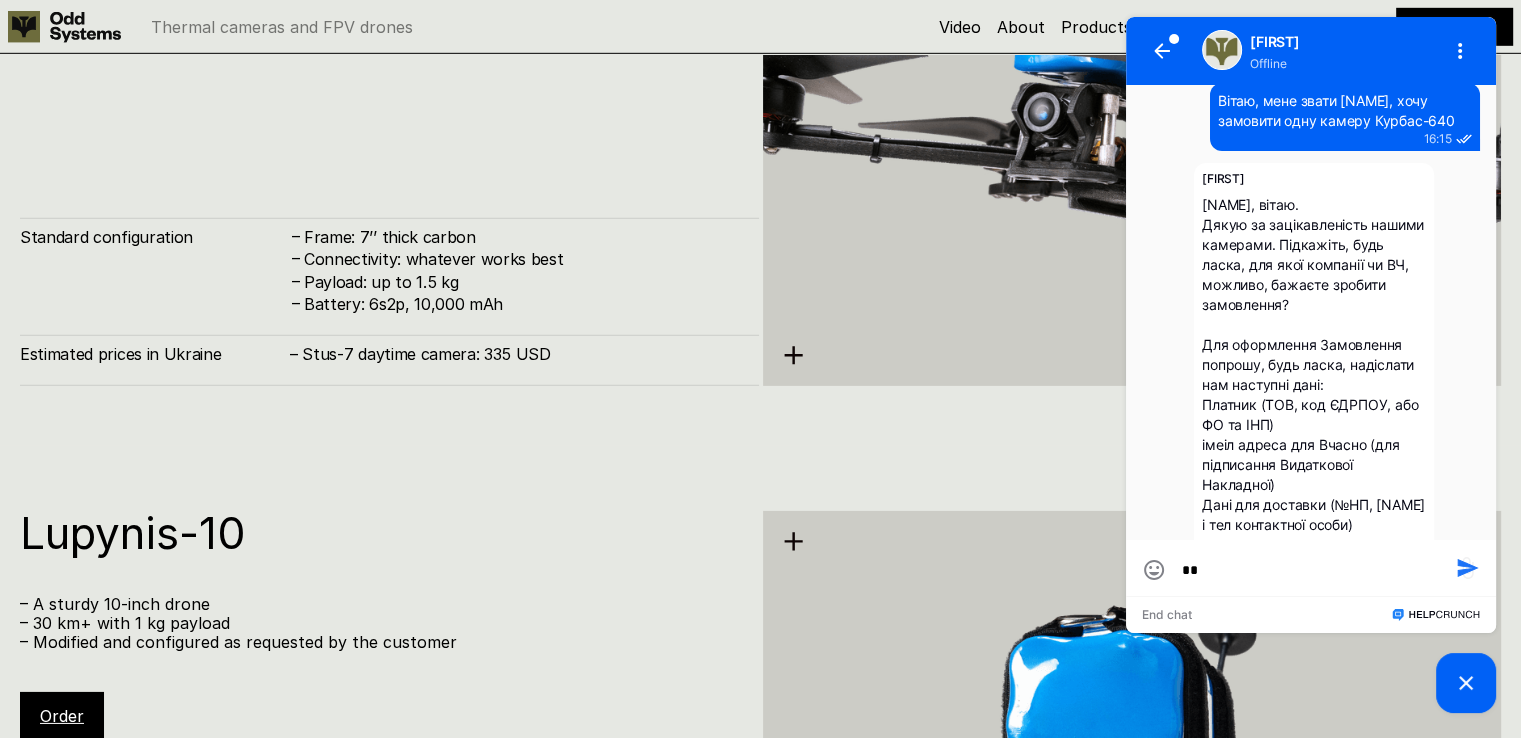type on "***" 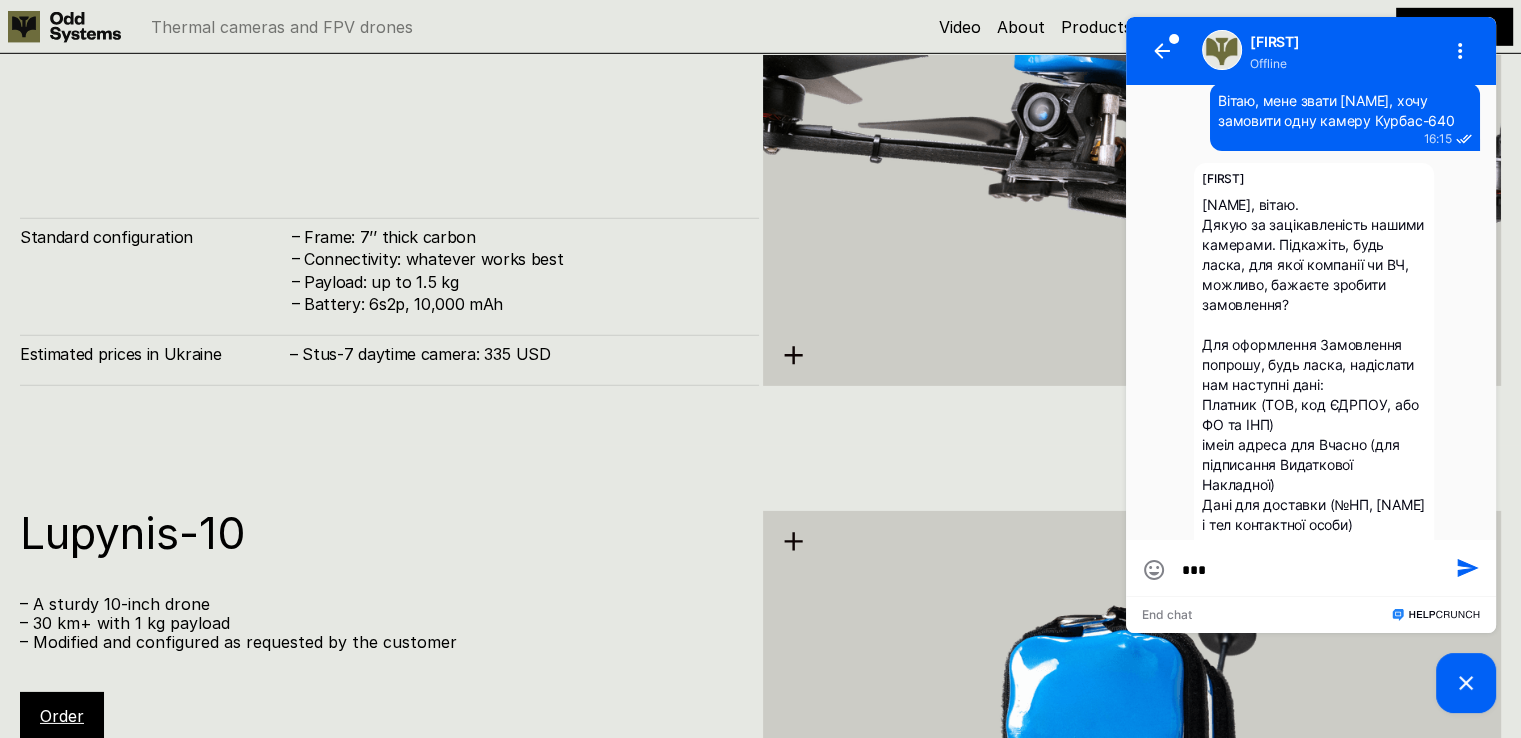 type on "****" 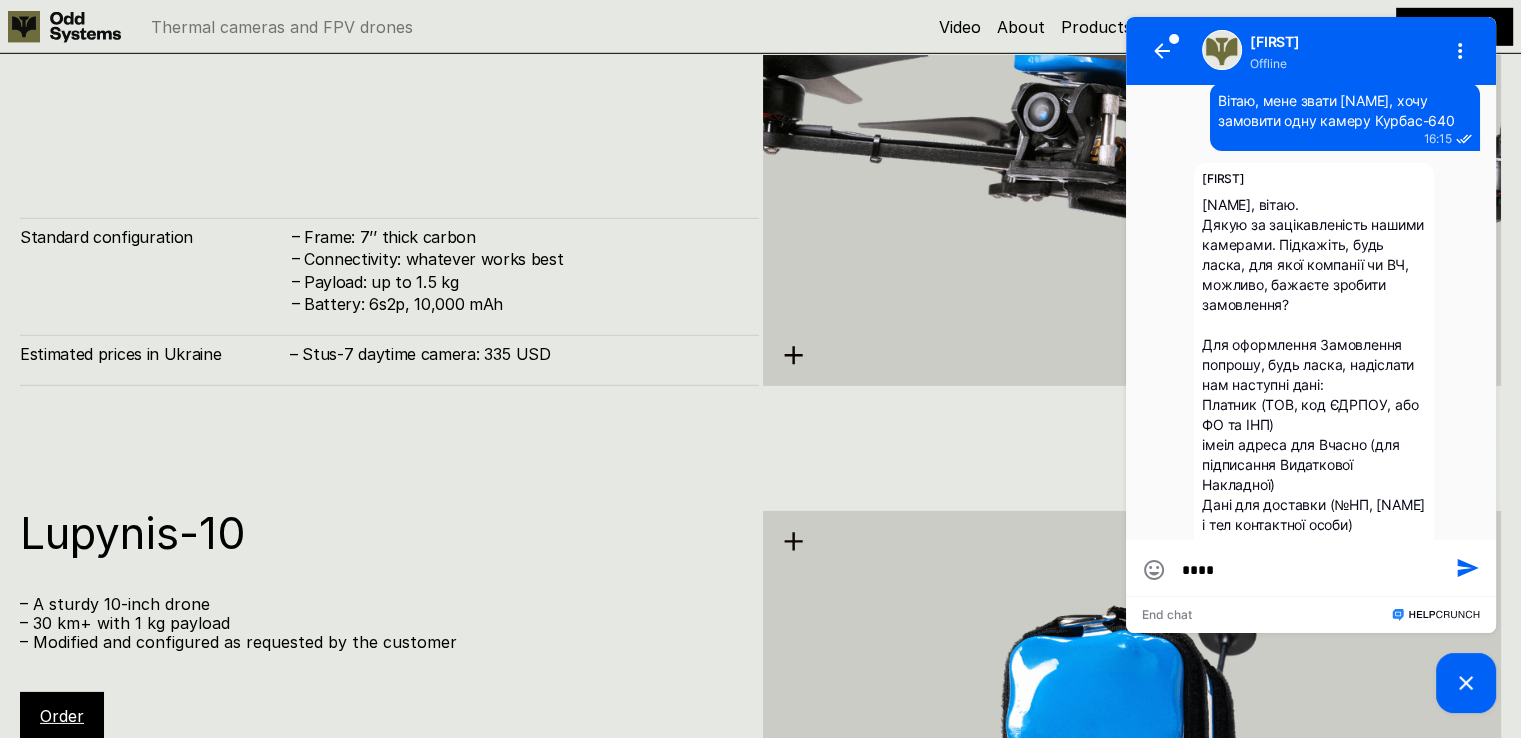 type on "*****" 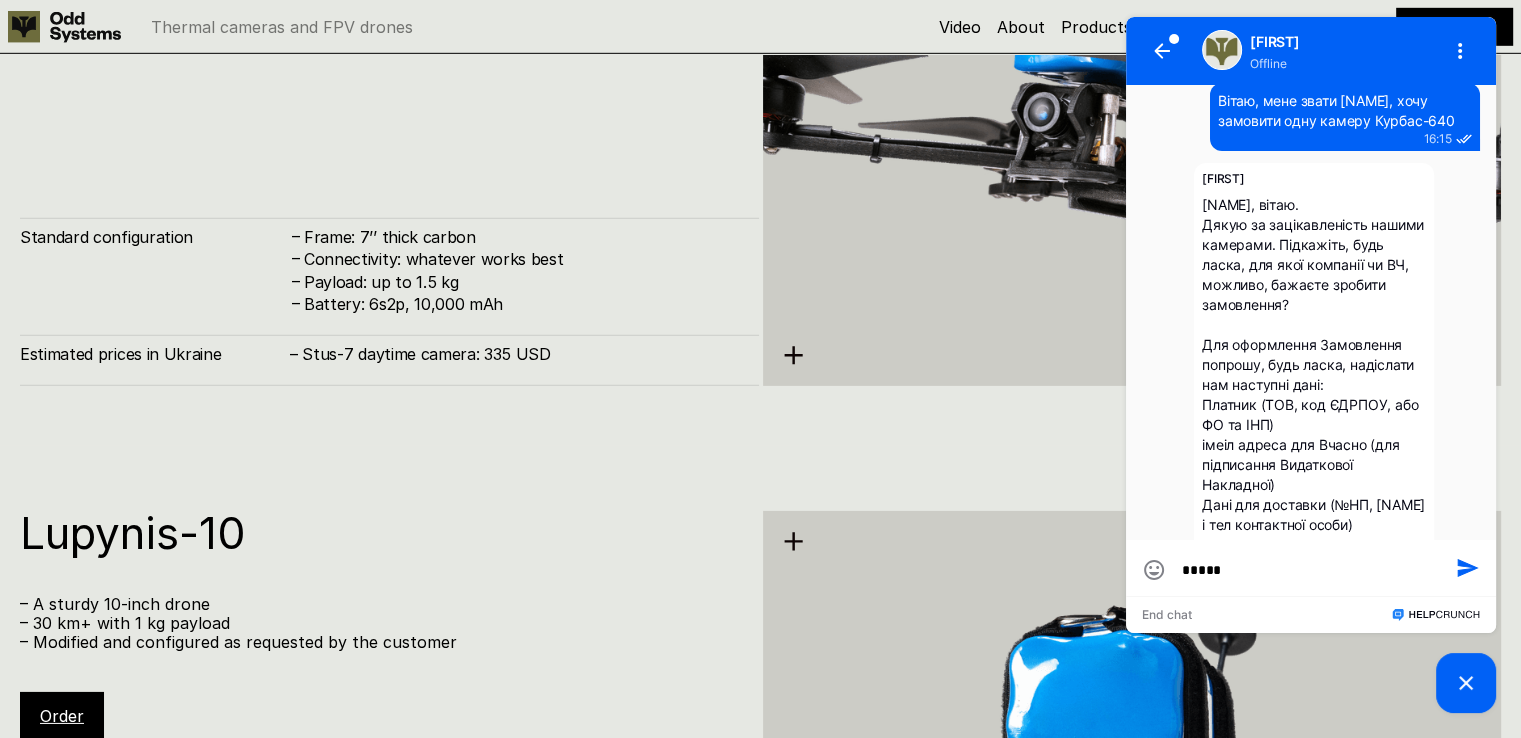 type on "******" 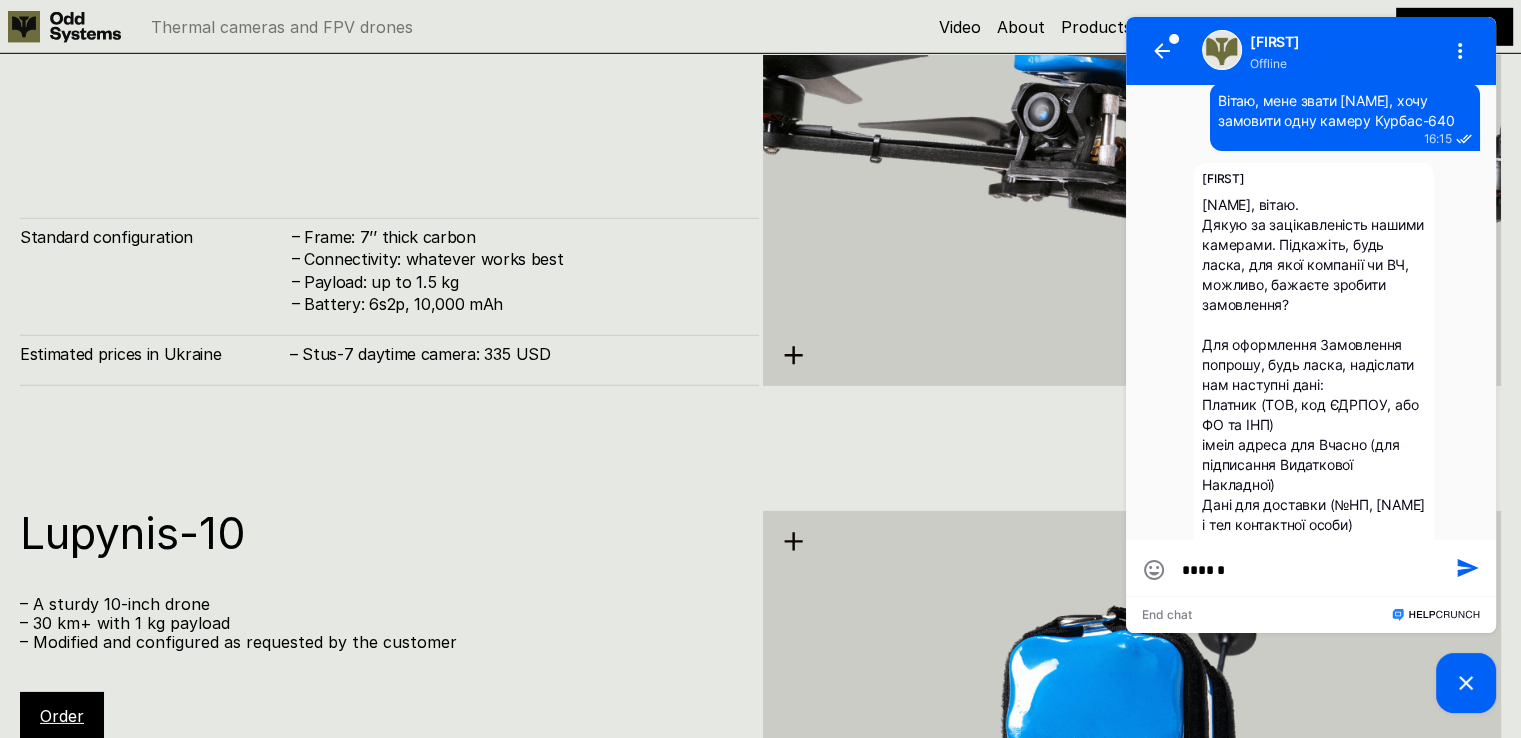 type on "******" 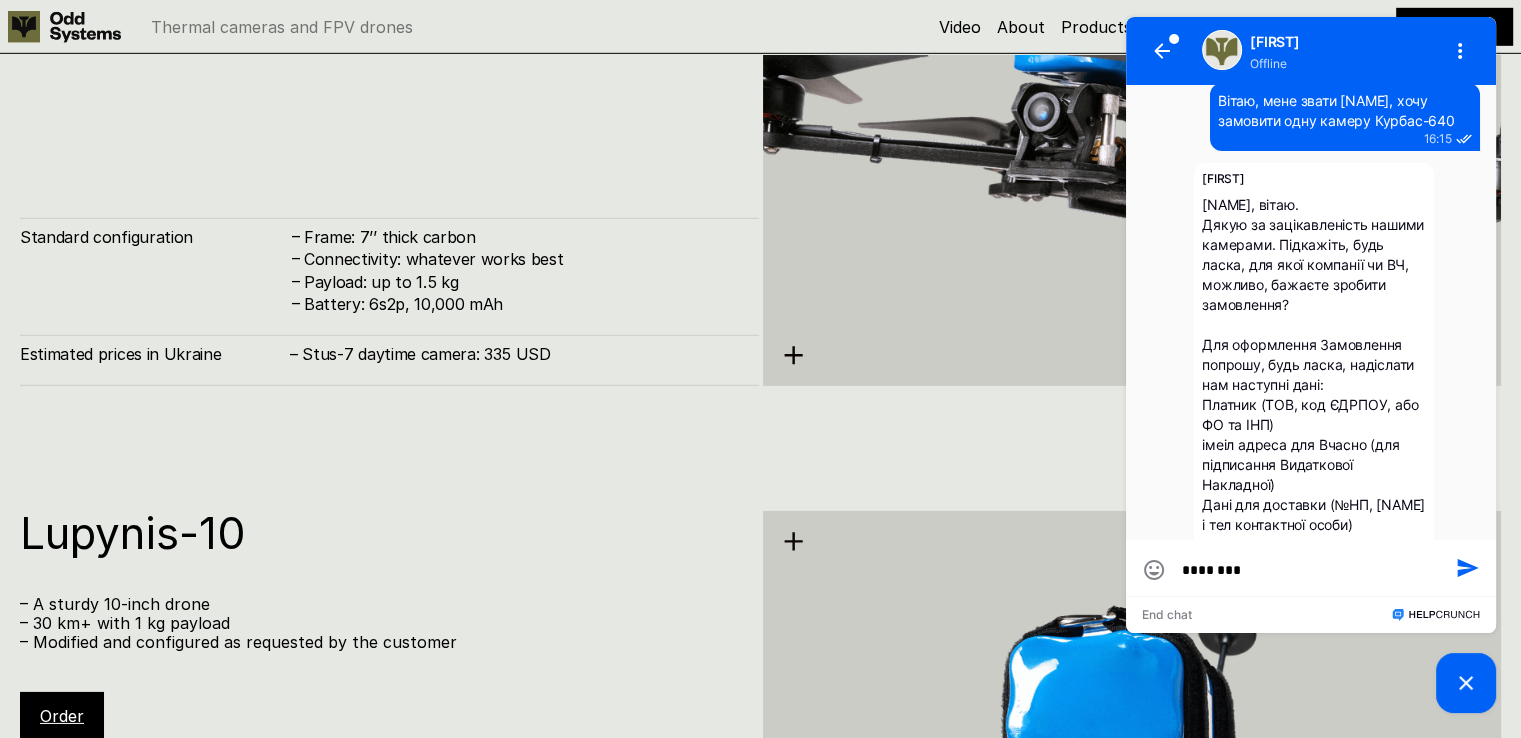 type on "*********" 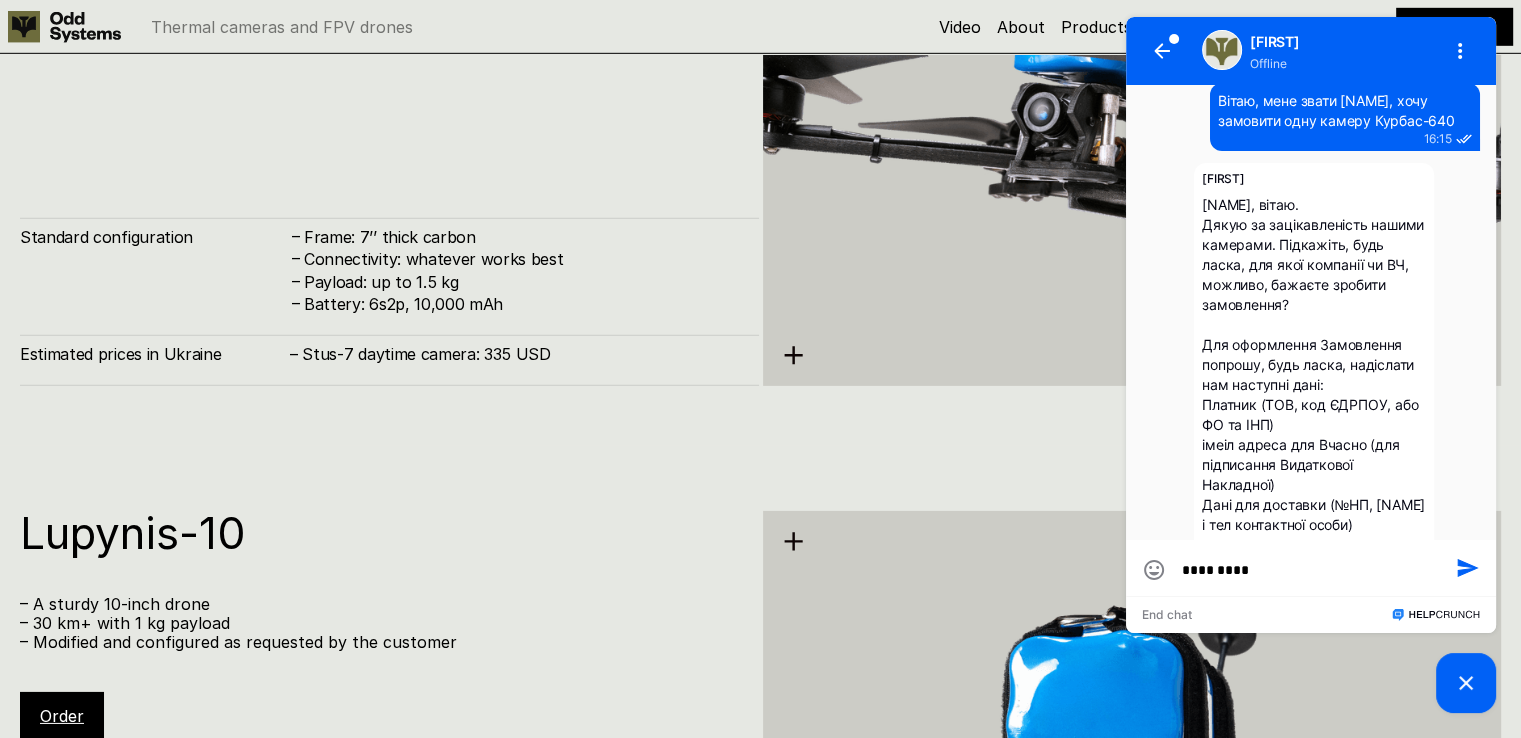 type on "**********" 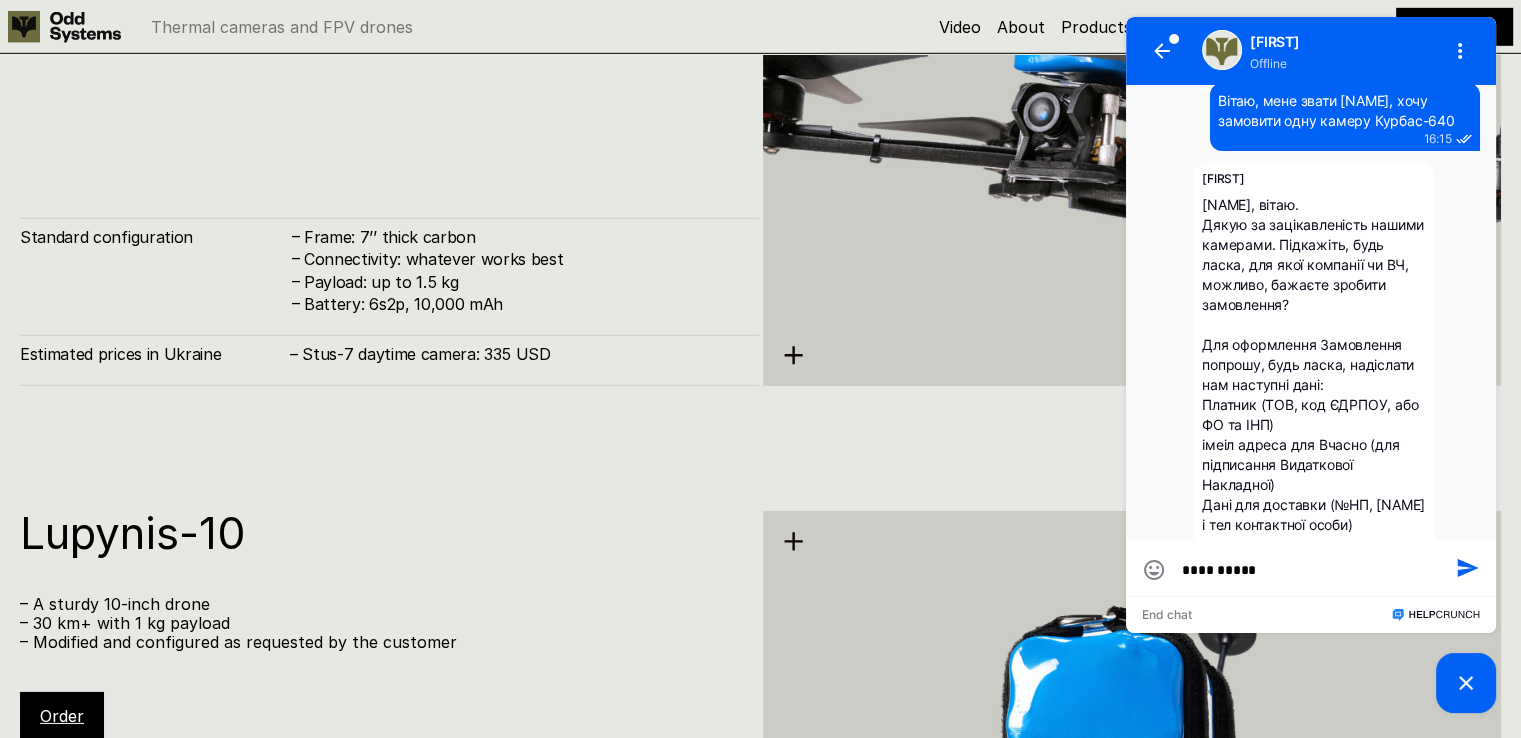 type on "**********" 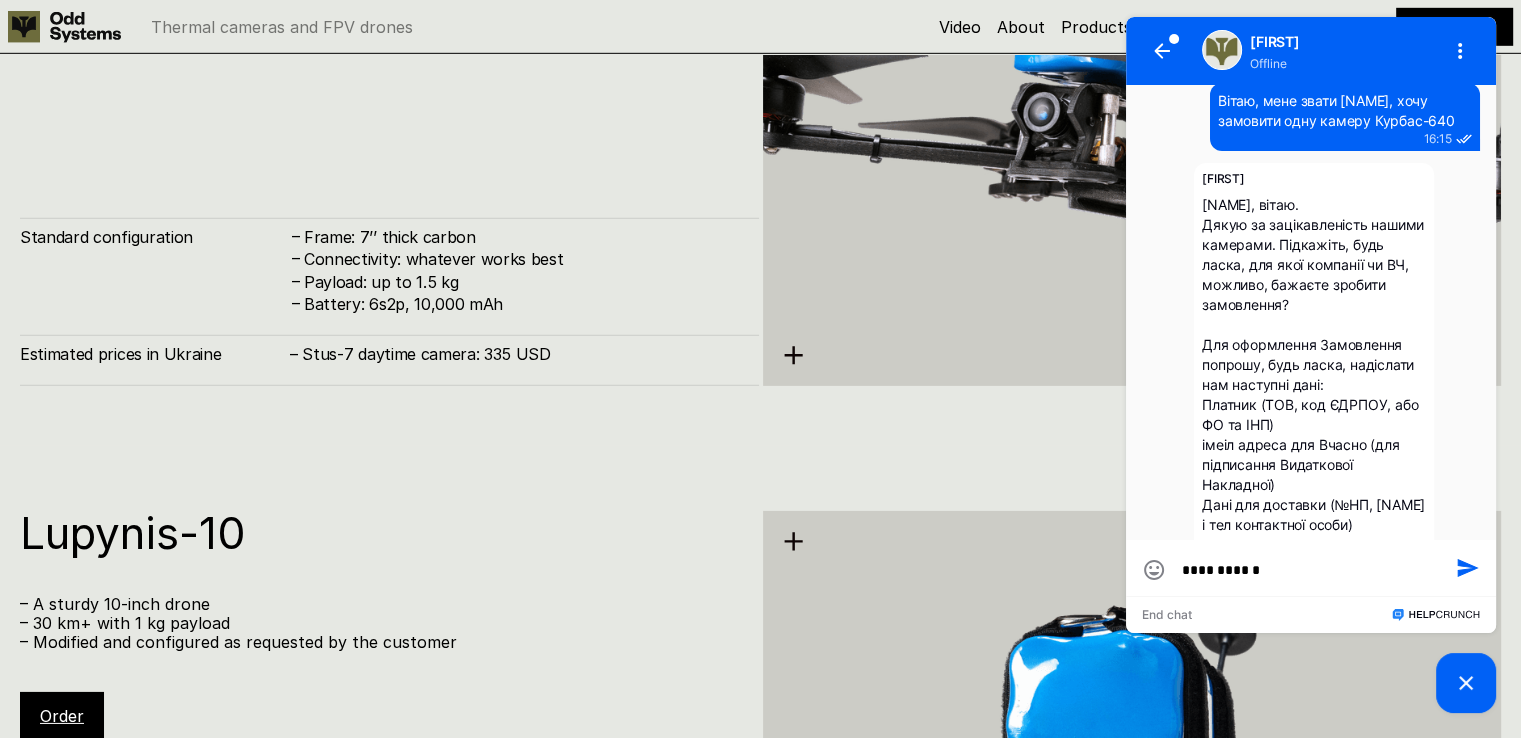 type on "**********" 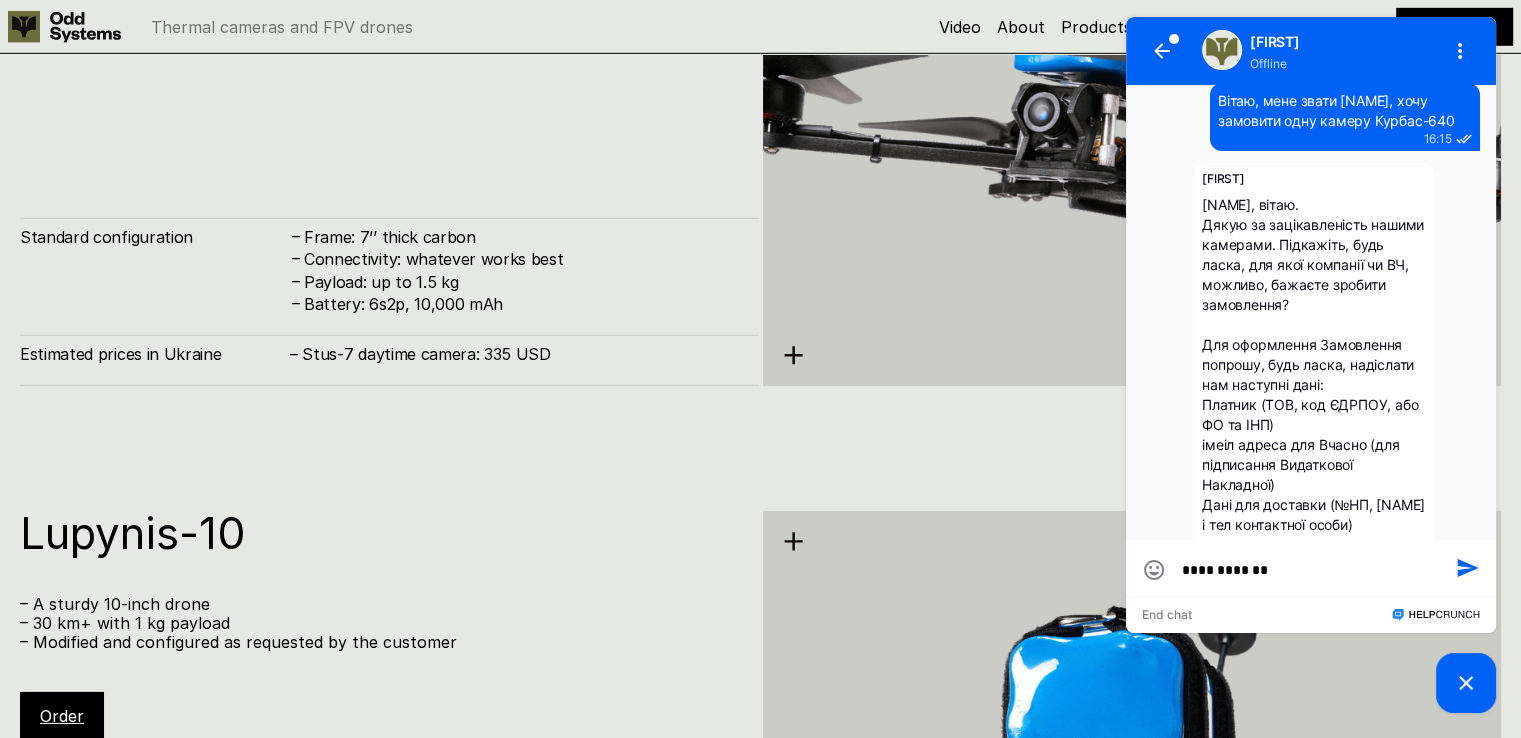 type on "**********" 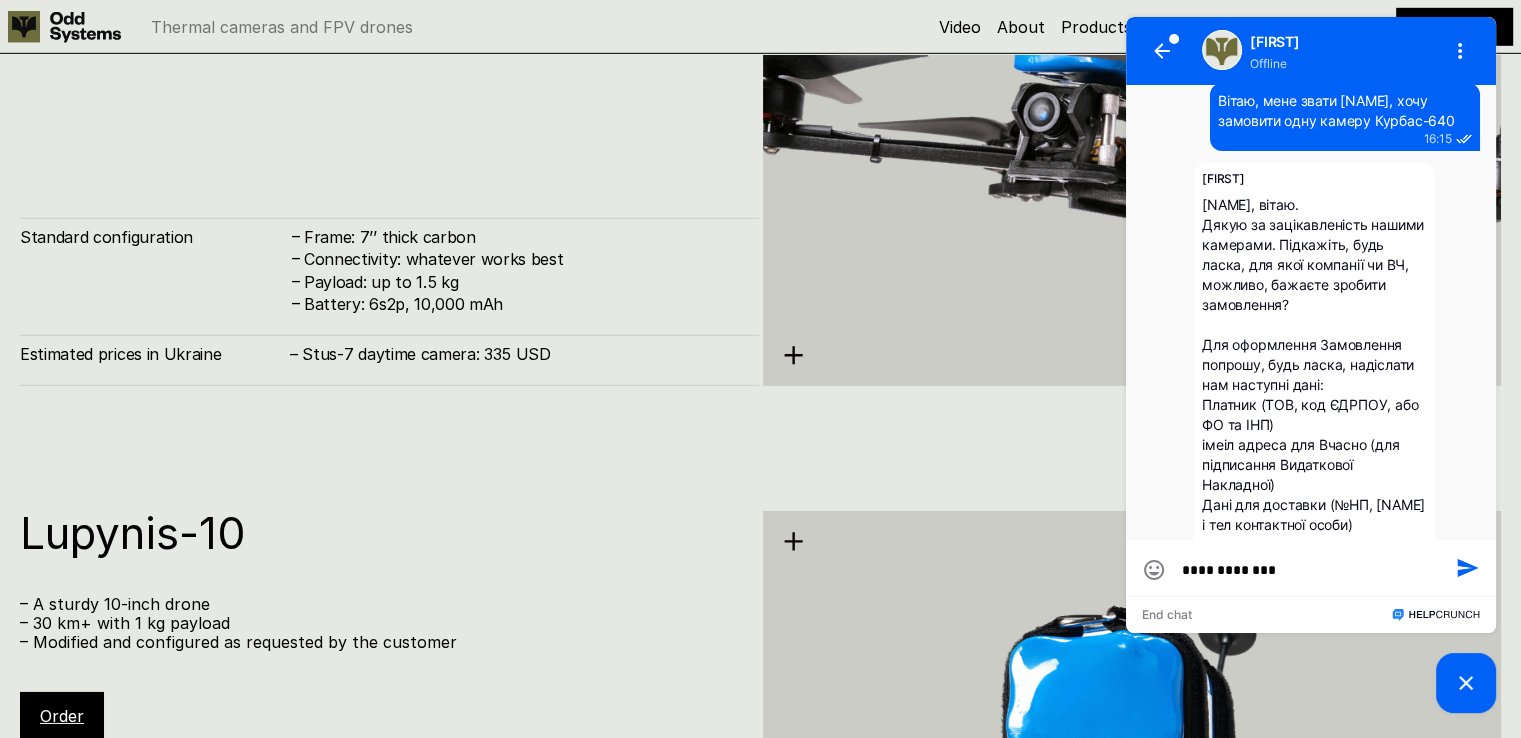 type on "**********" 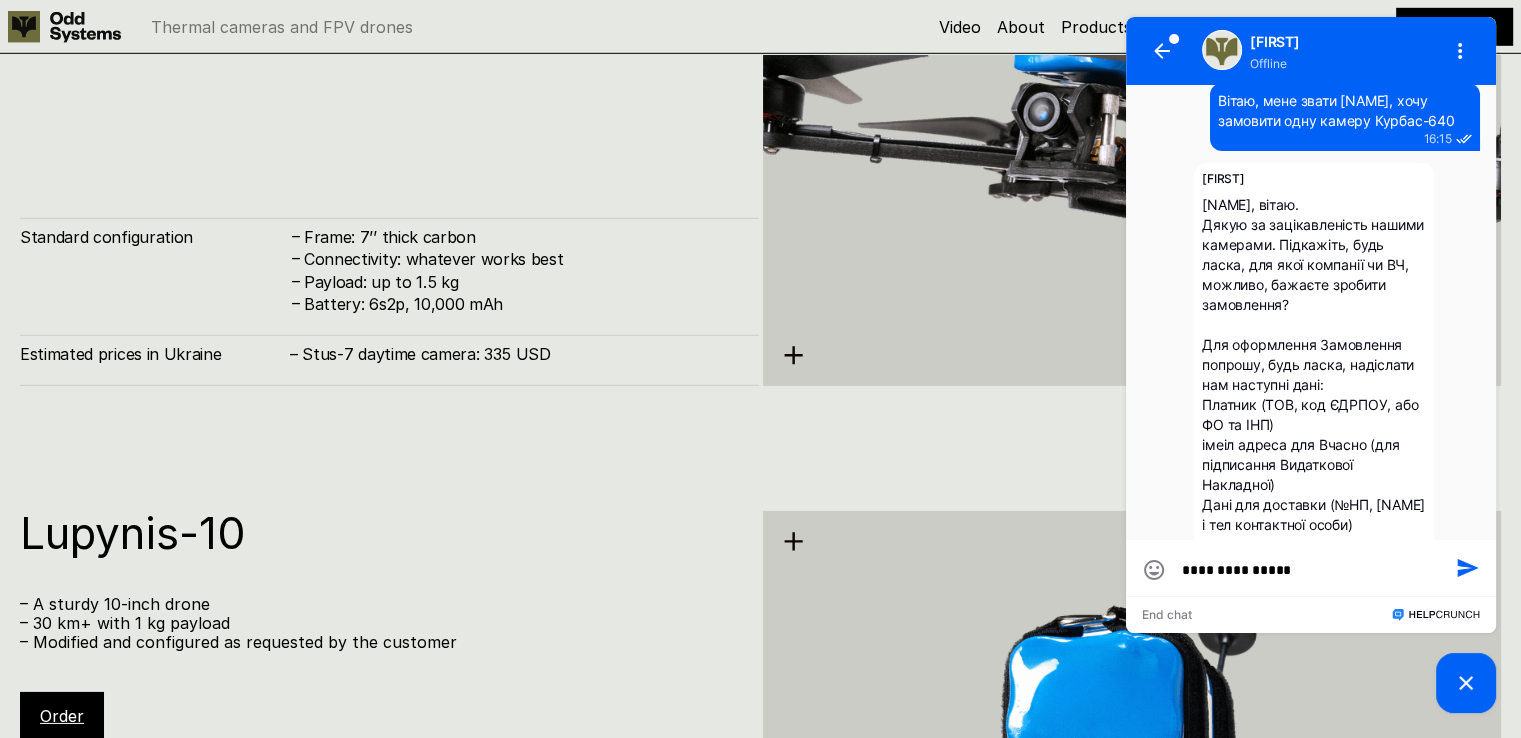 type on "**********" 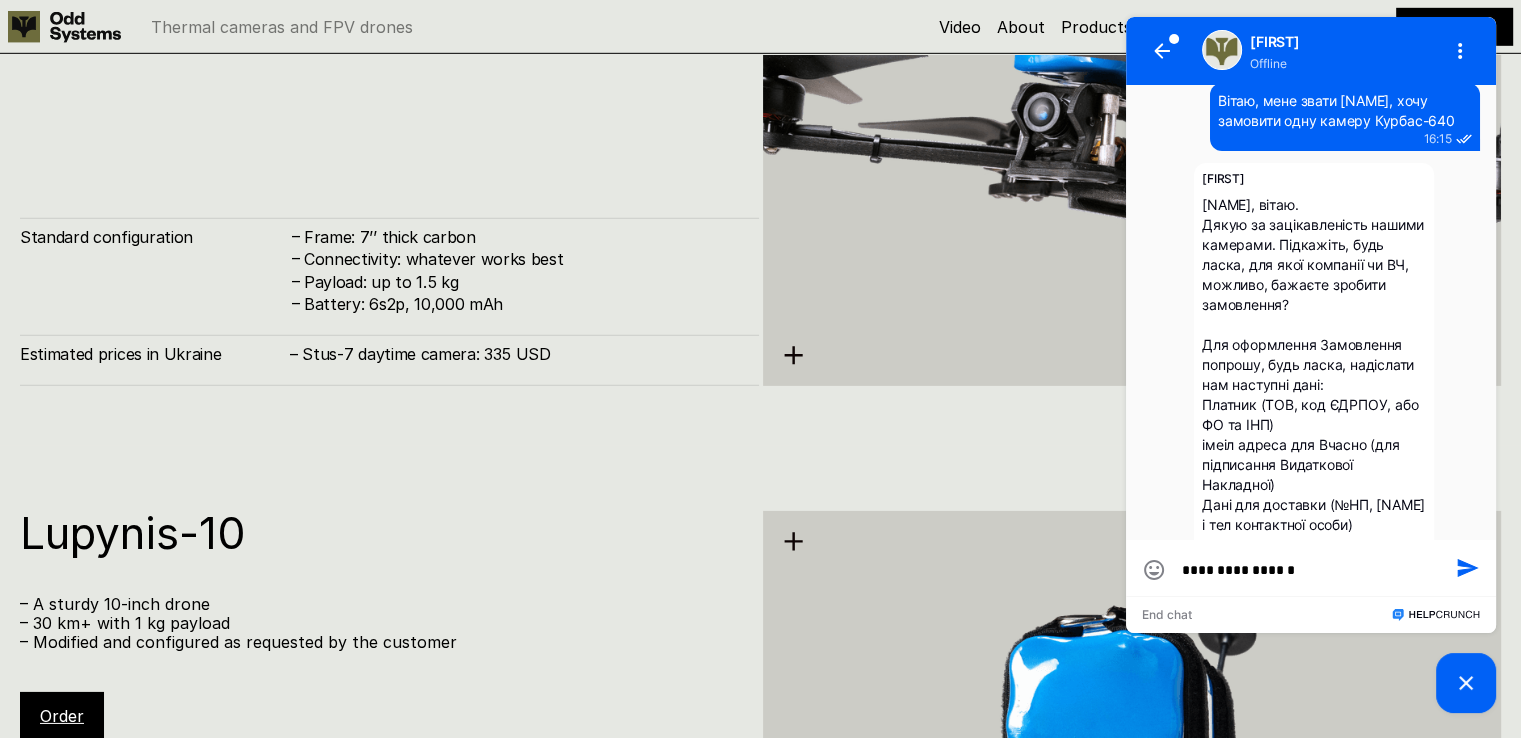 type on "**********" 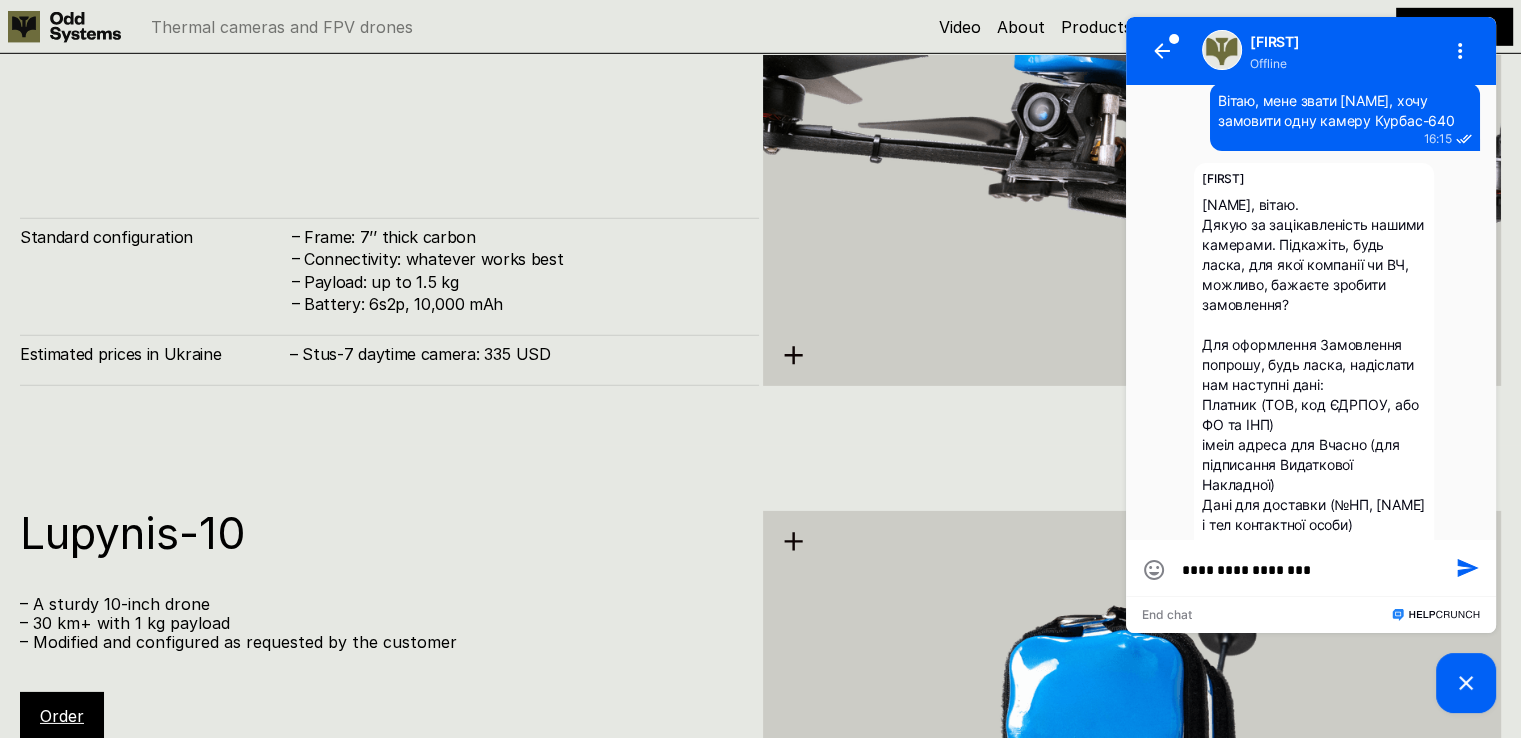 type on "**********" 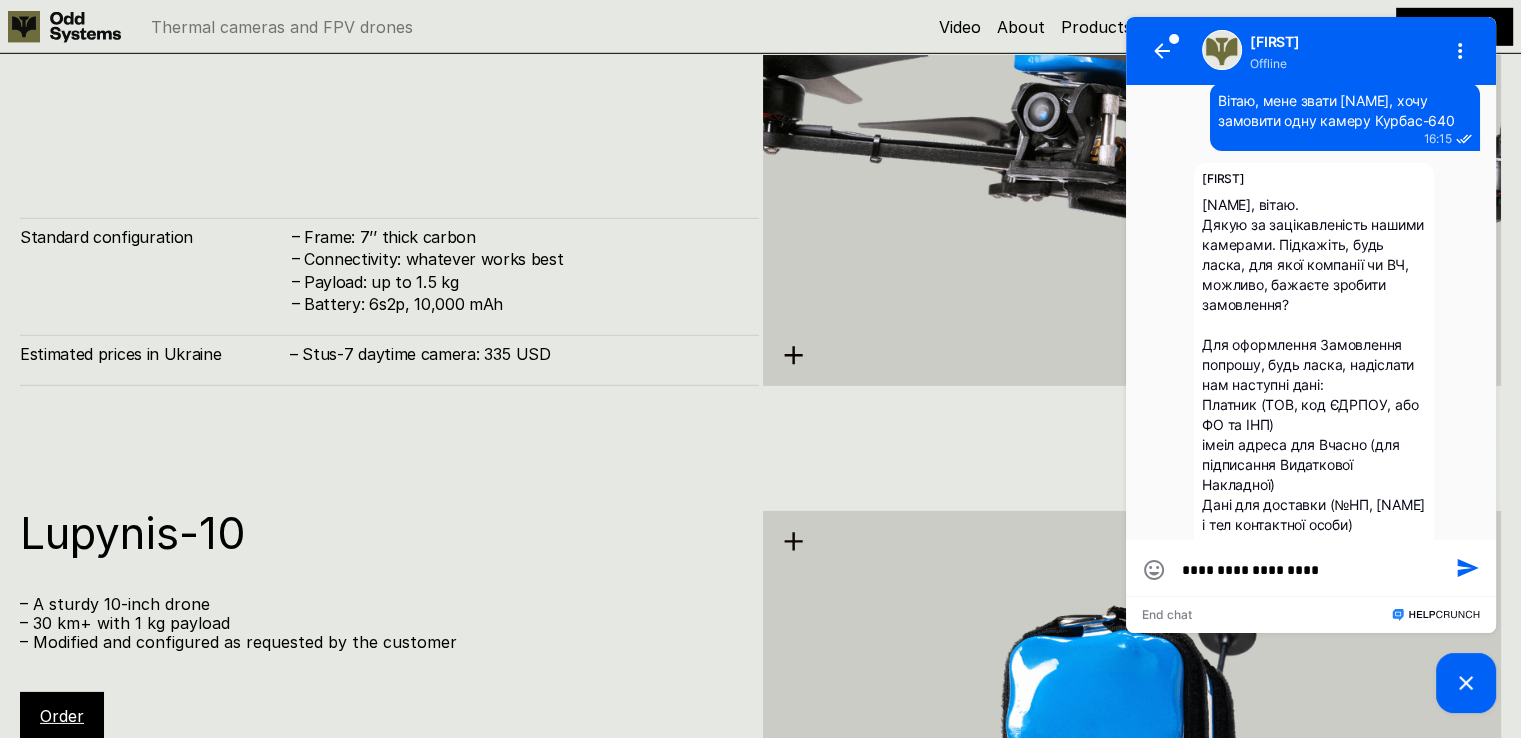 type on "**********" 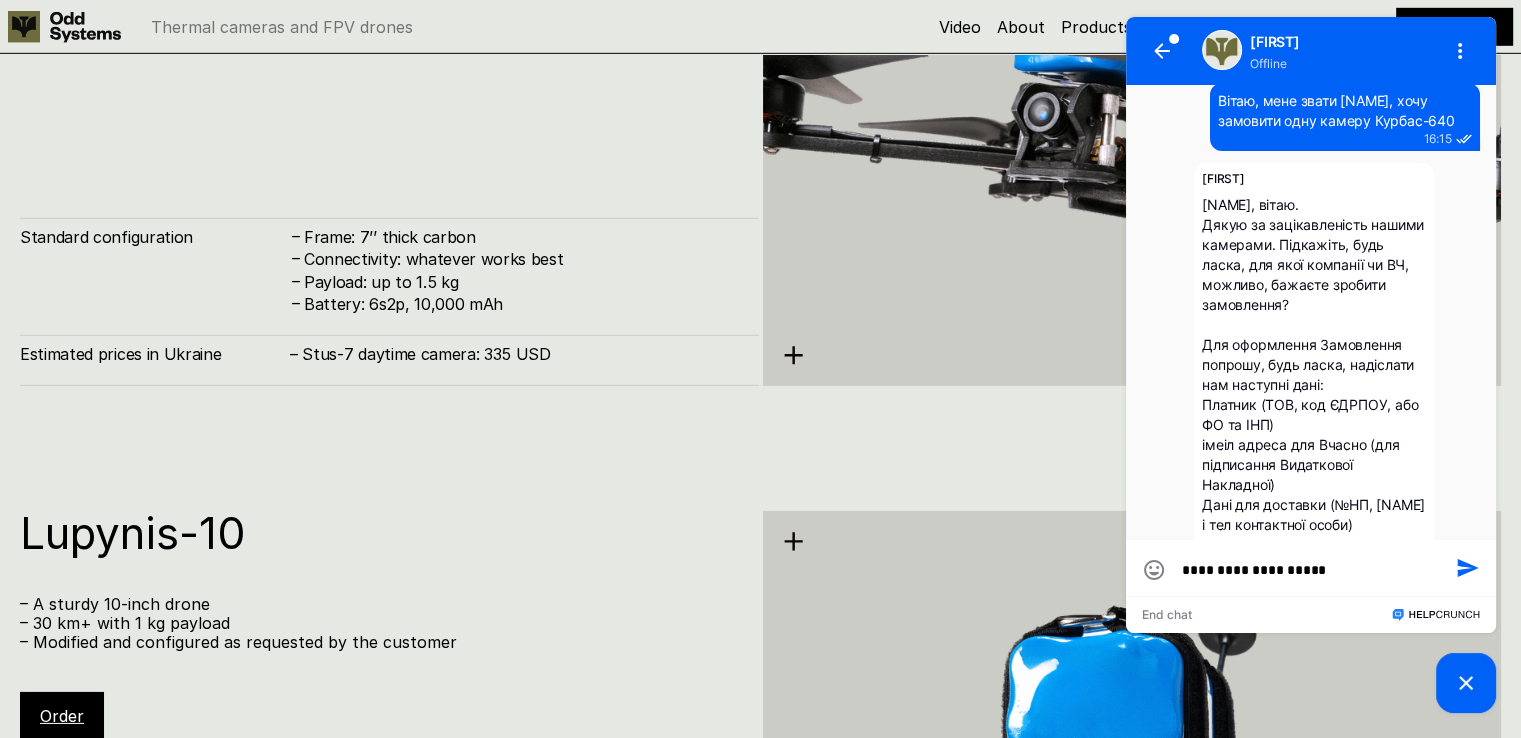 type on "**********" 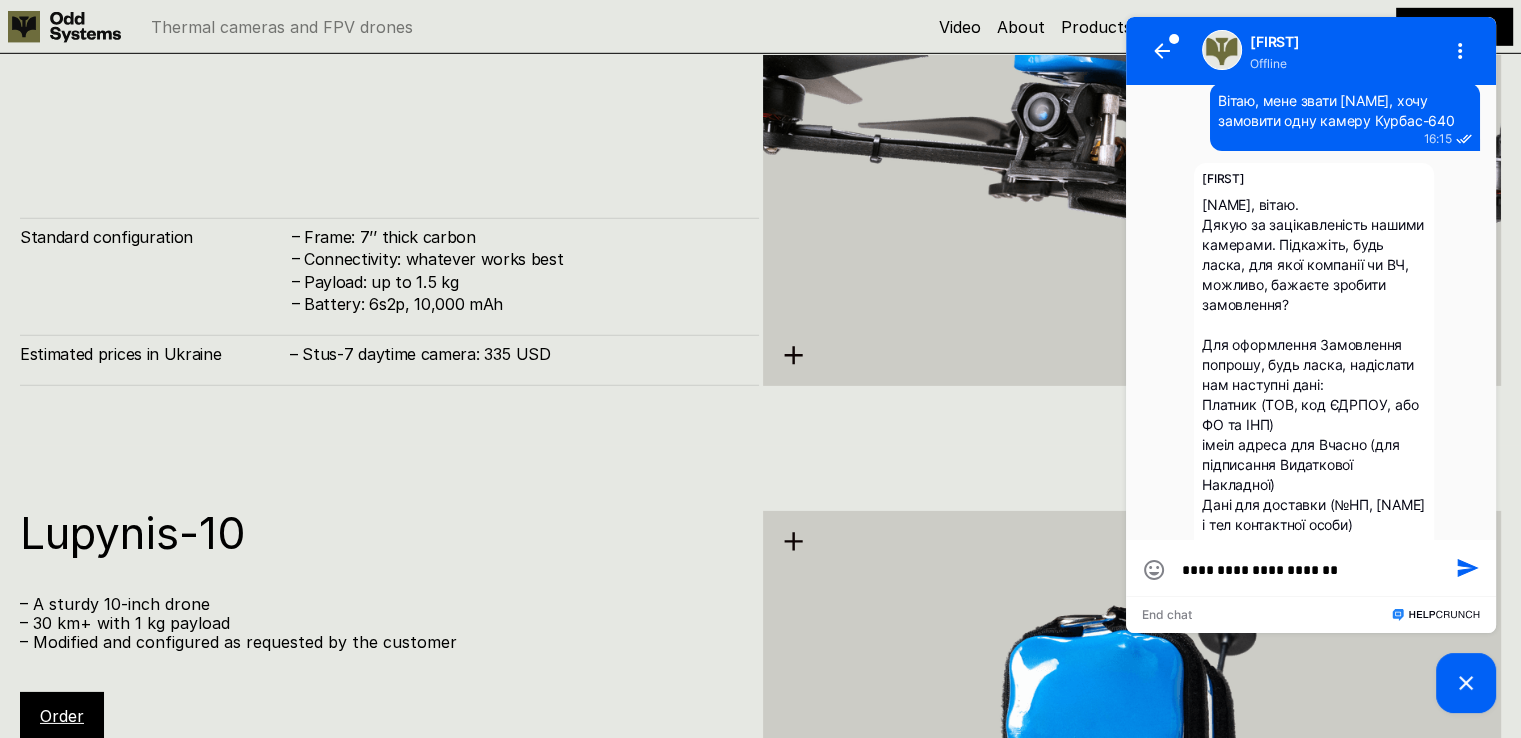 type on "**********" 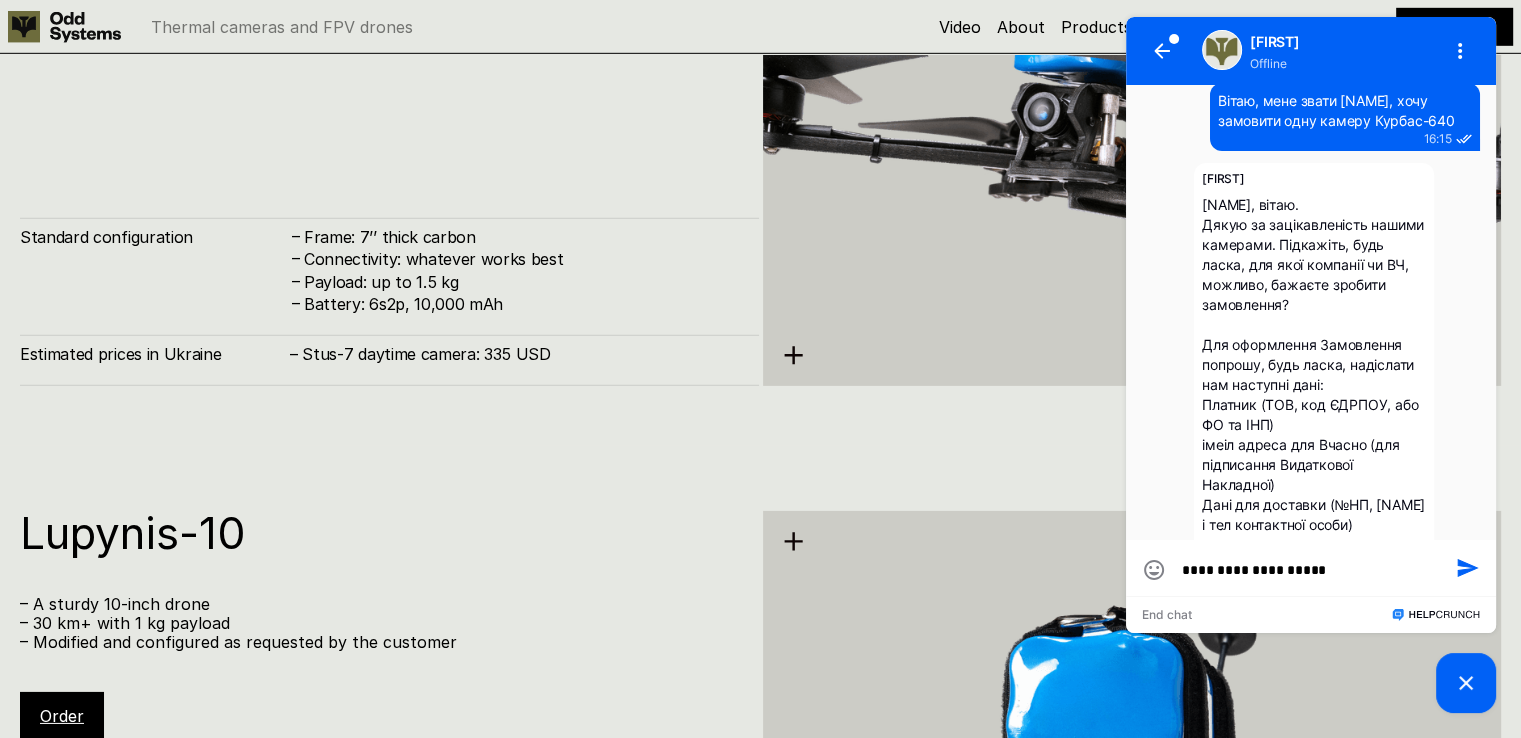 type on "**********" 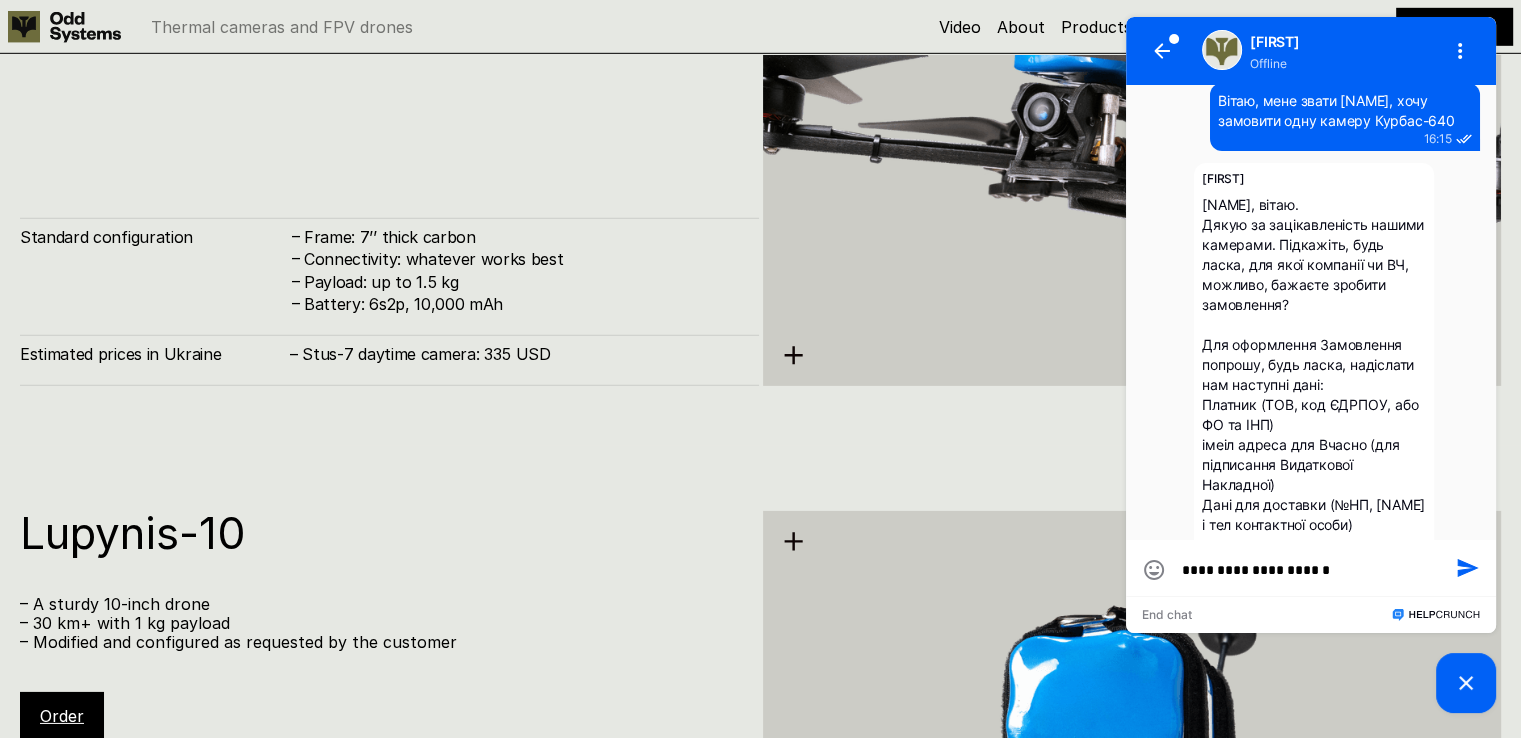 type on "**********" 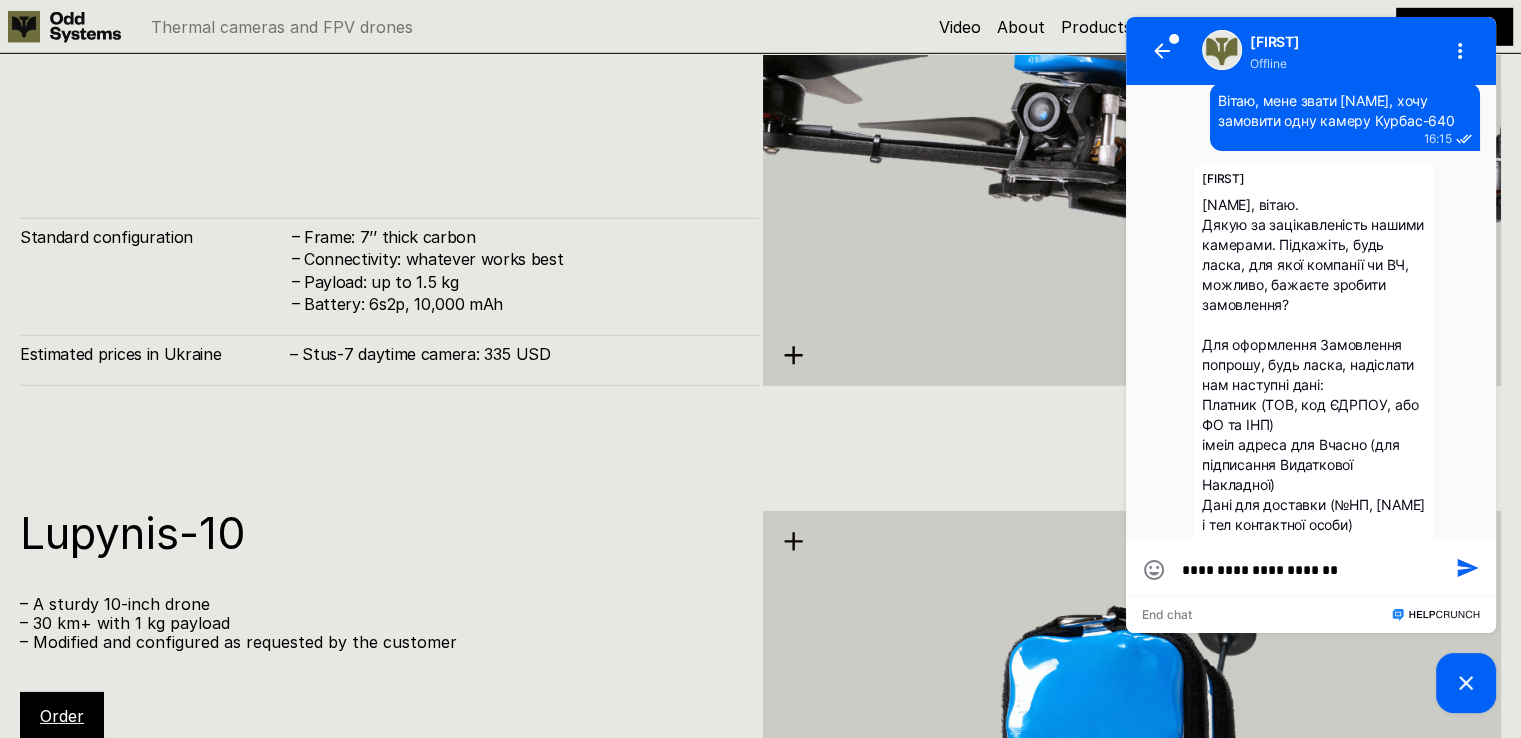 type on "**********" 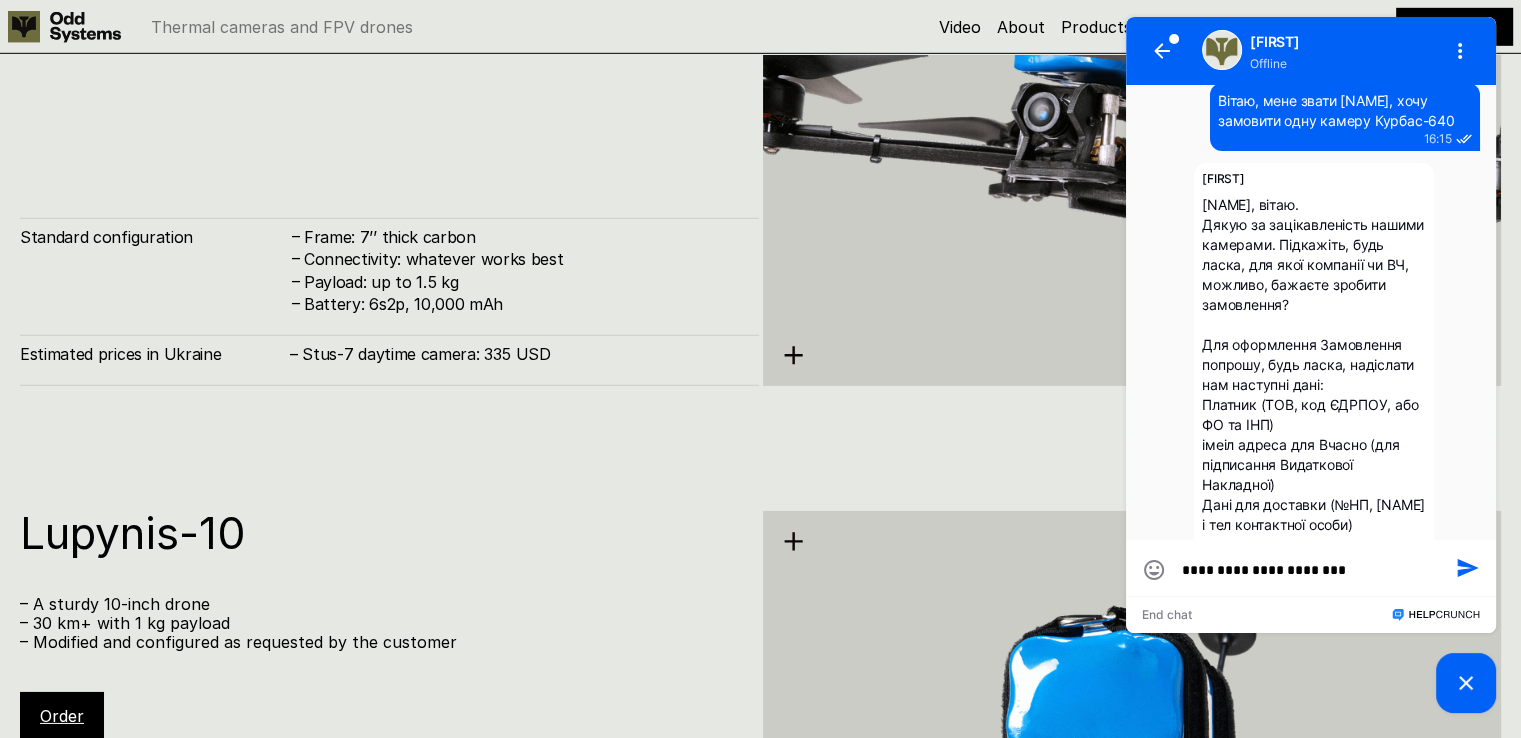 type on "**********" 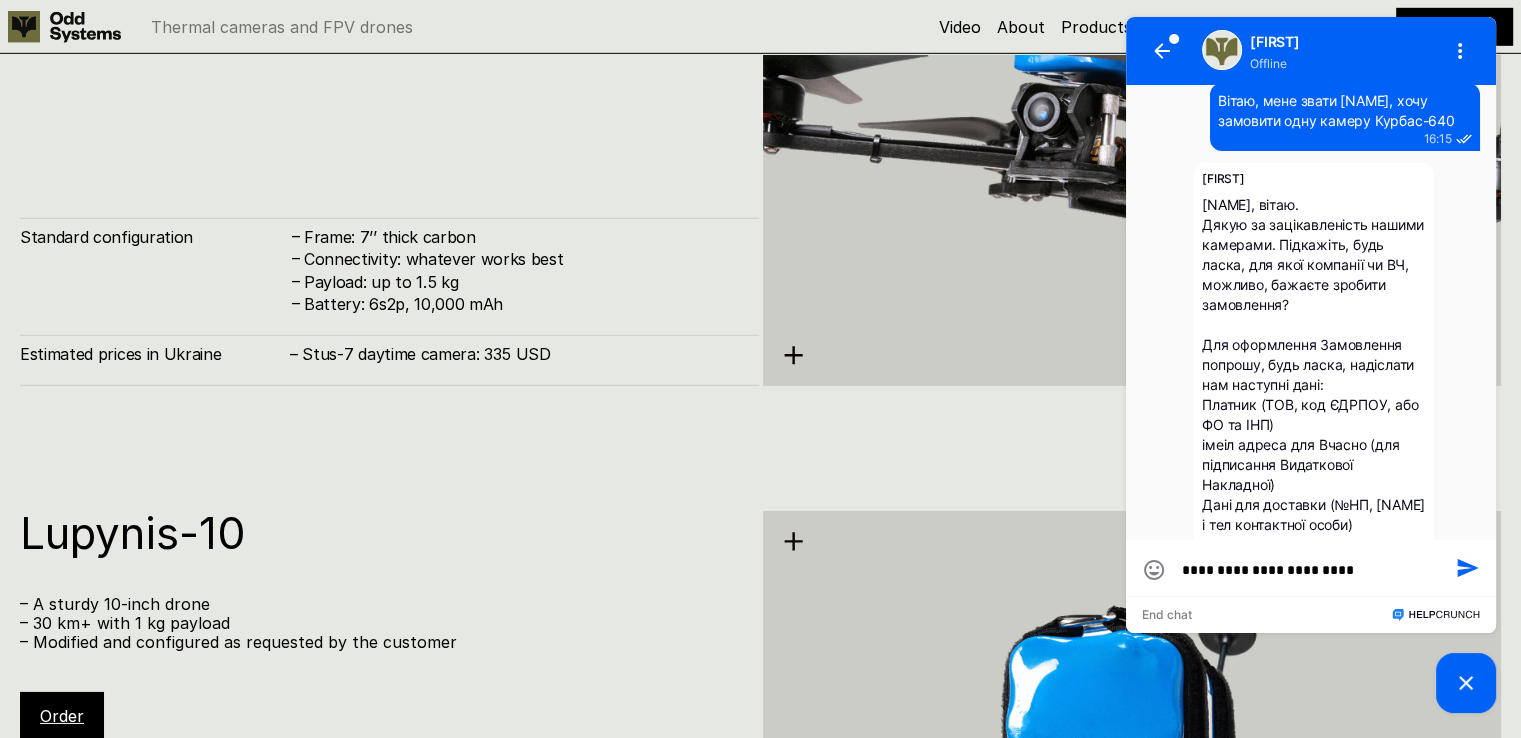 type on "**********" 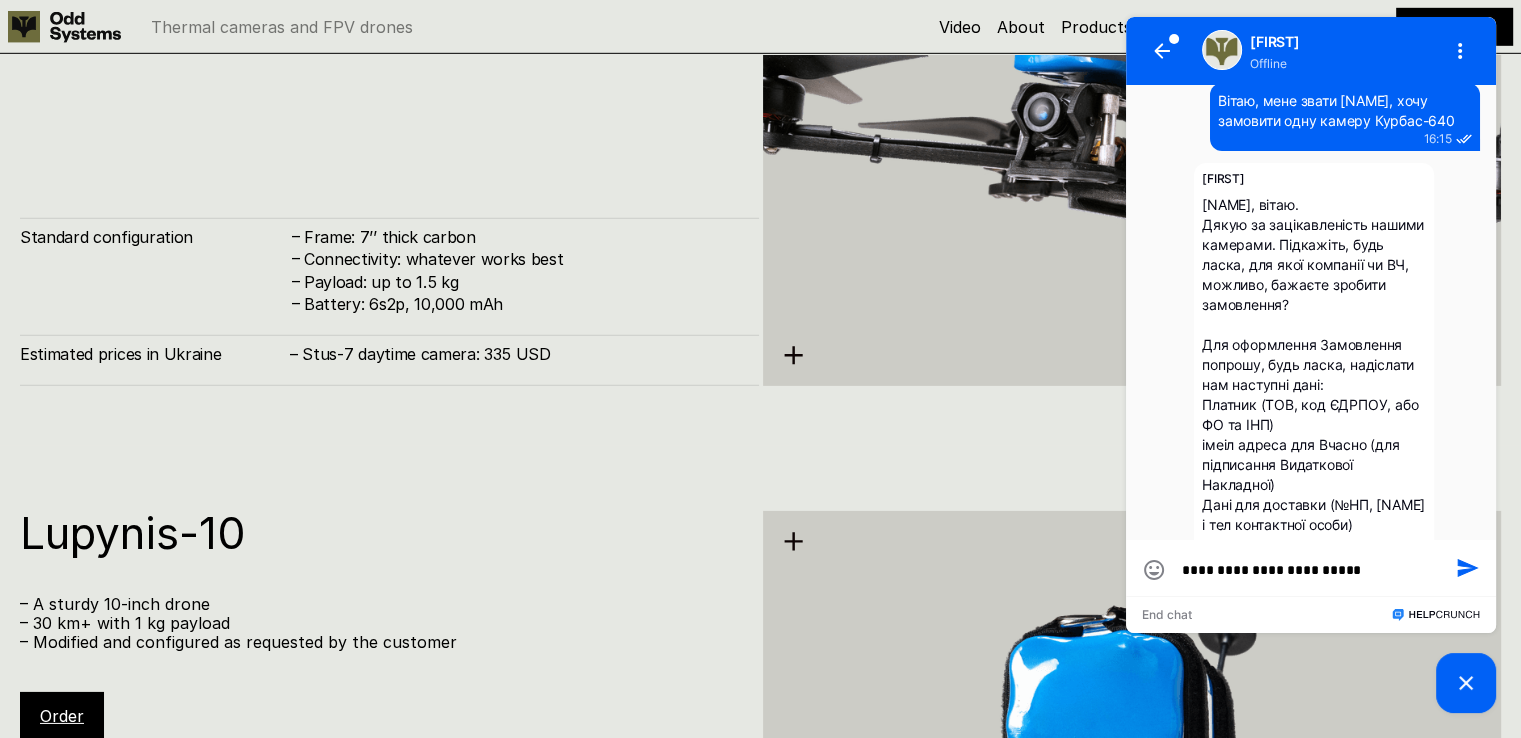 click on "**********" at bounding box center [1311, 570] 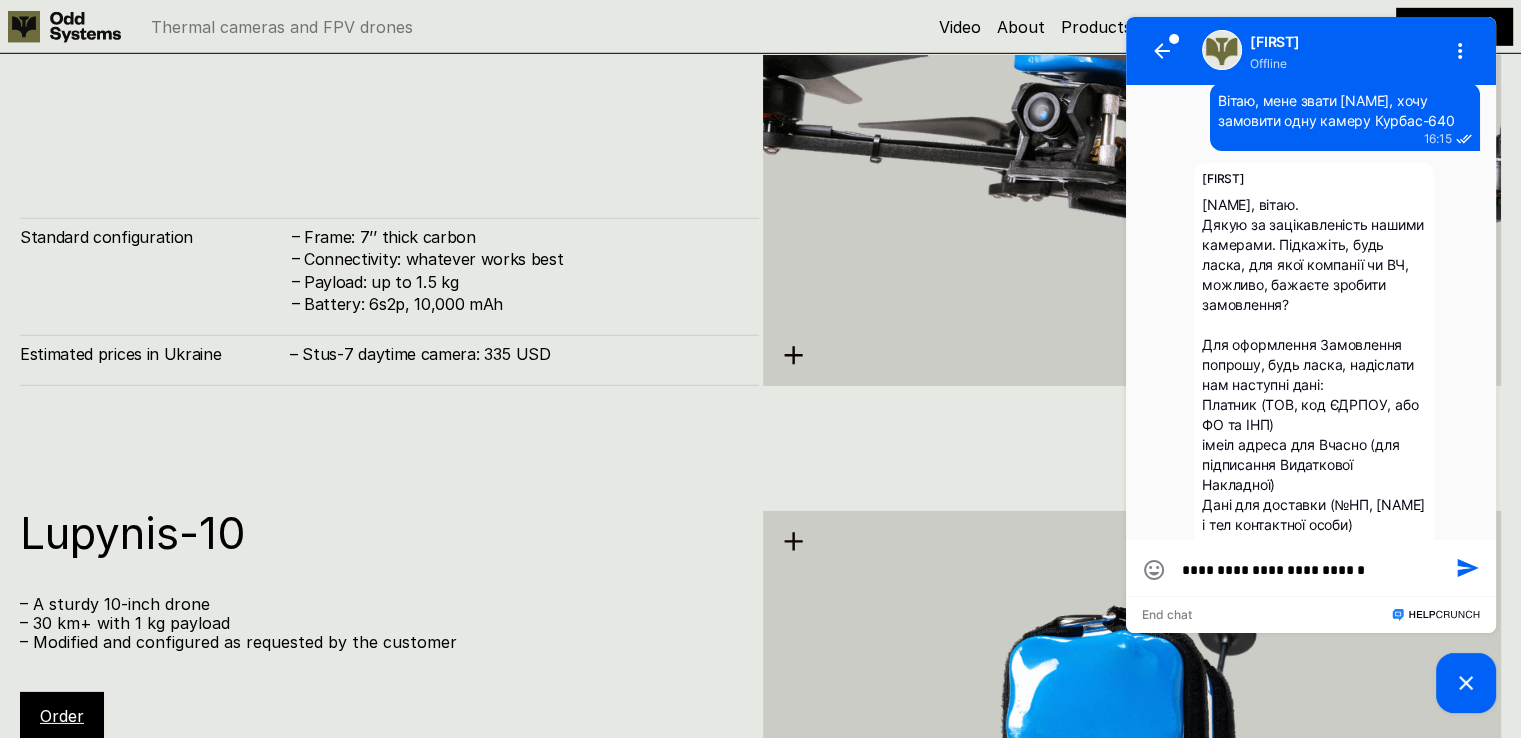 type on "**********" 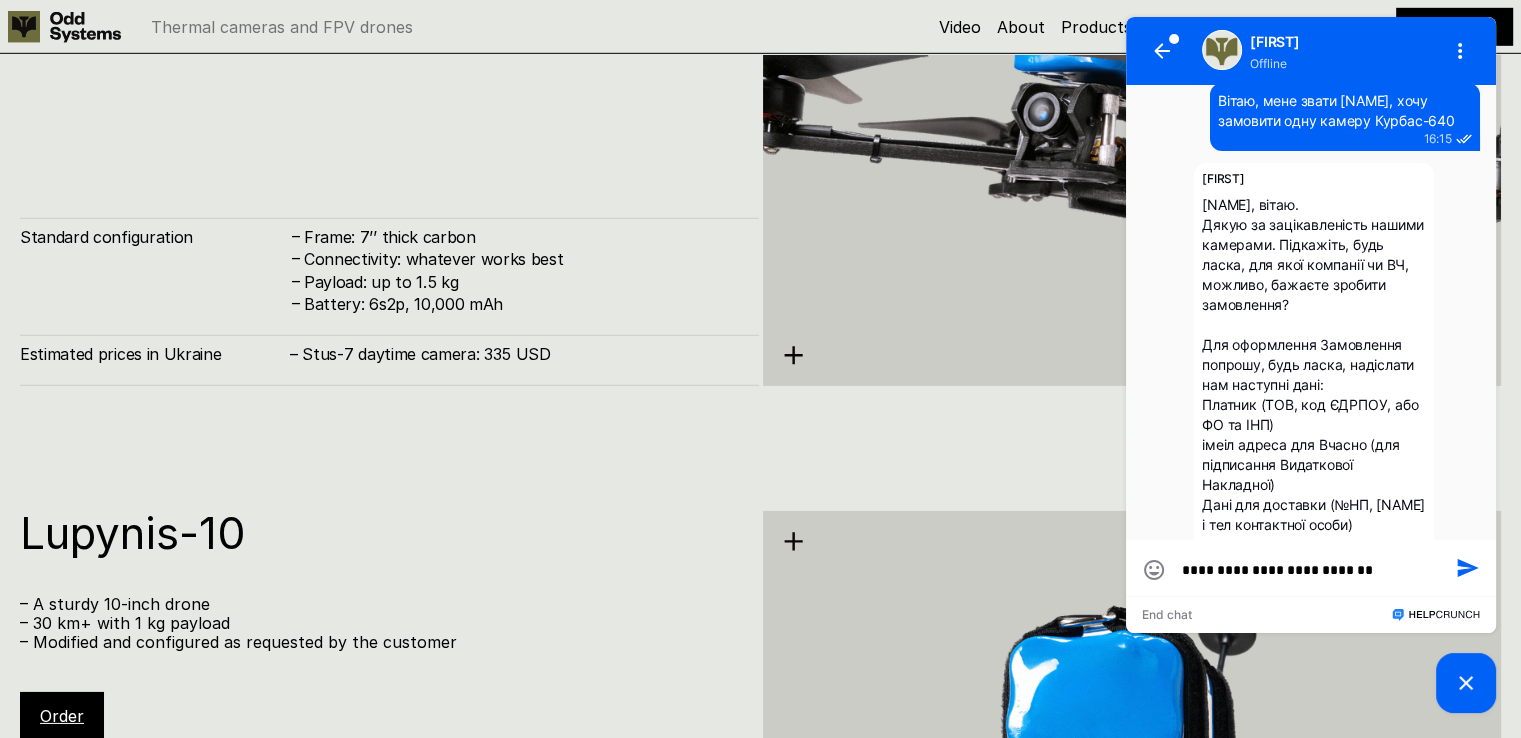 type on "**********" 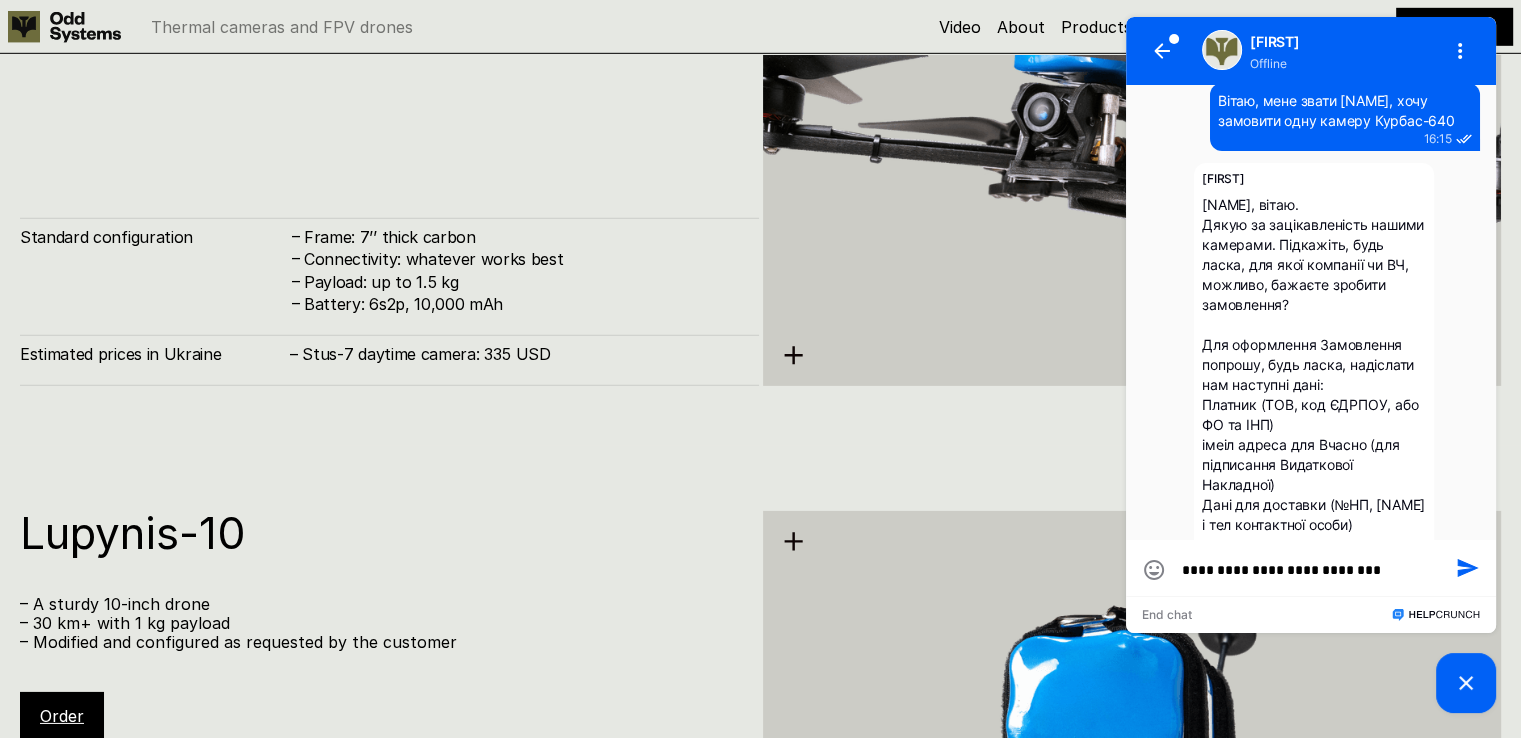 type on "**********" 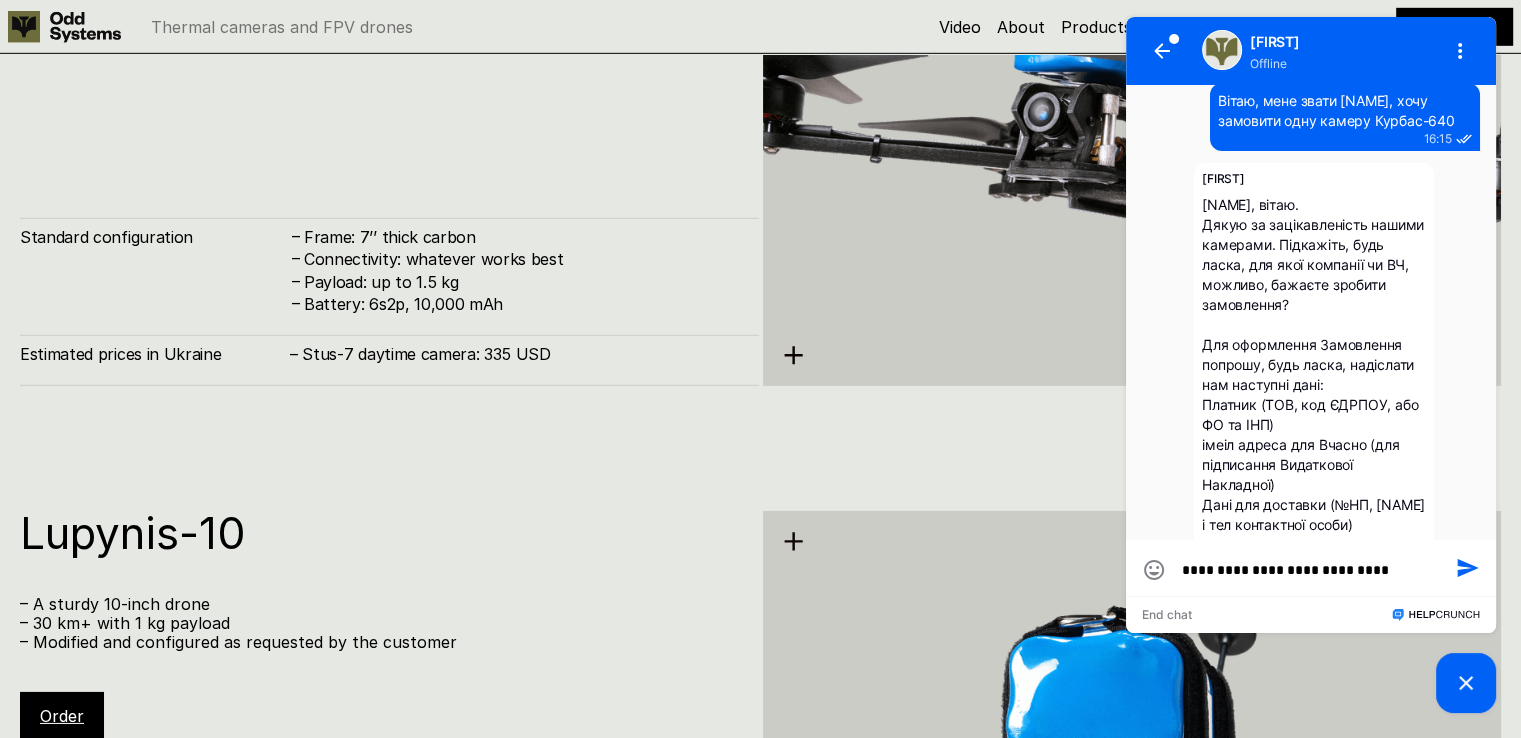 type on "**********" 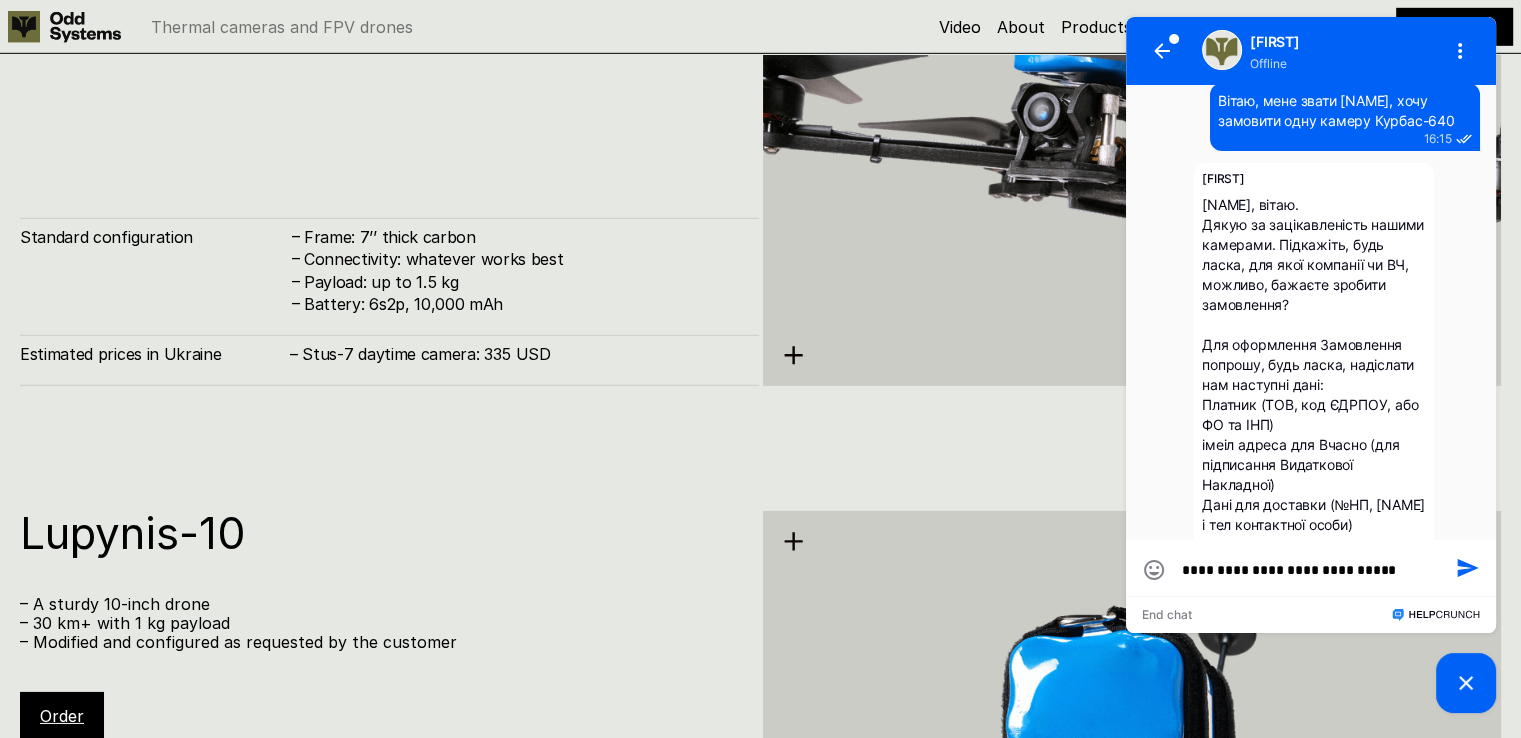 type on "**********" 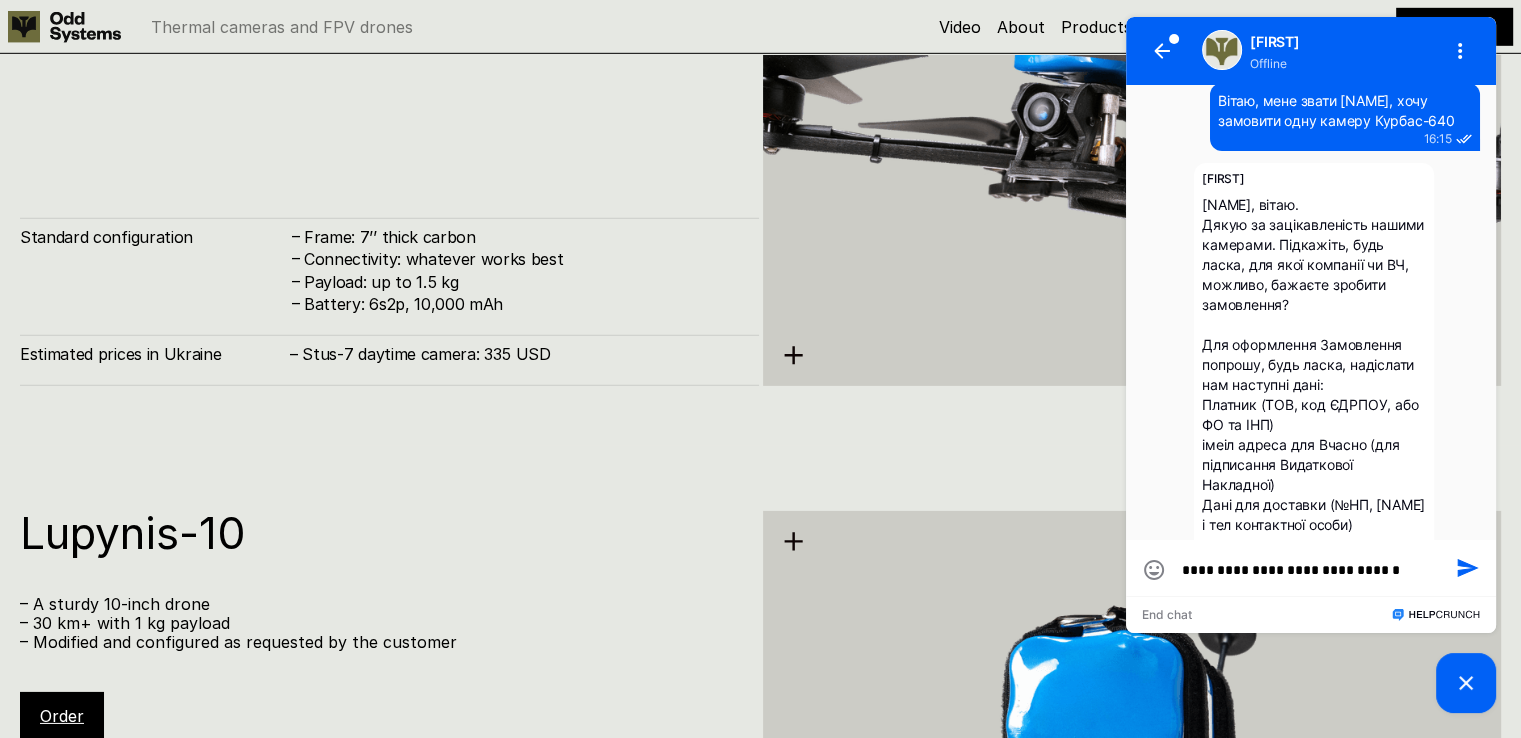 type on "**********" 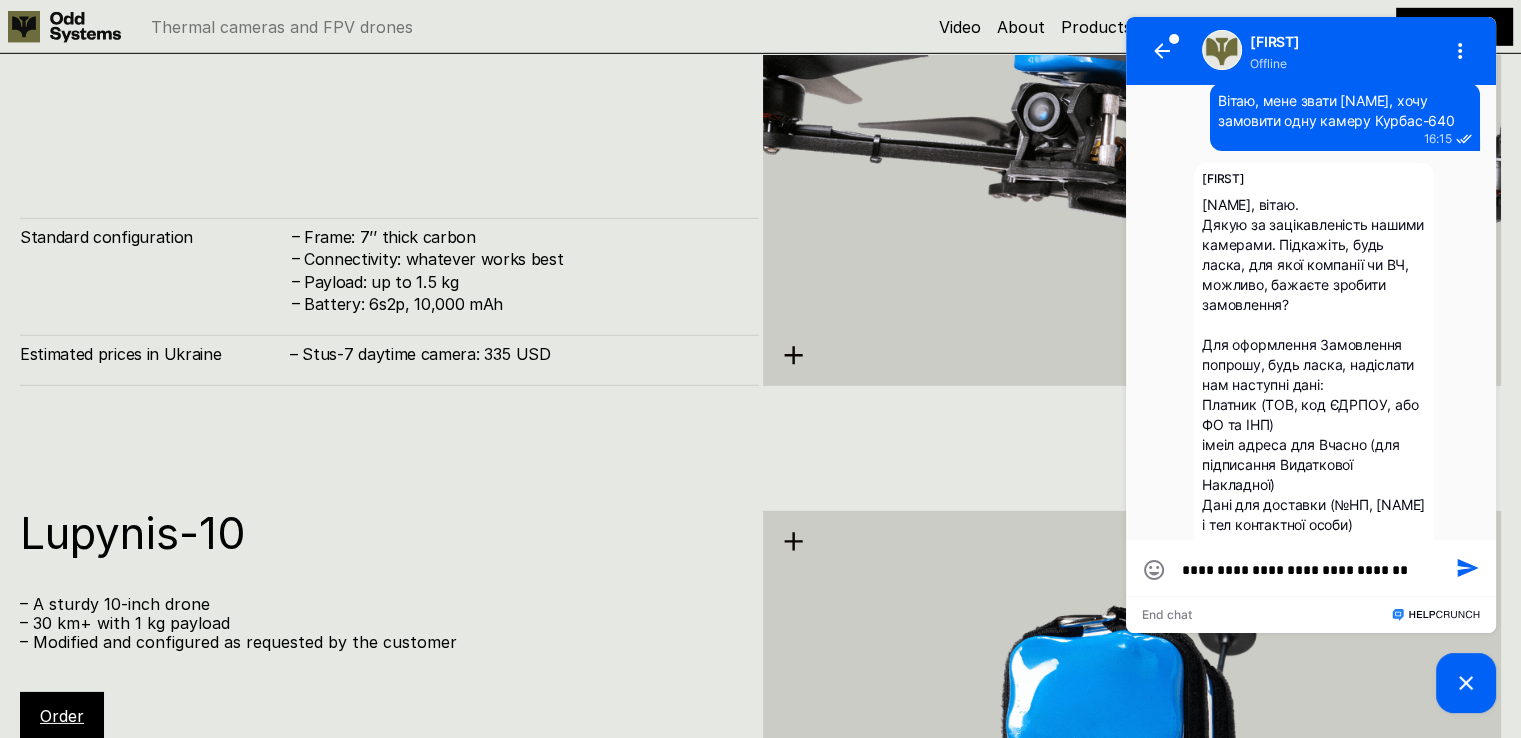 type on "**********" 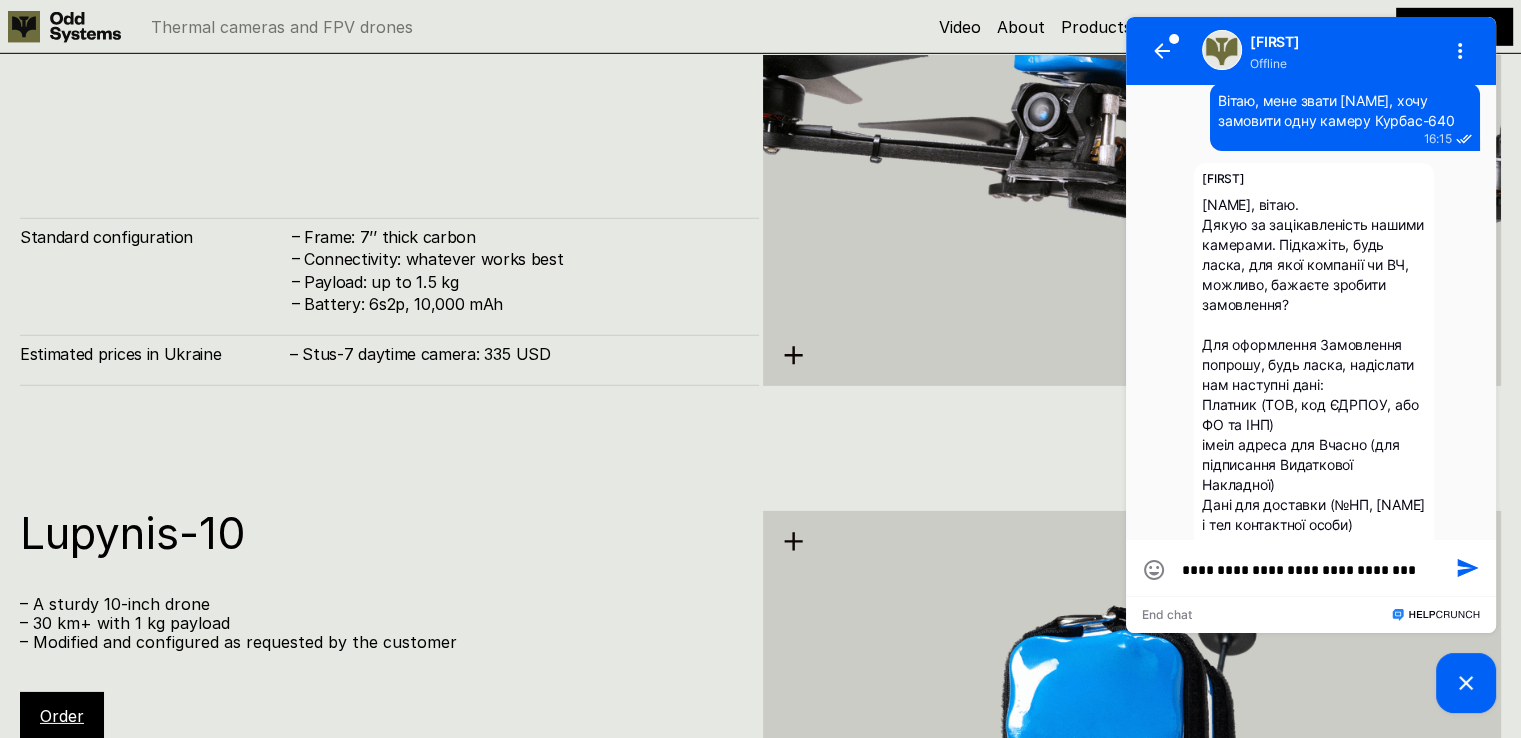 click on "**********" at bounding box center (1311, 570) 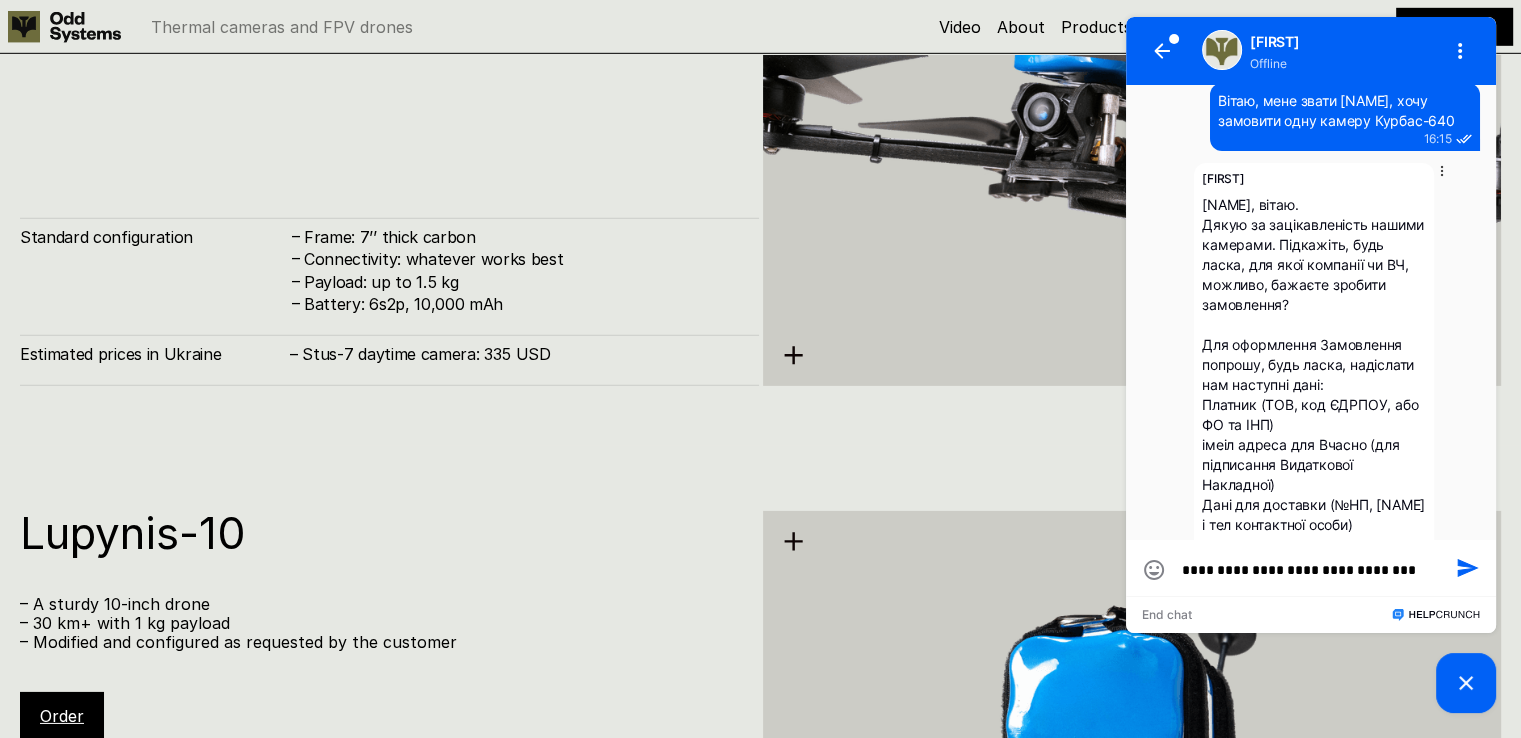 type on "**********" 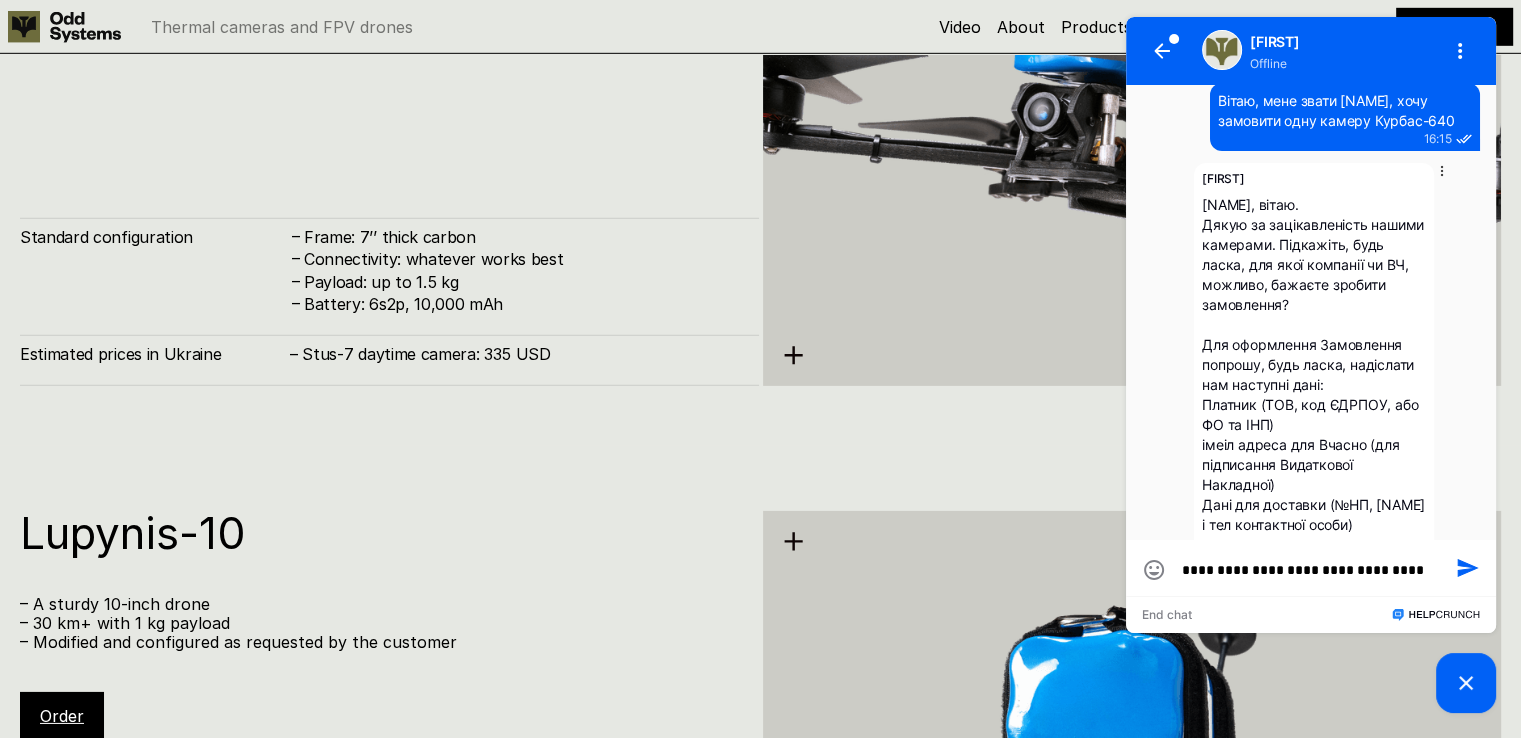 type on "**********" 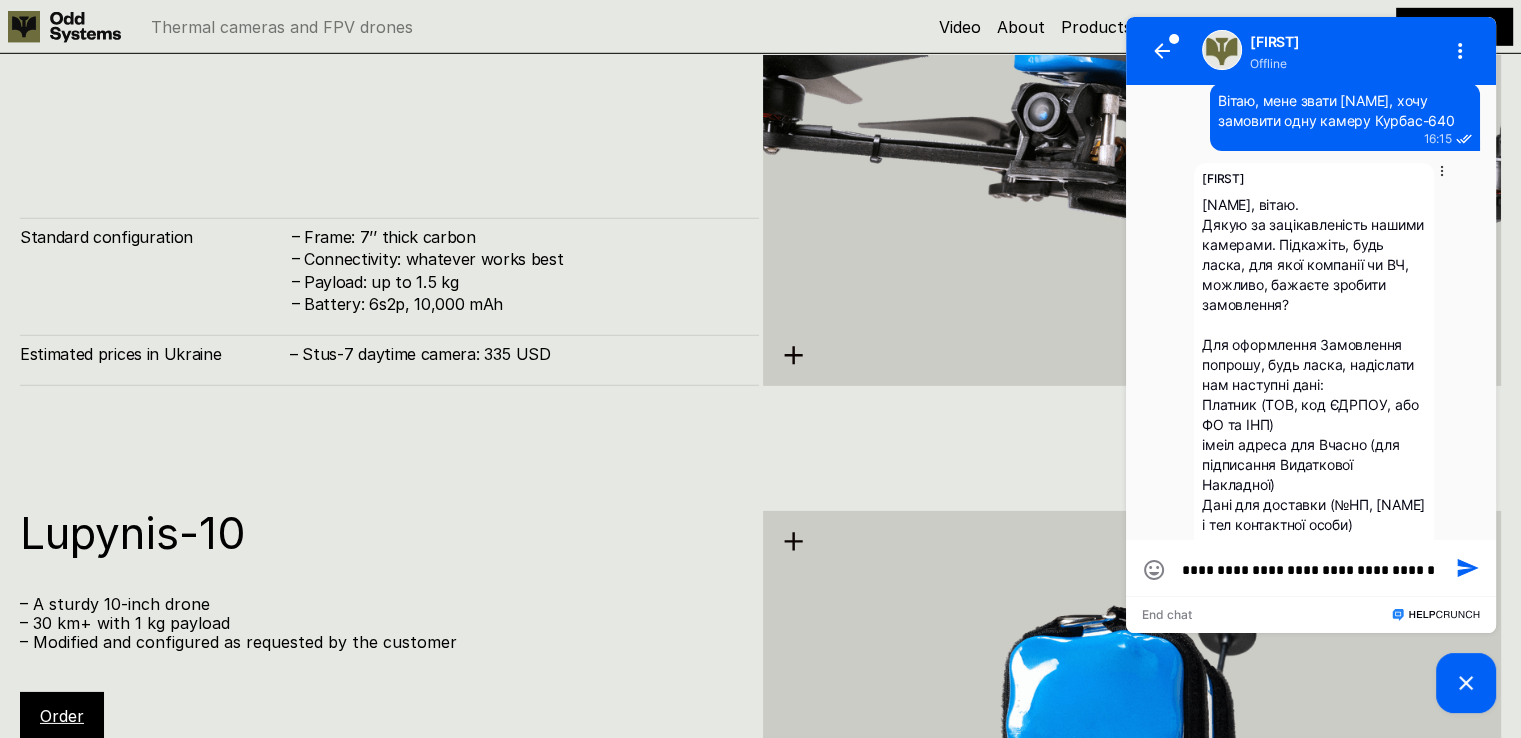 type on "**********" 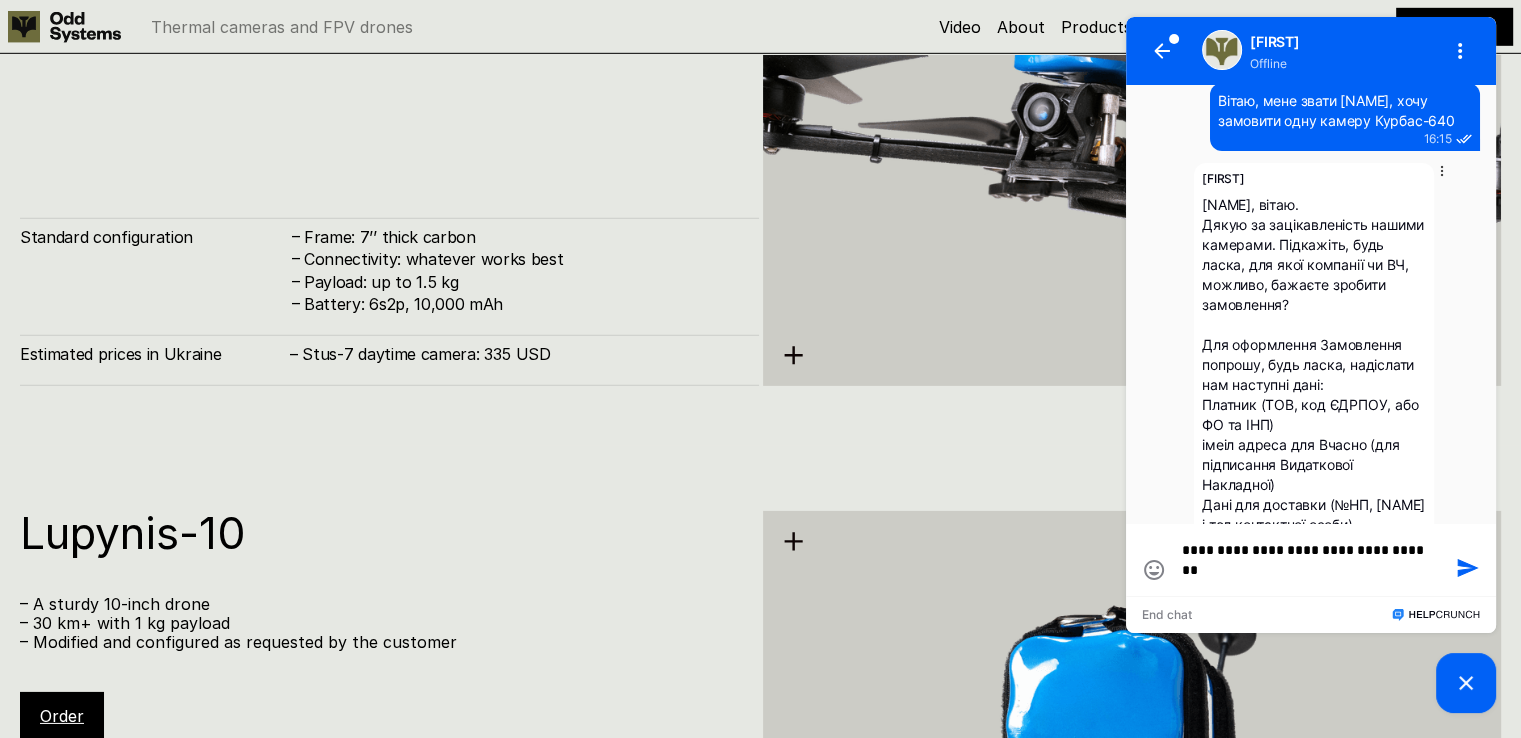 type on "**********" 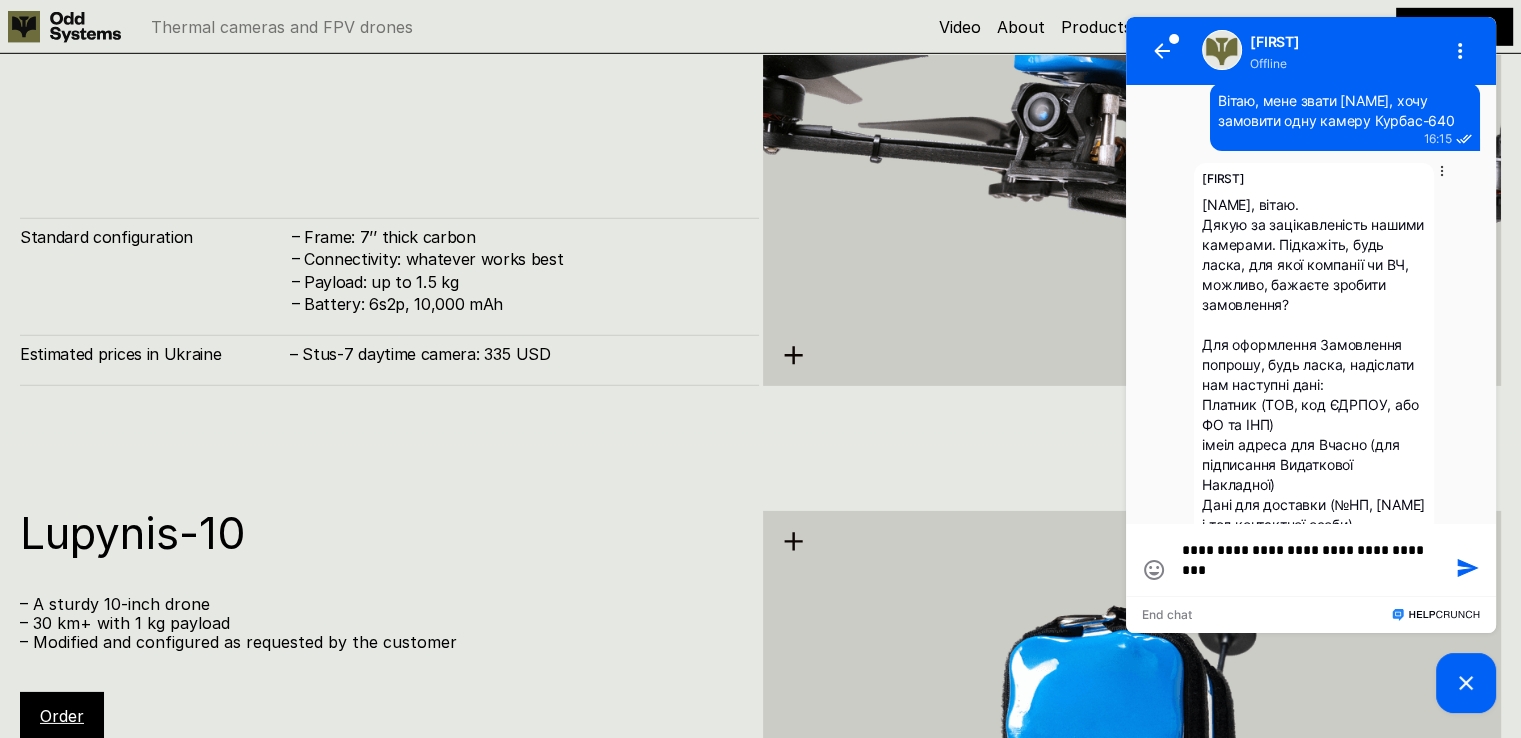 type on "**********" 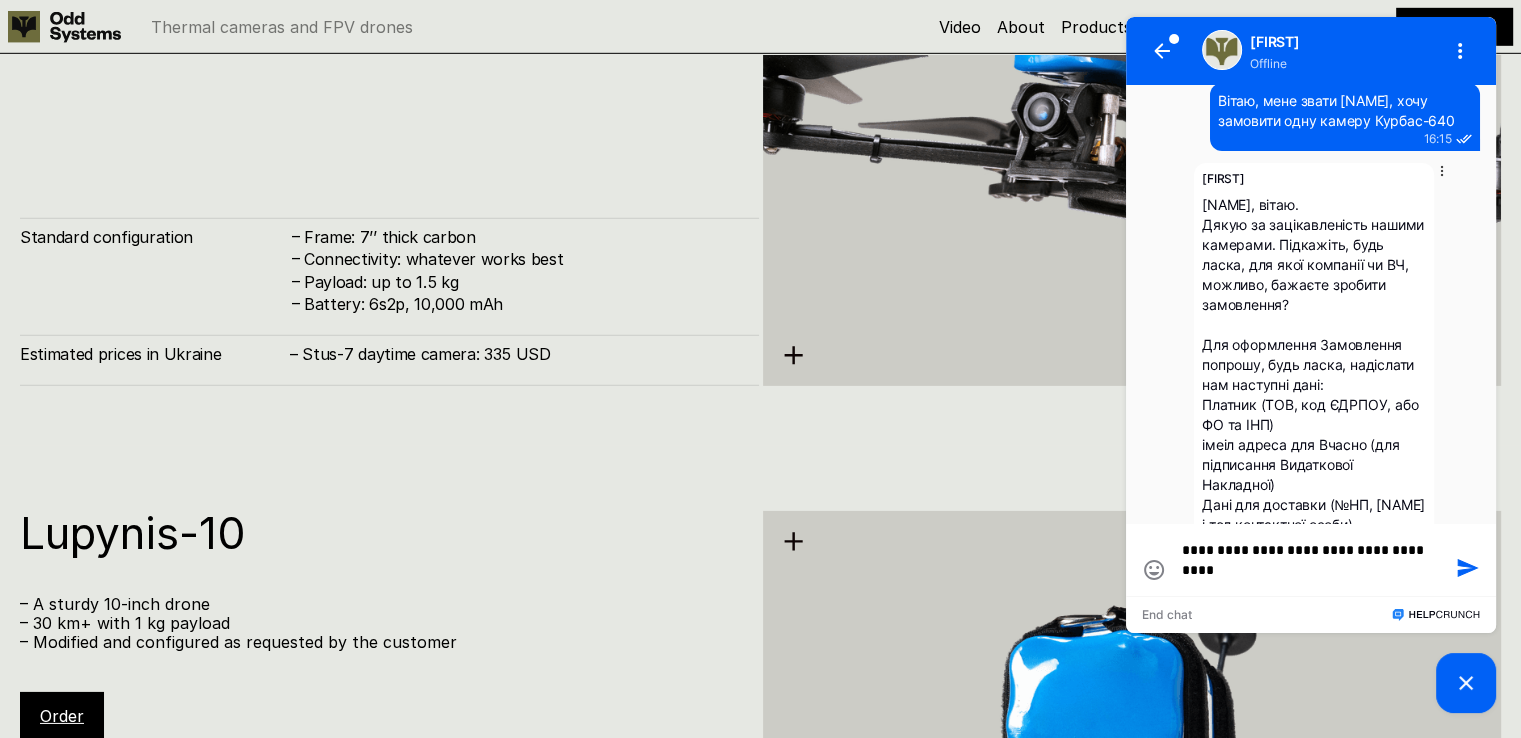 type on "**********" 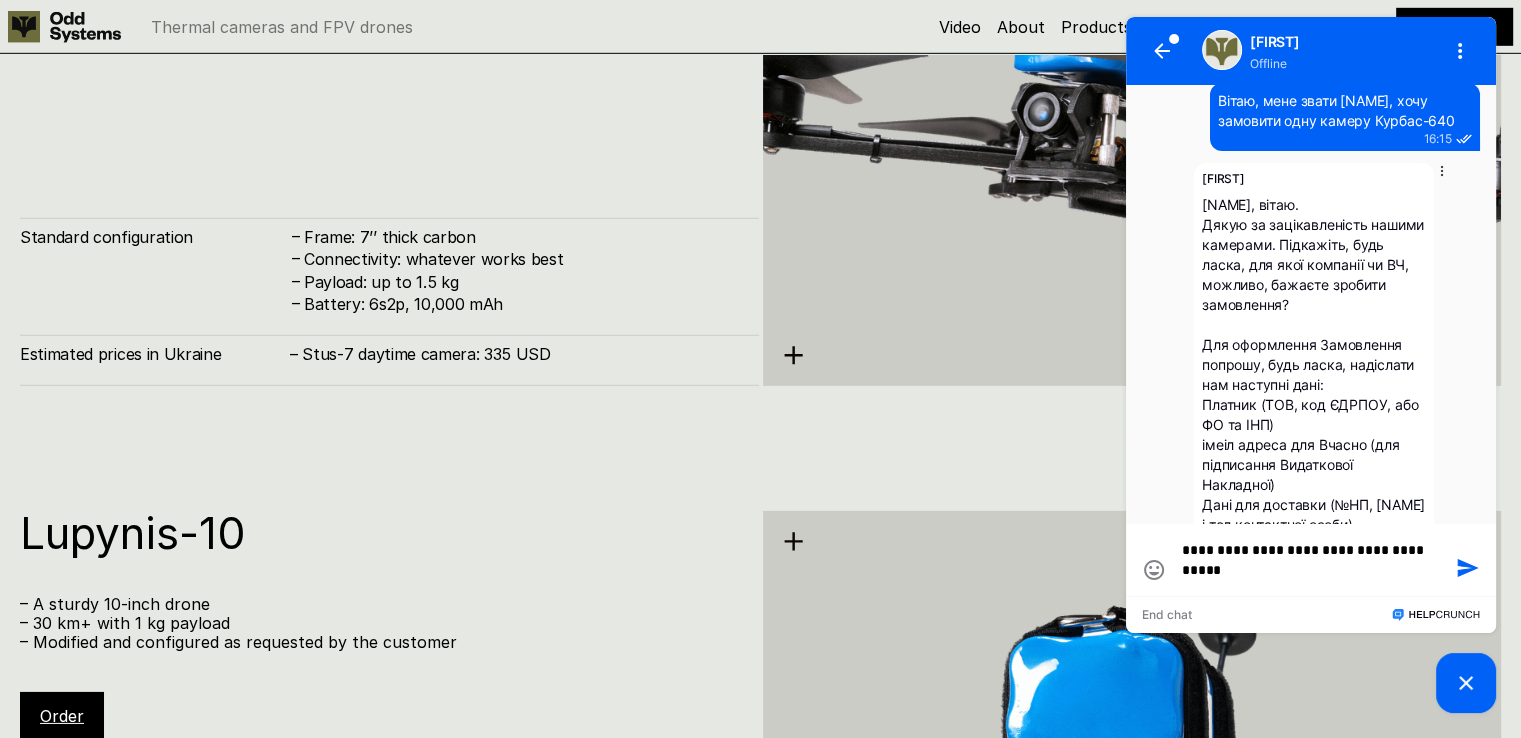 type on "**********" 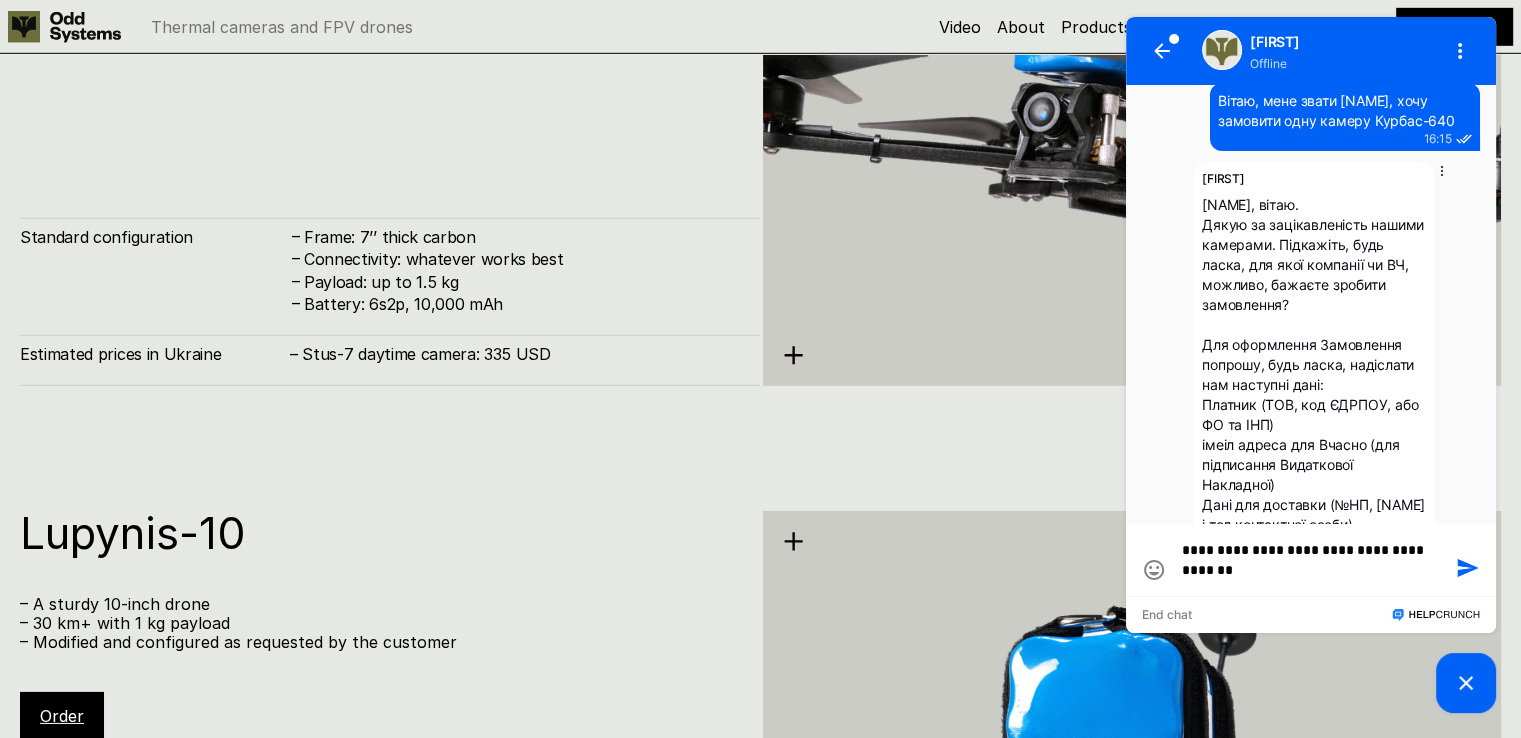type on "**********" 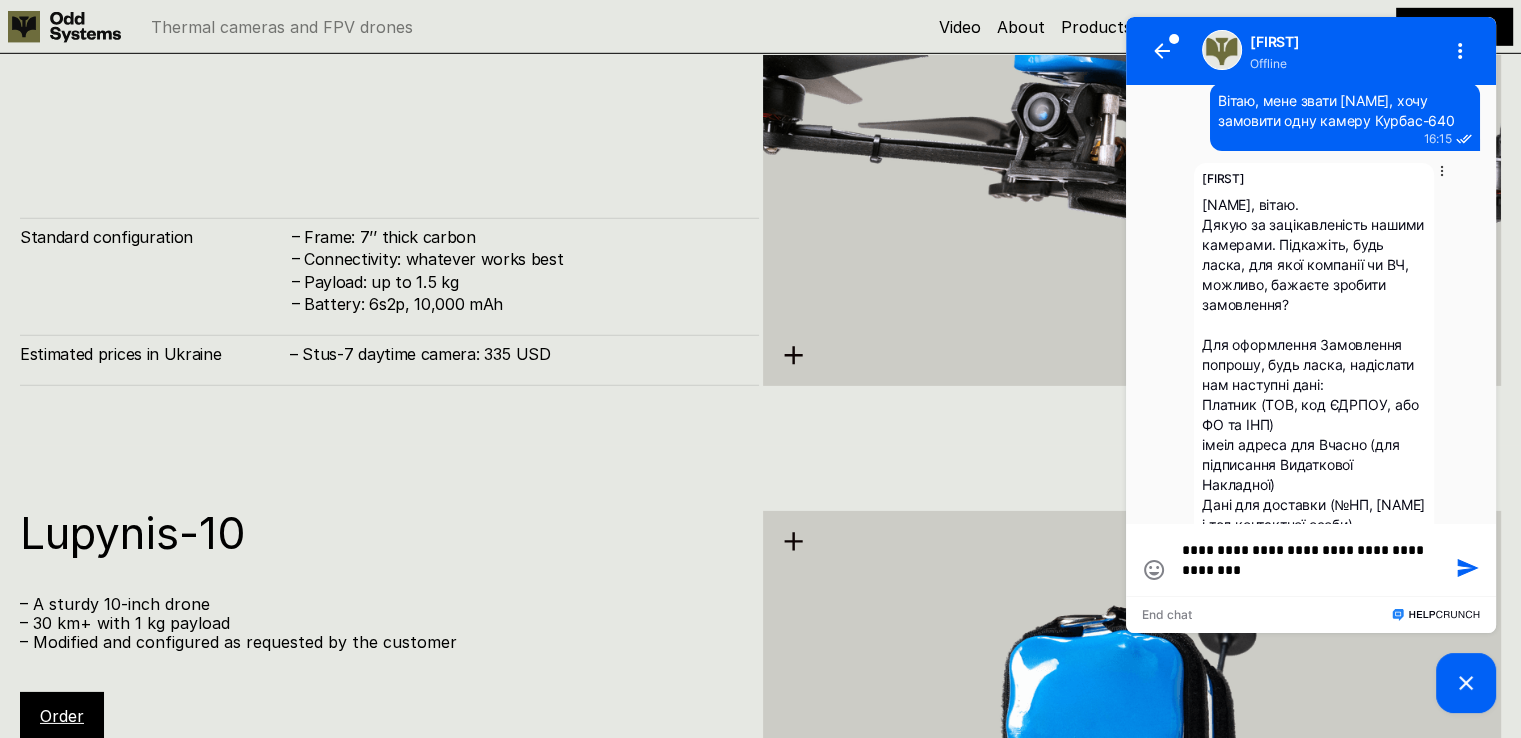 type on "**********" 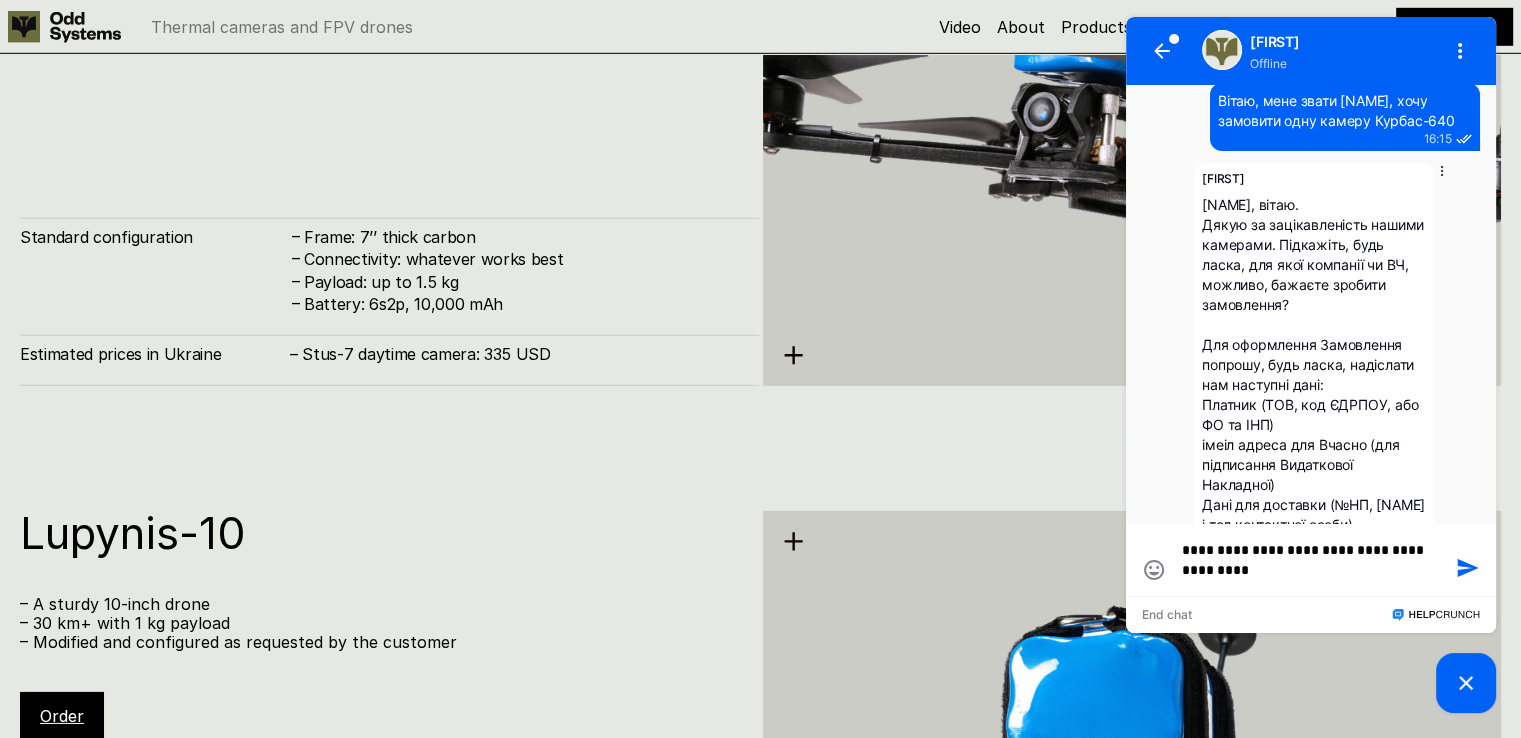 type on "**********" 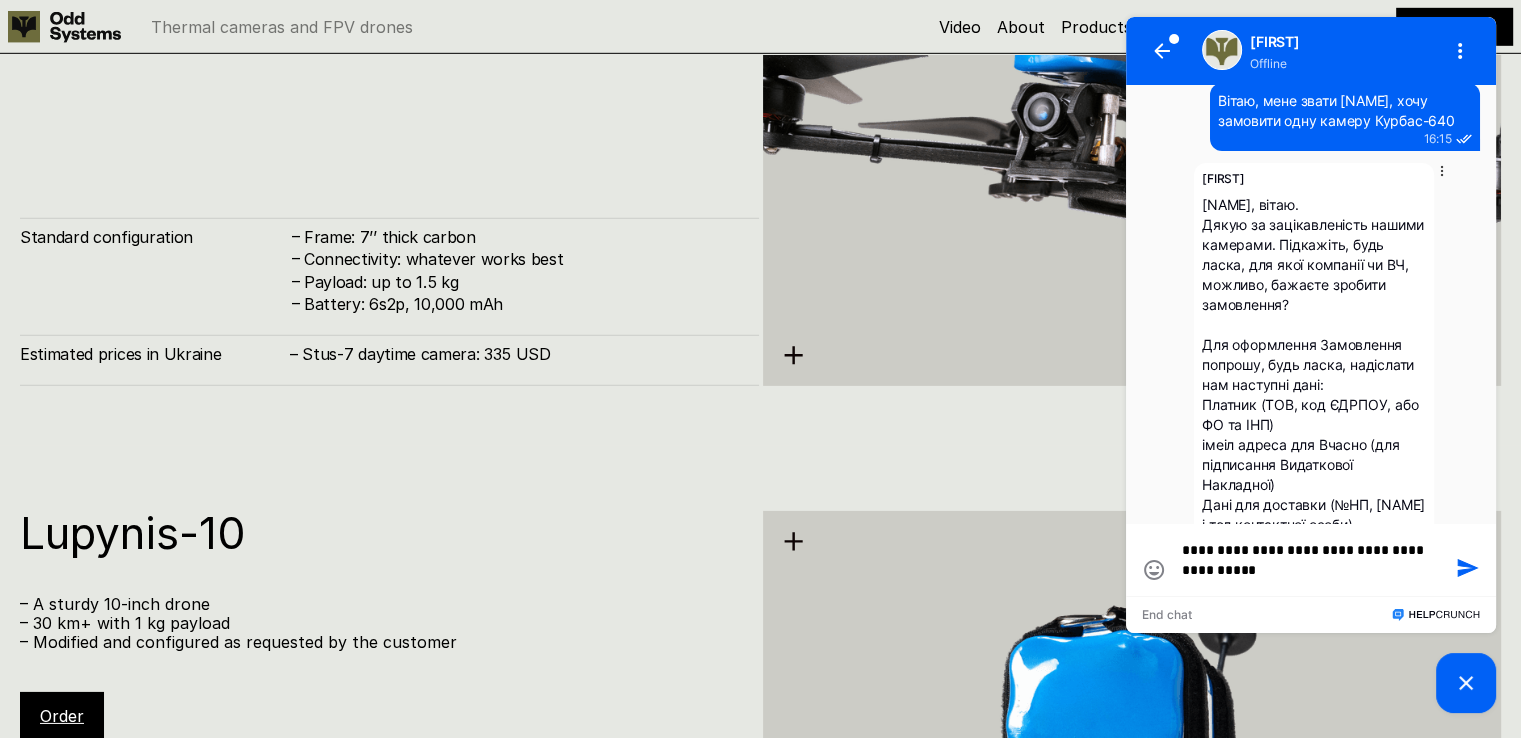 type on "**********" 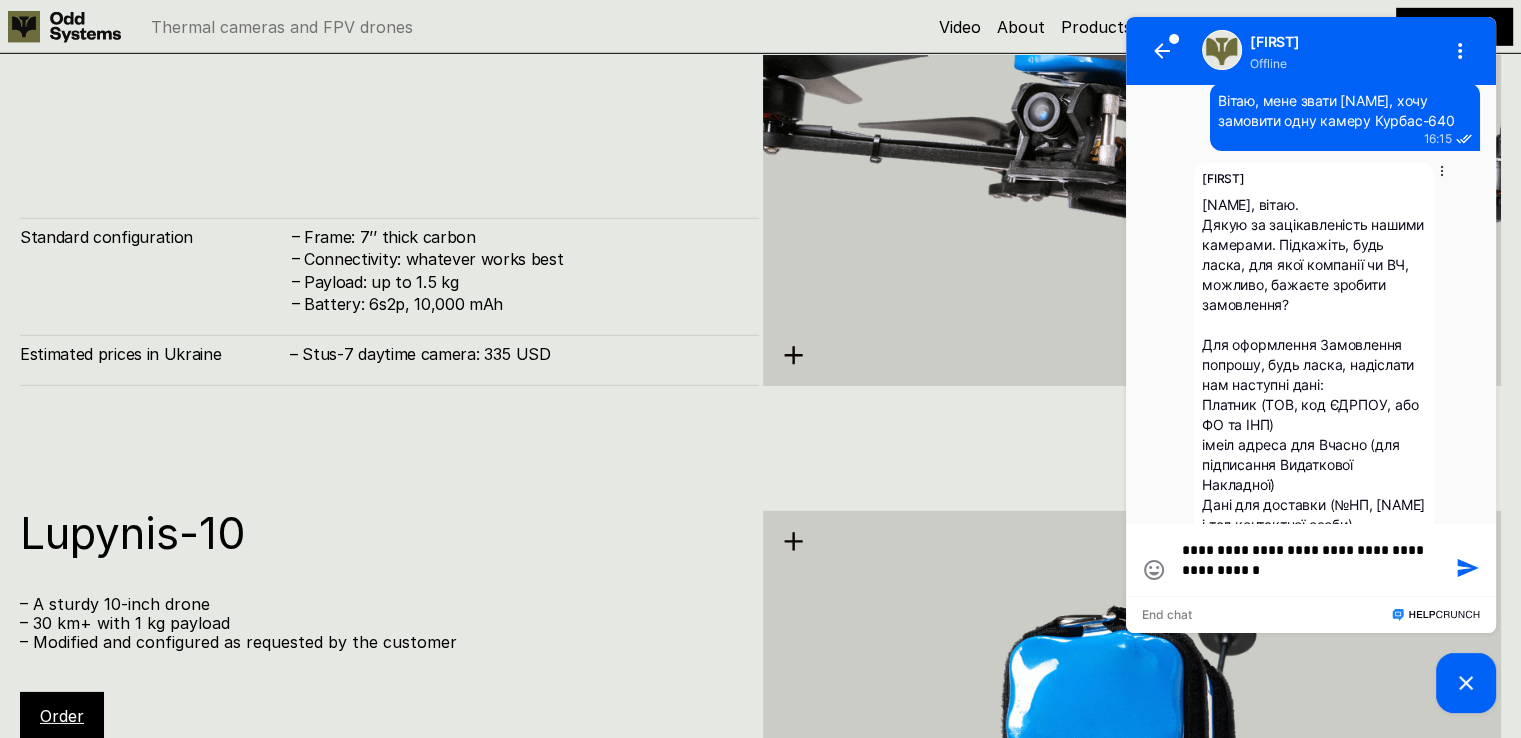 type on "**********" 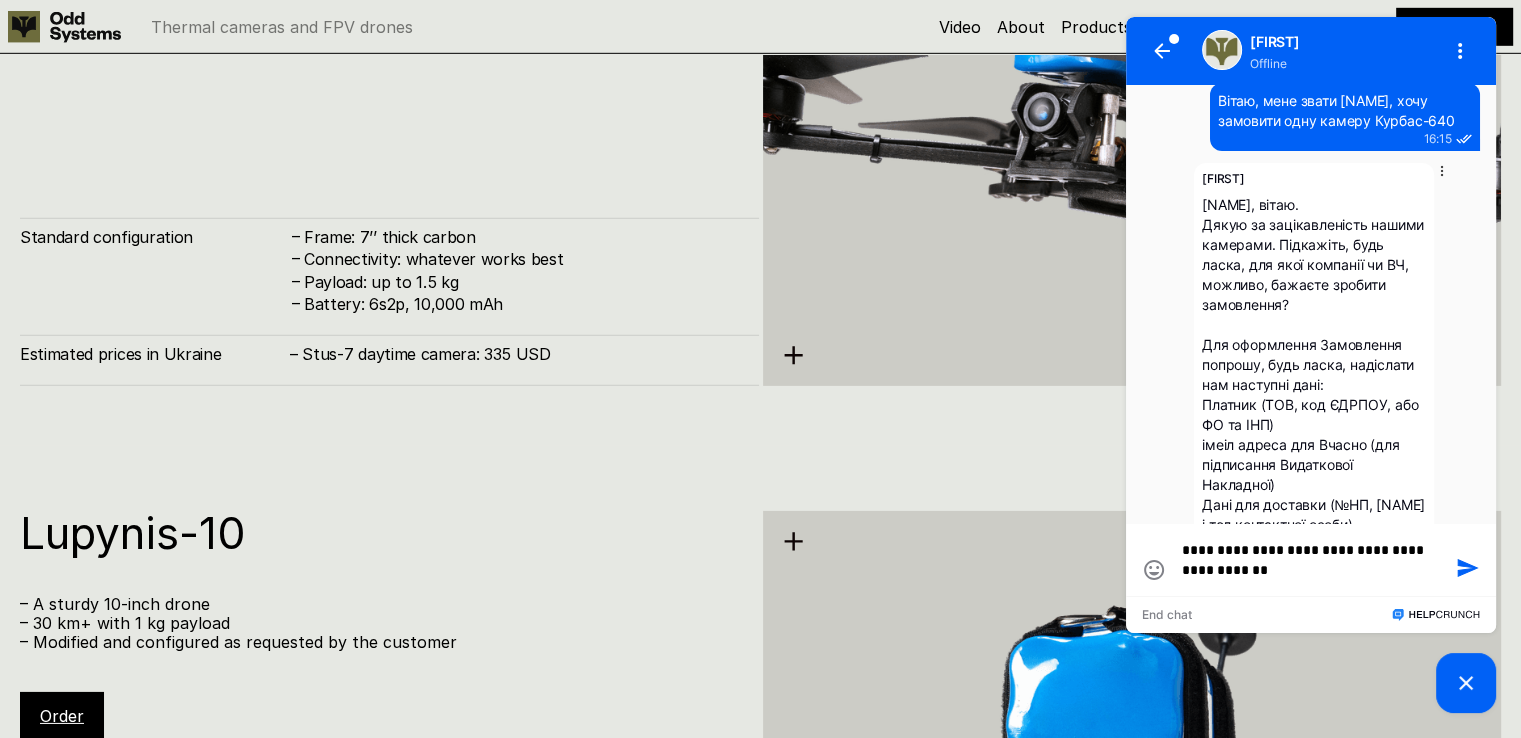 type on "**********" 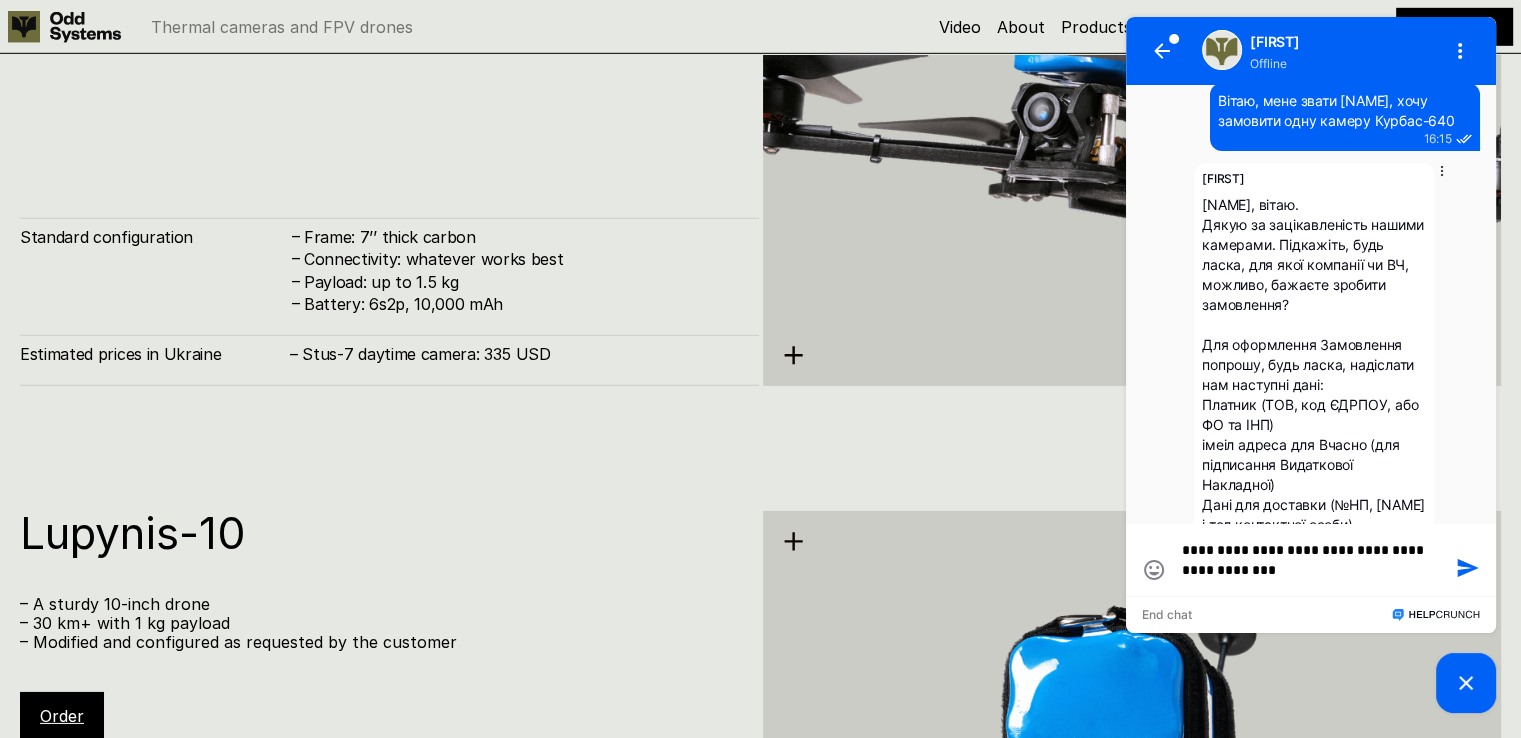 type on "**********" 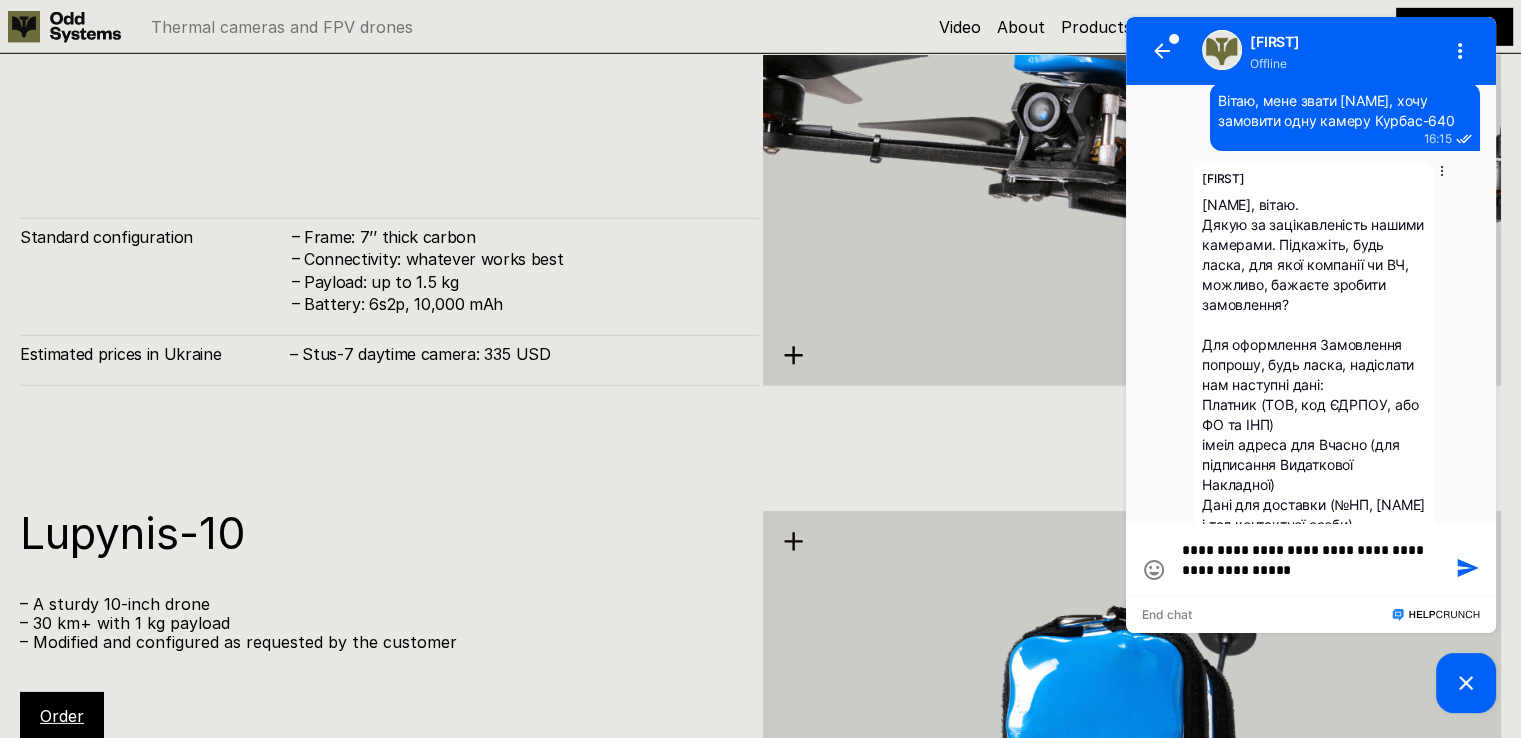 type on "**********" 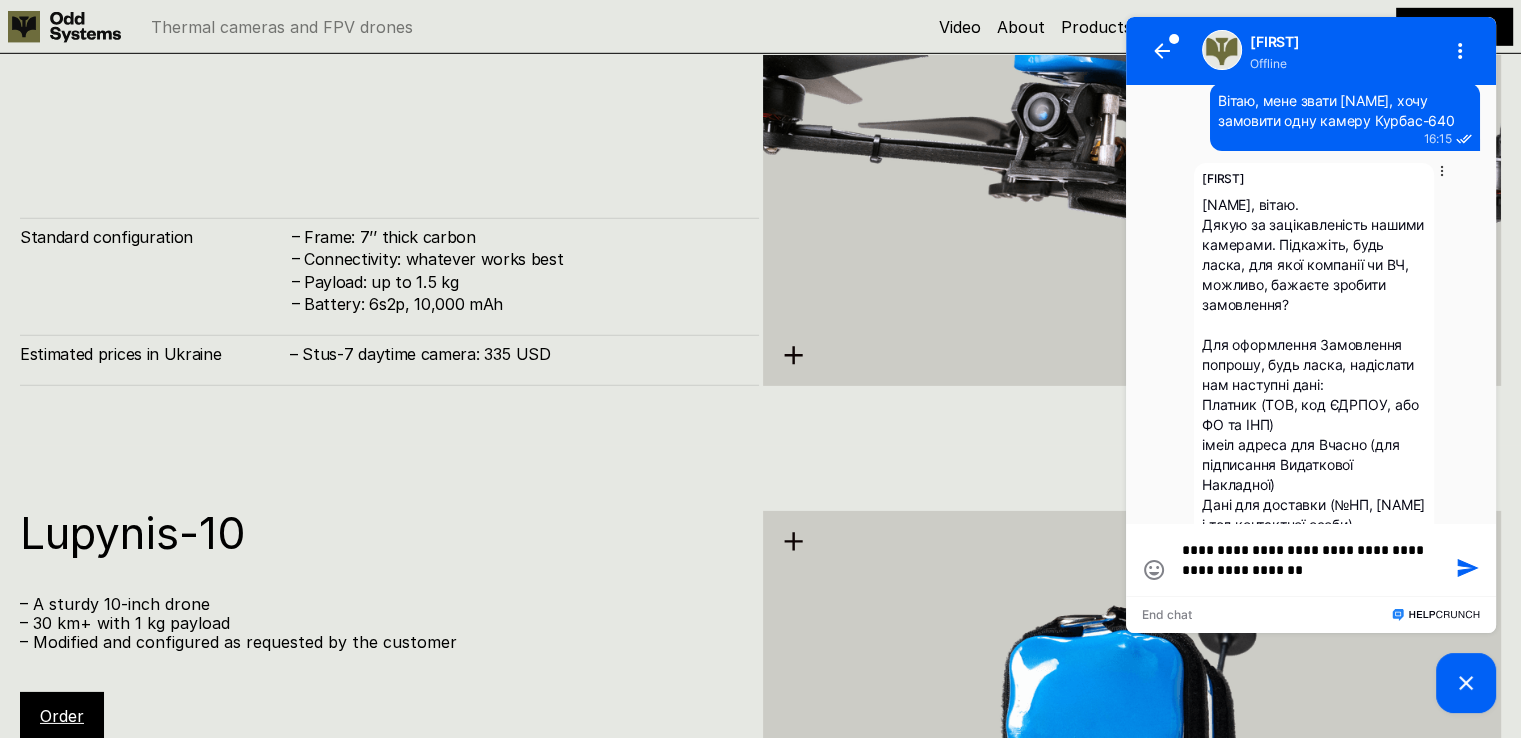 type on "**********" 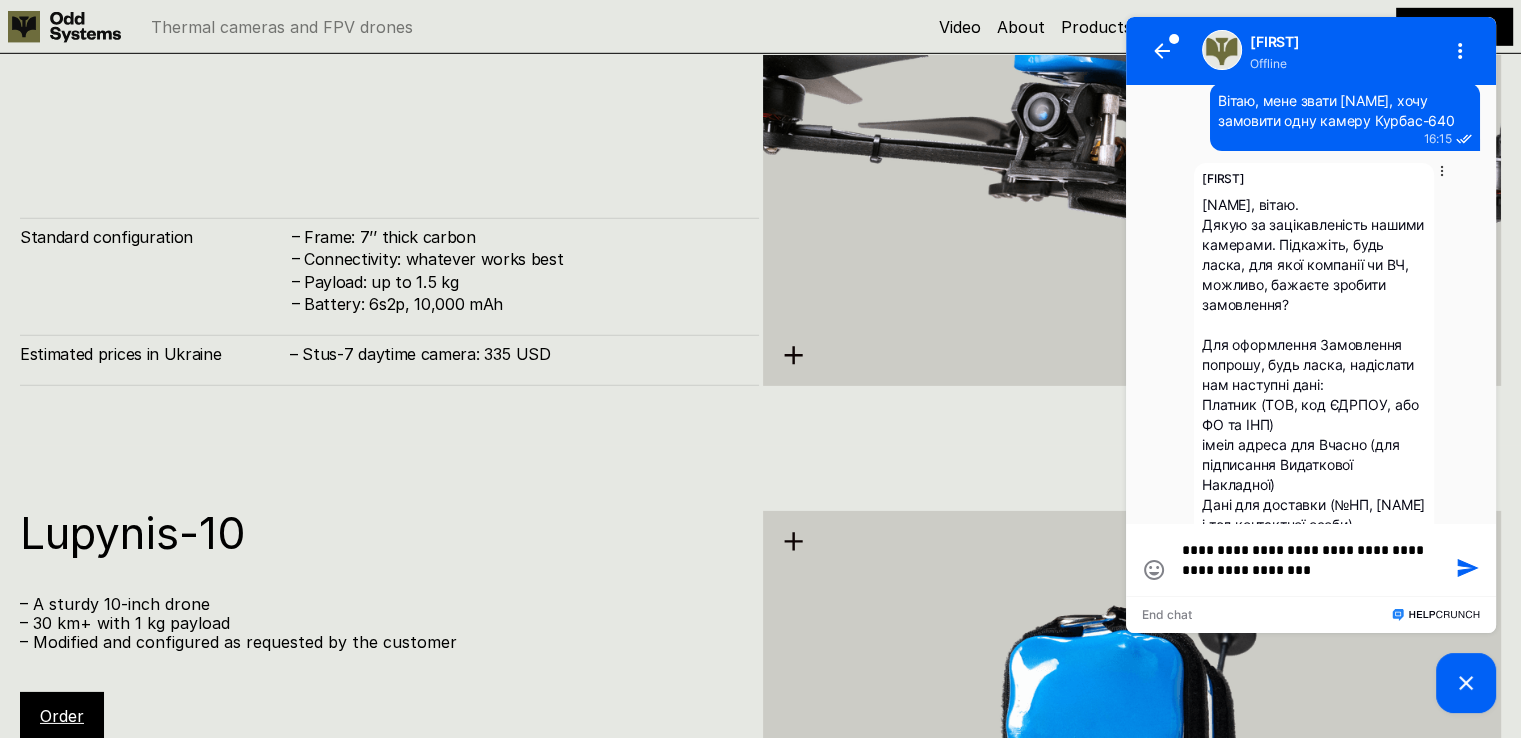 type on "**********" 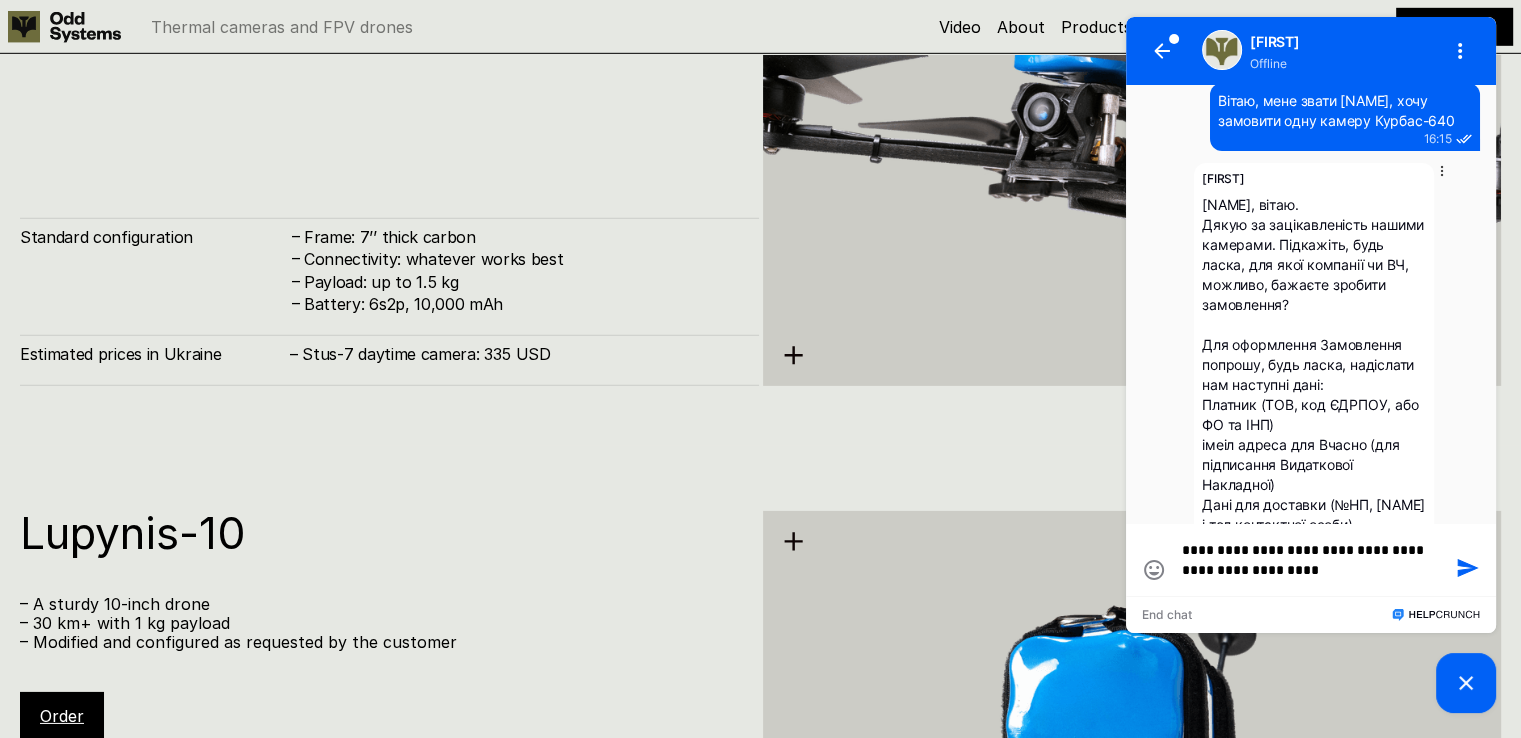 type on "**********" 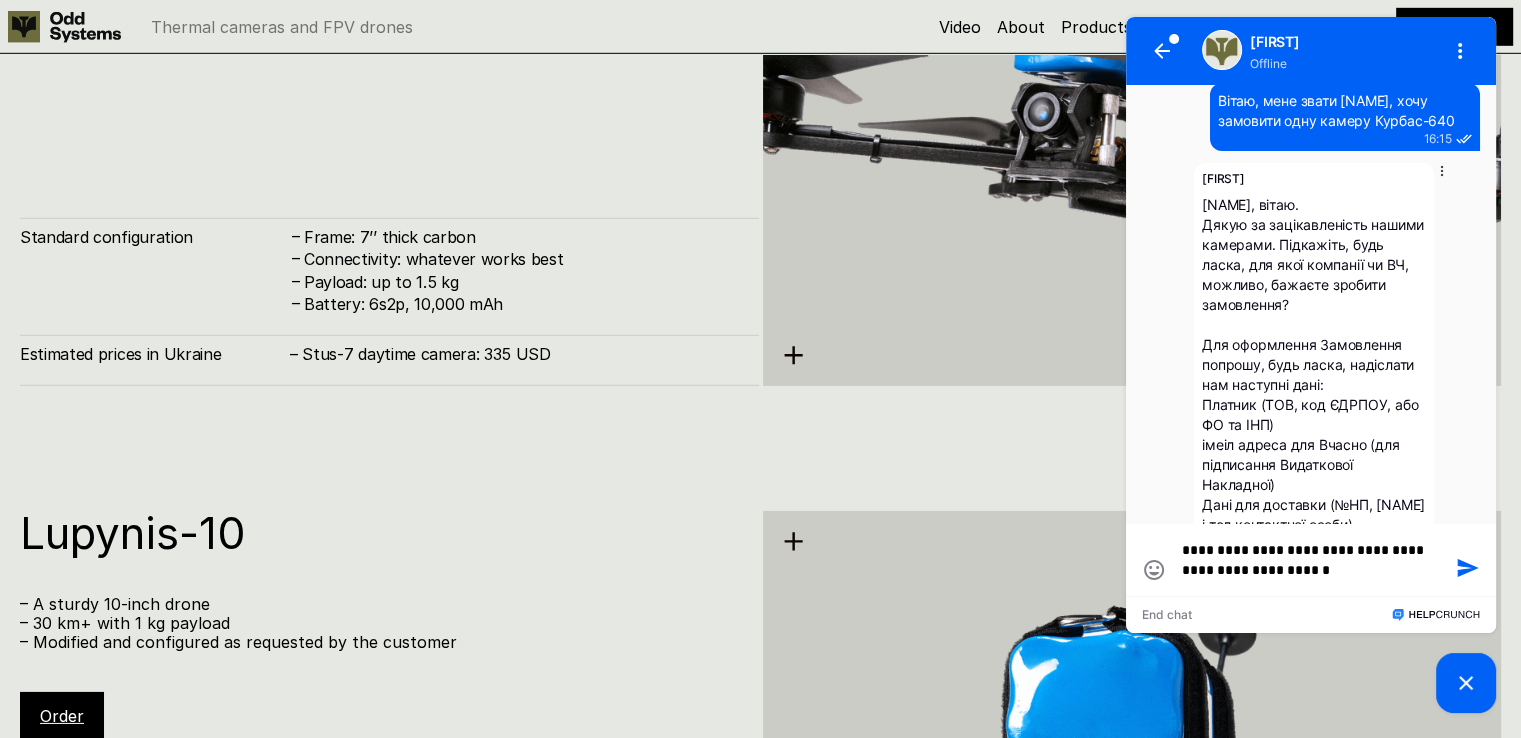 type on "**********" 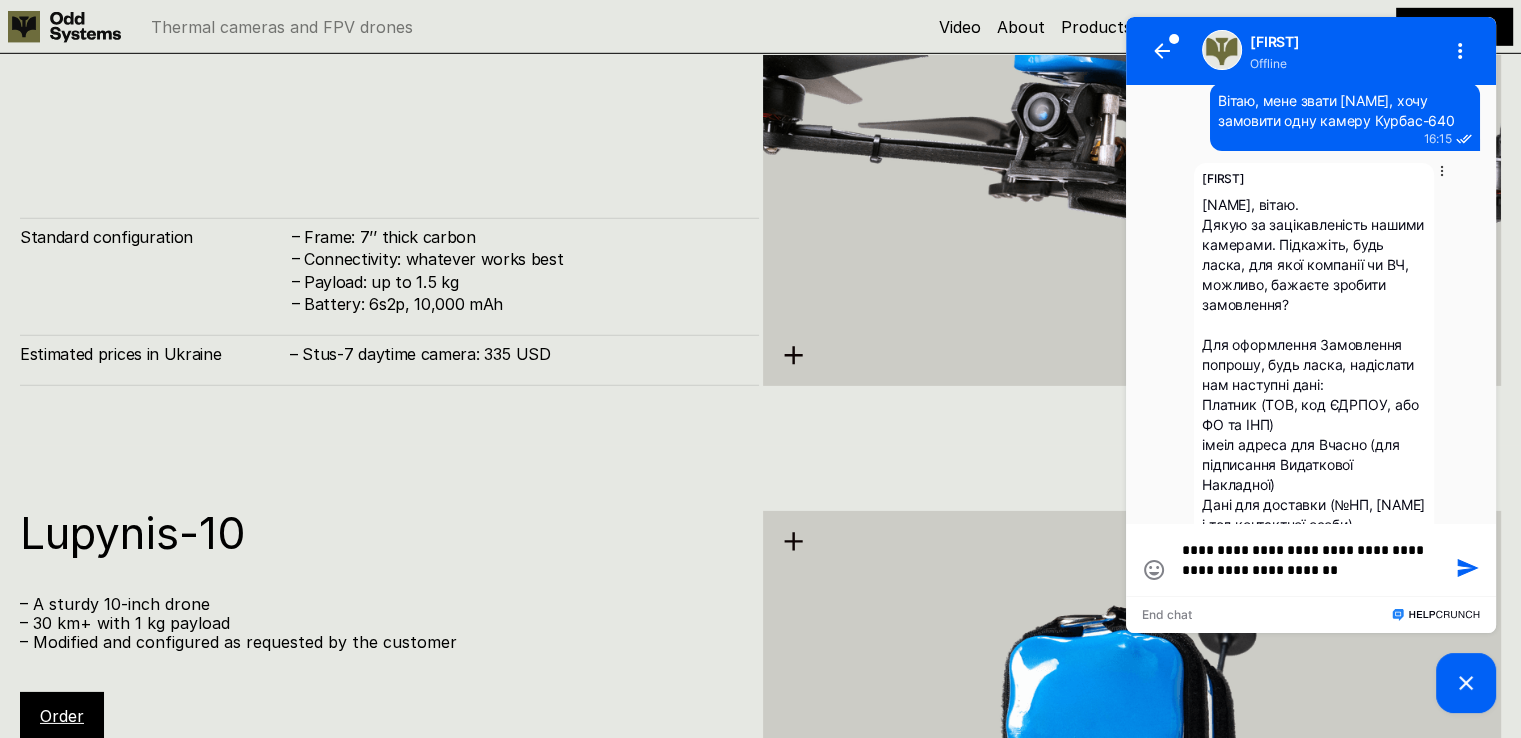 type on "**********" 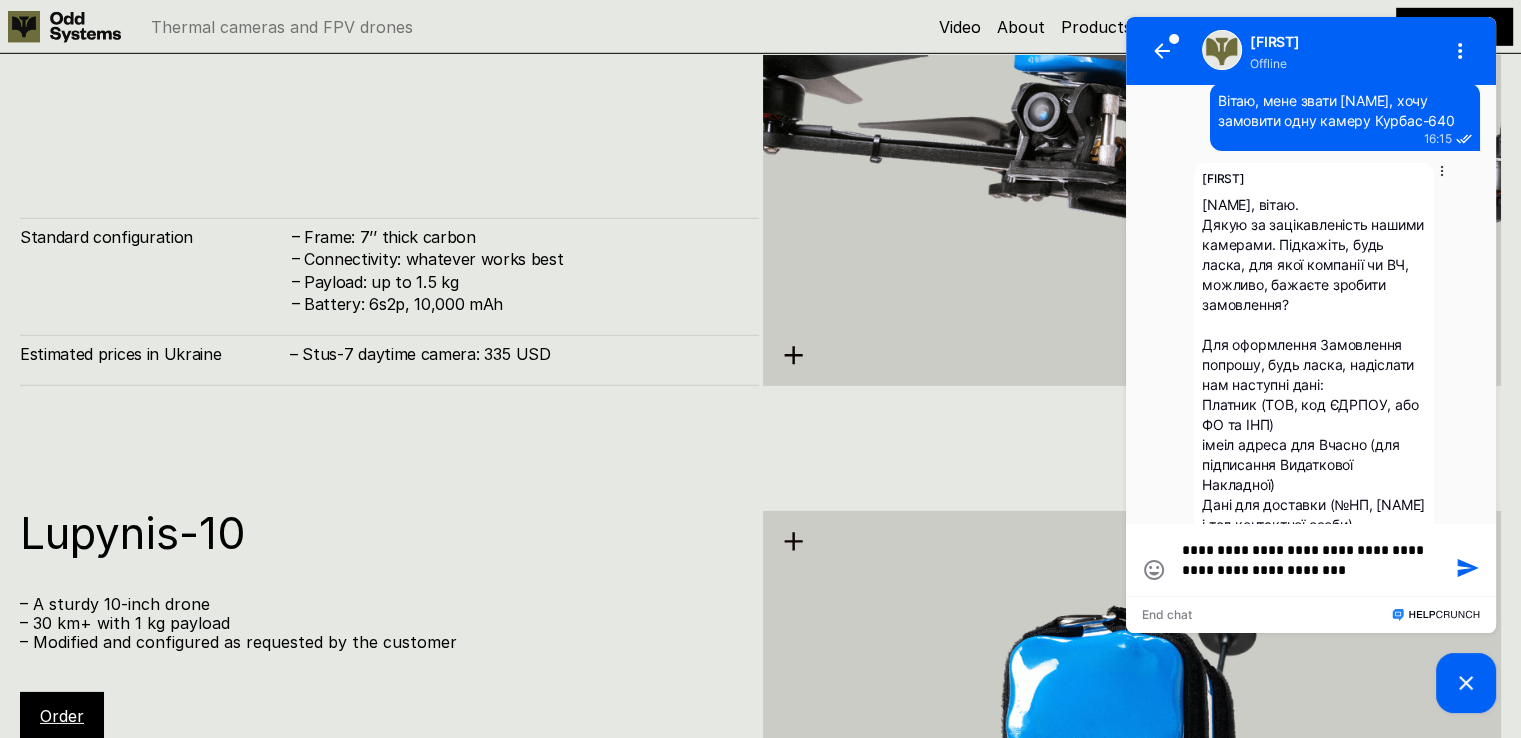 type on "**********" 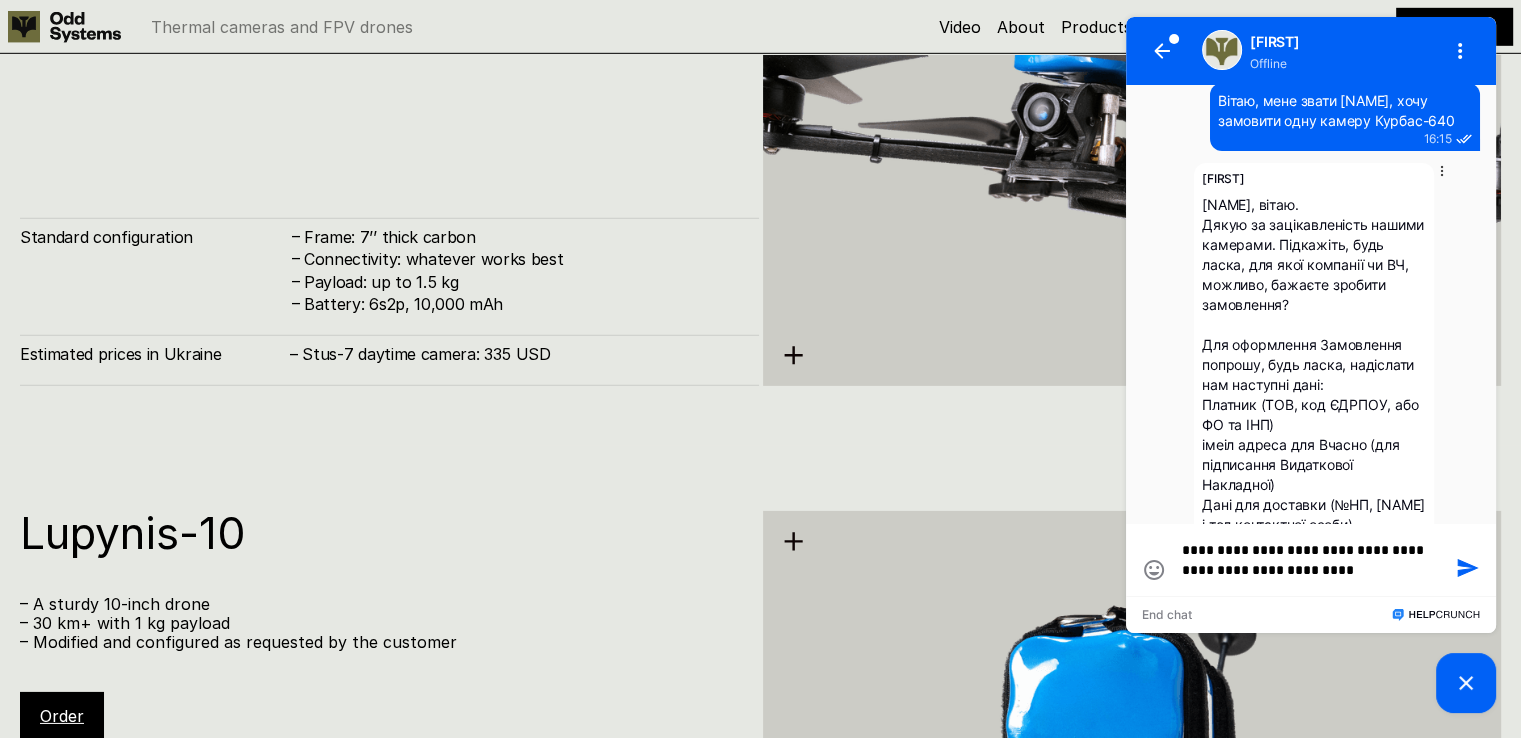 type on "**********" 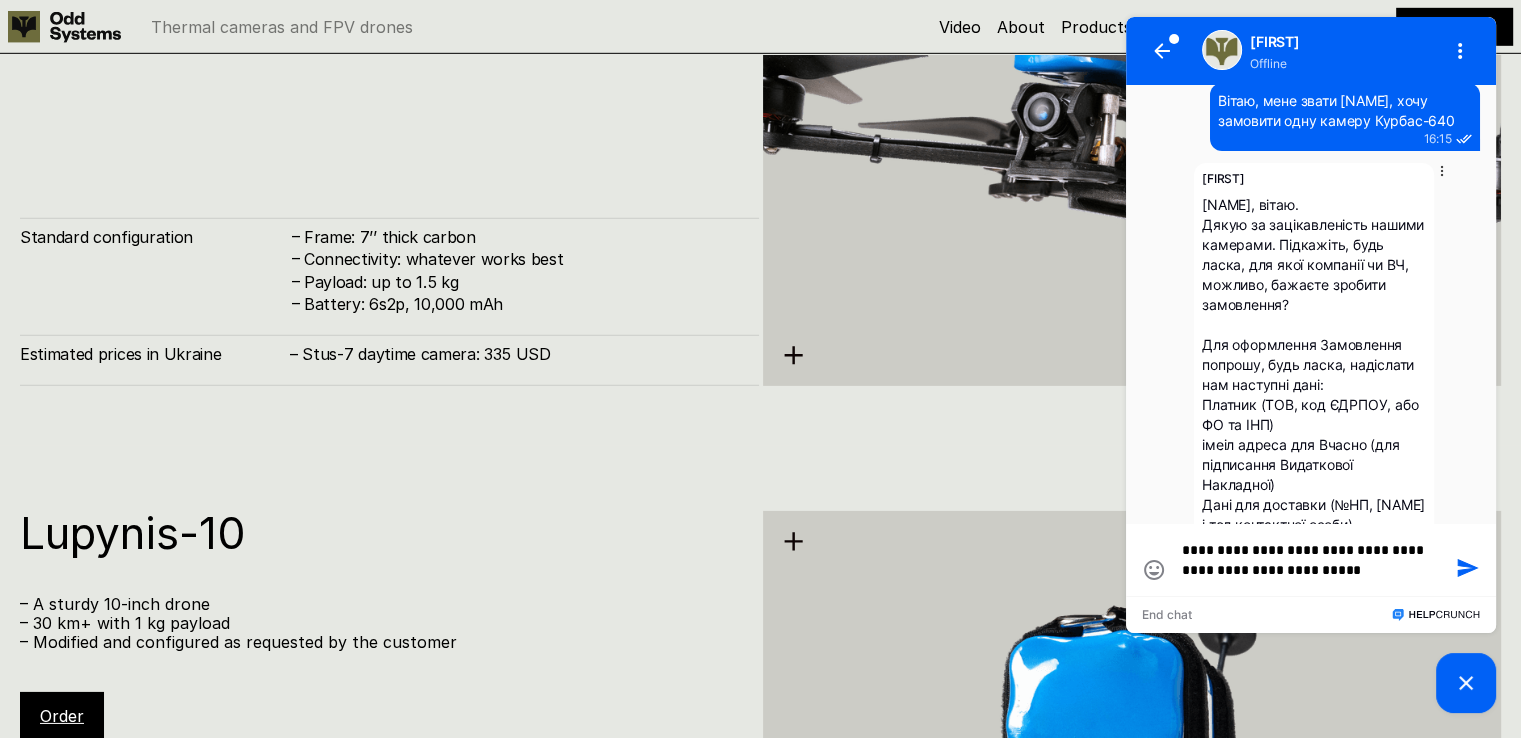 type on "**********" 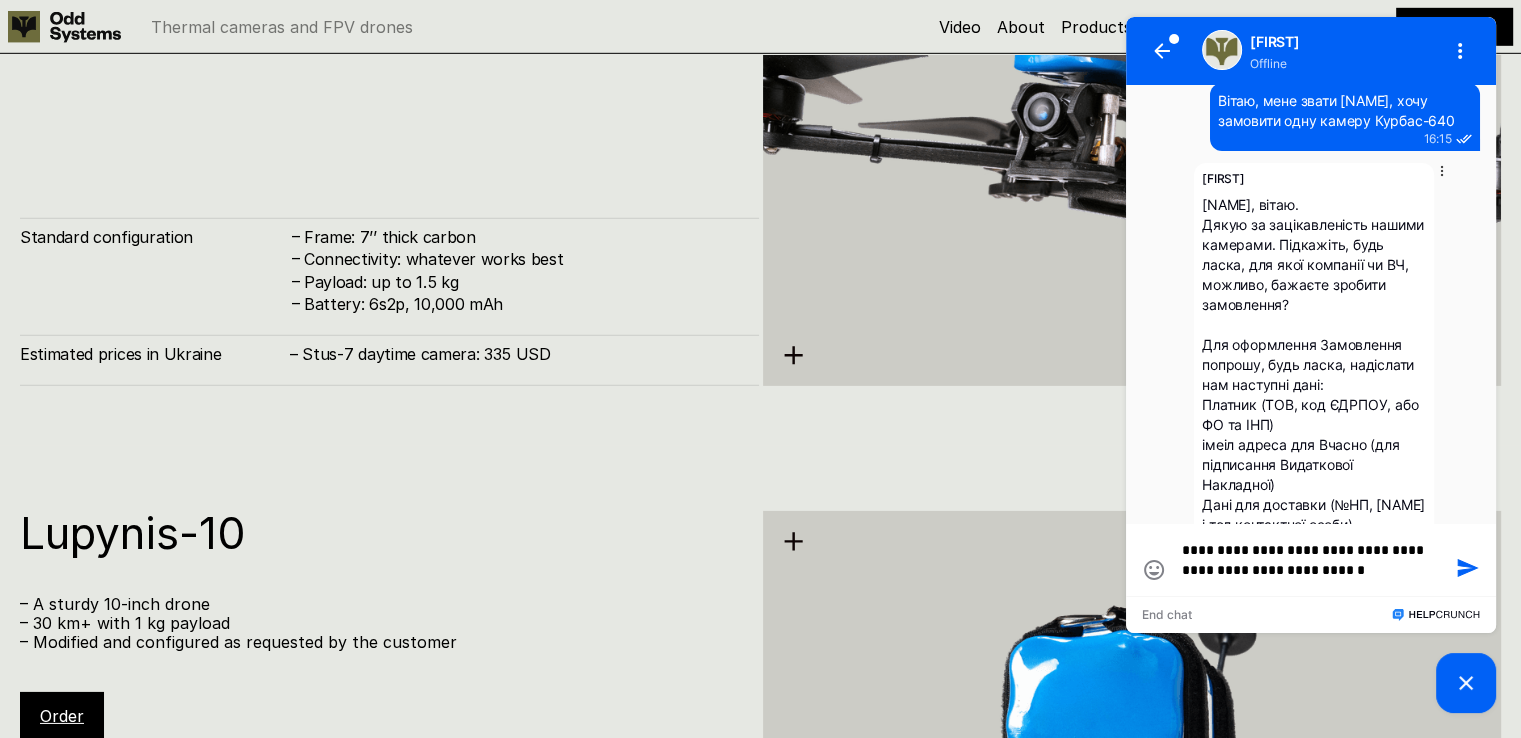 type on "**********" 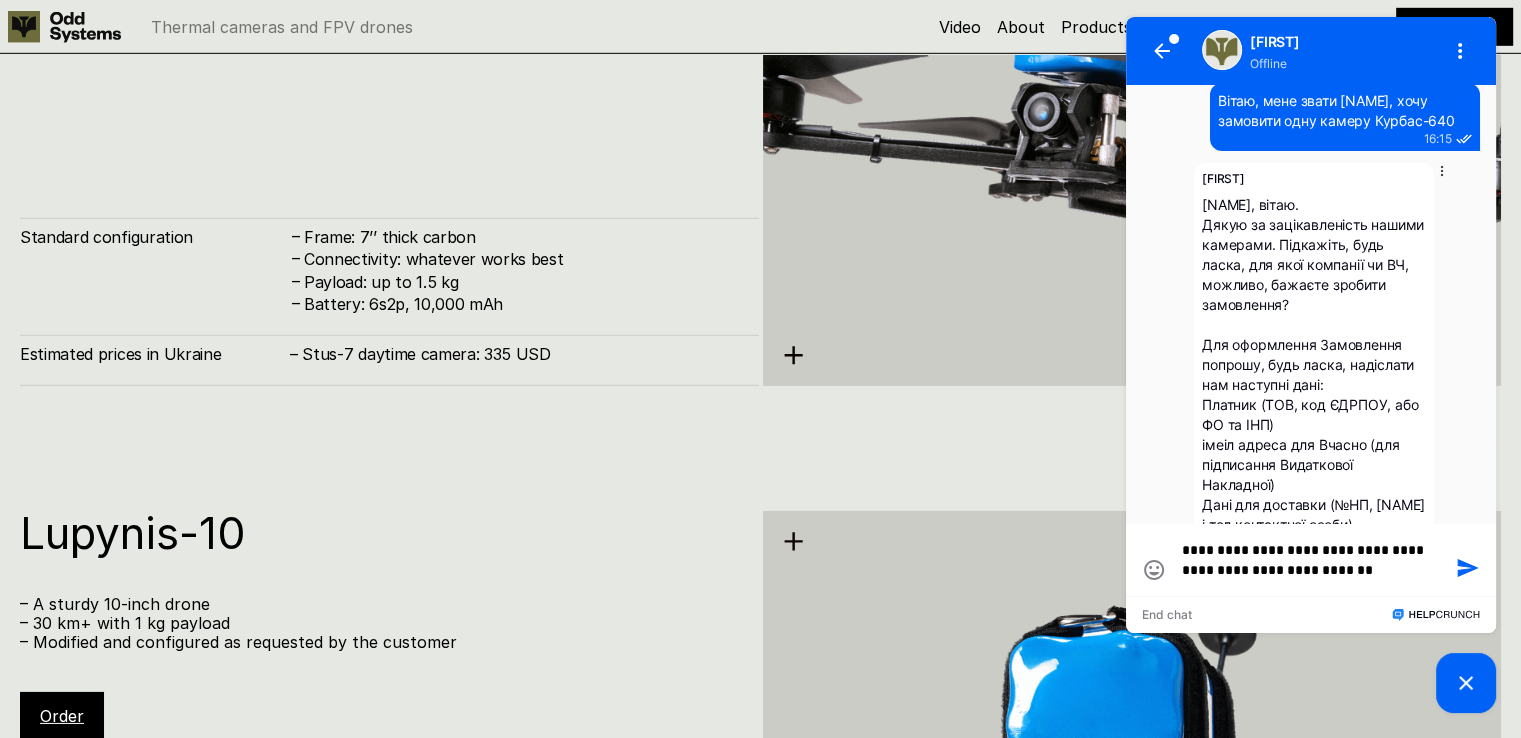 type on "**********" 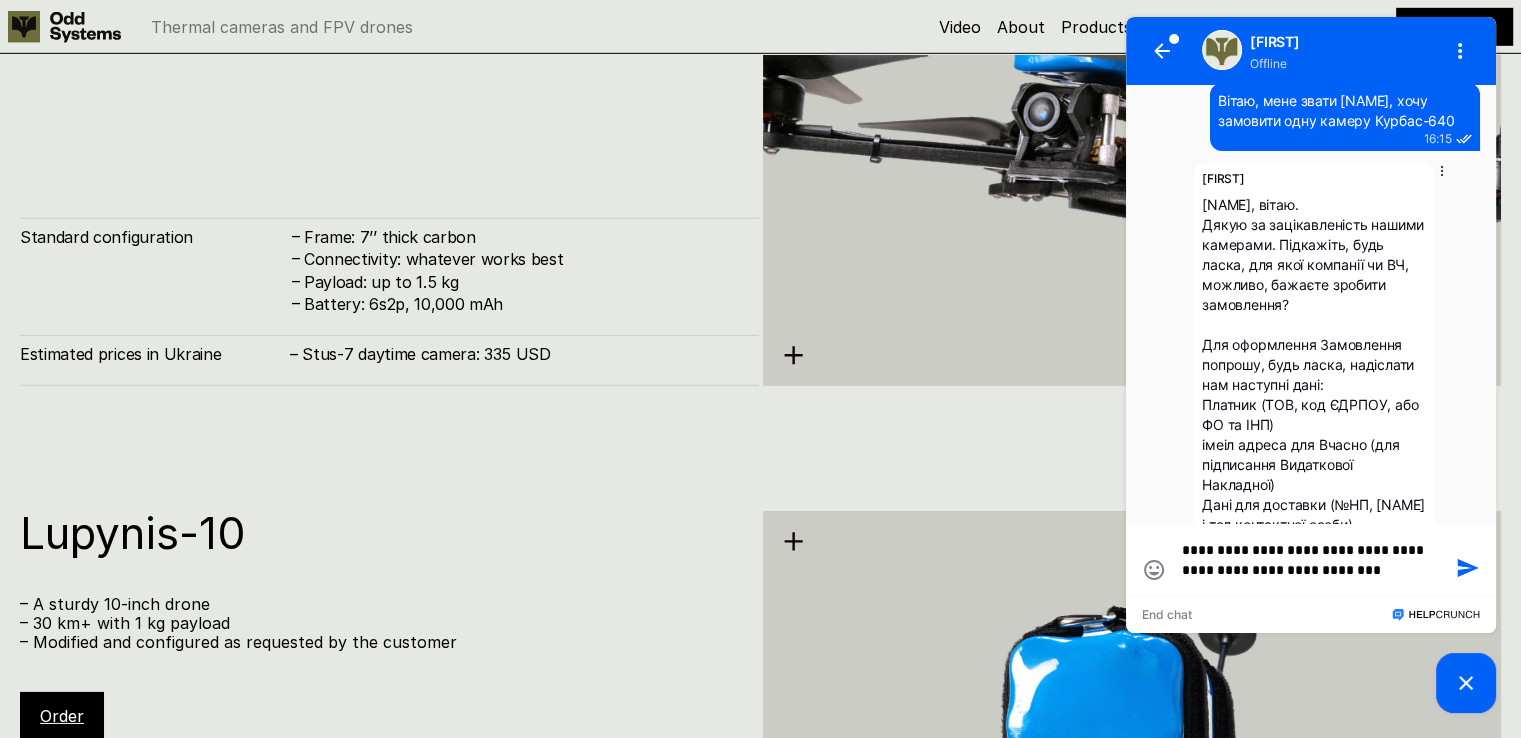 type on "**********" 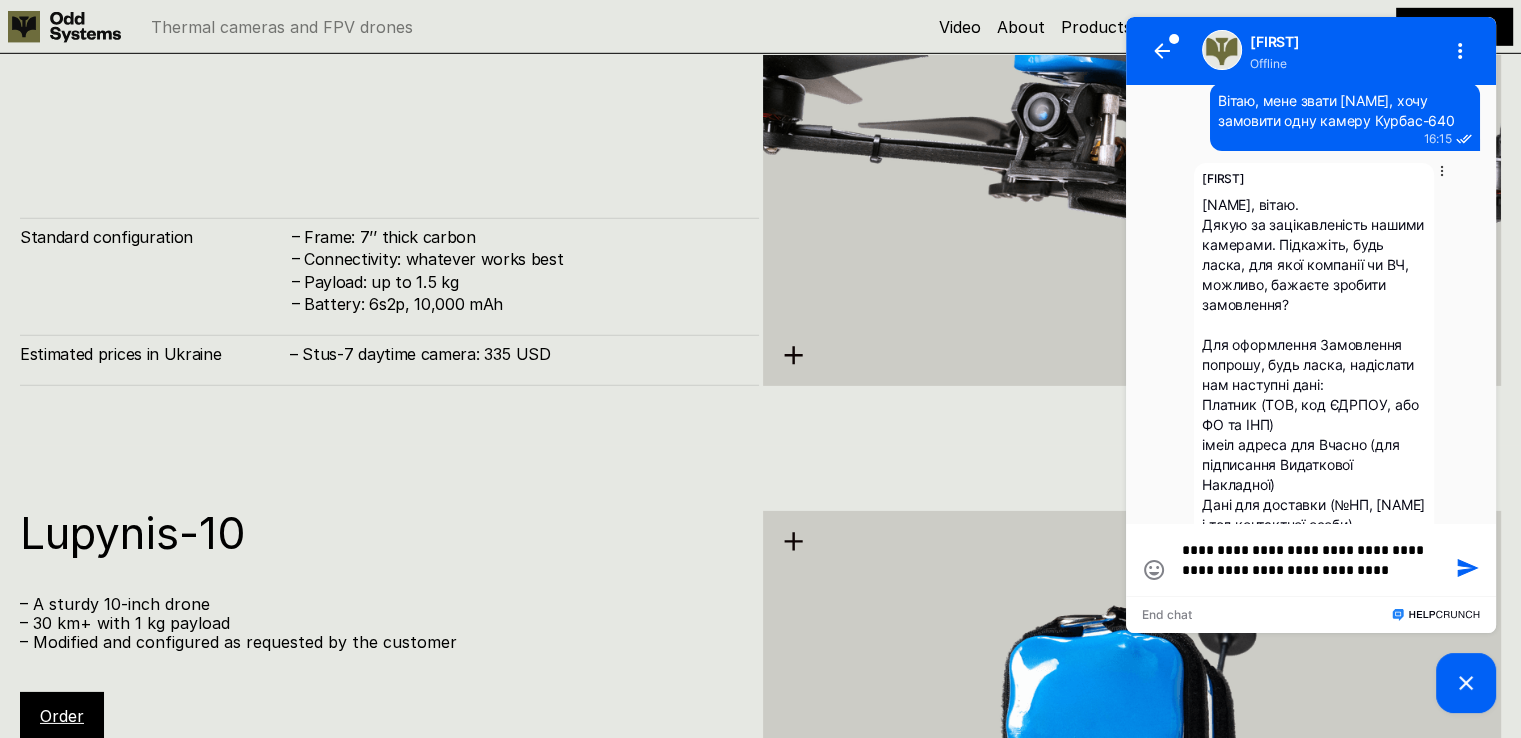 type on "**********" 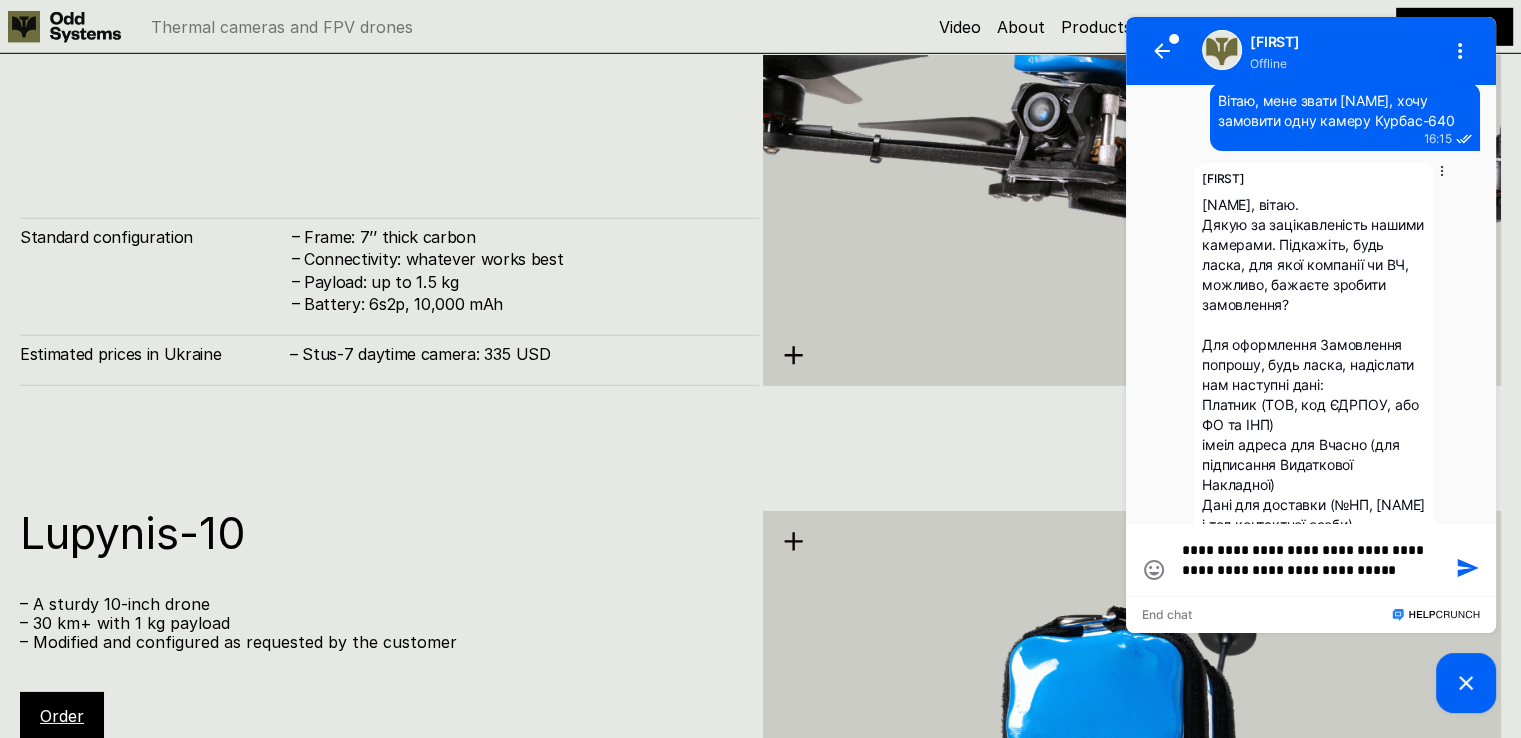 type on "**********" 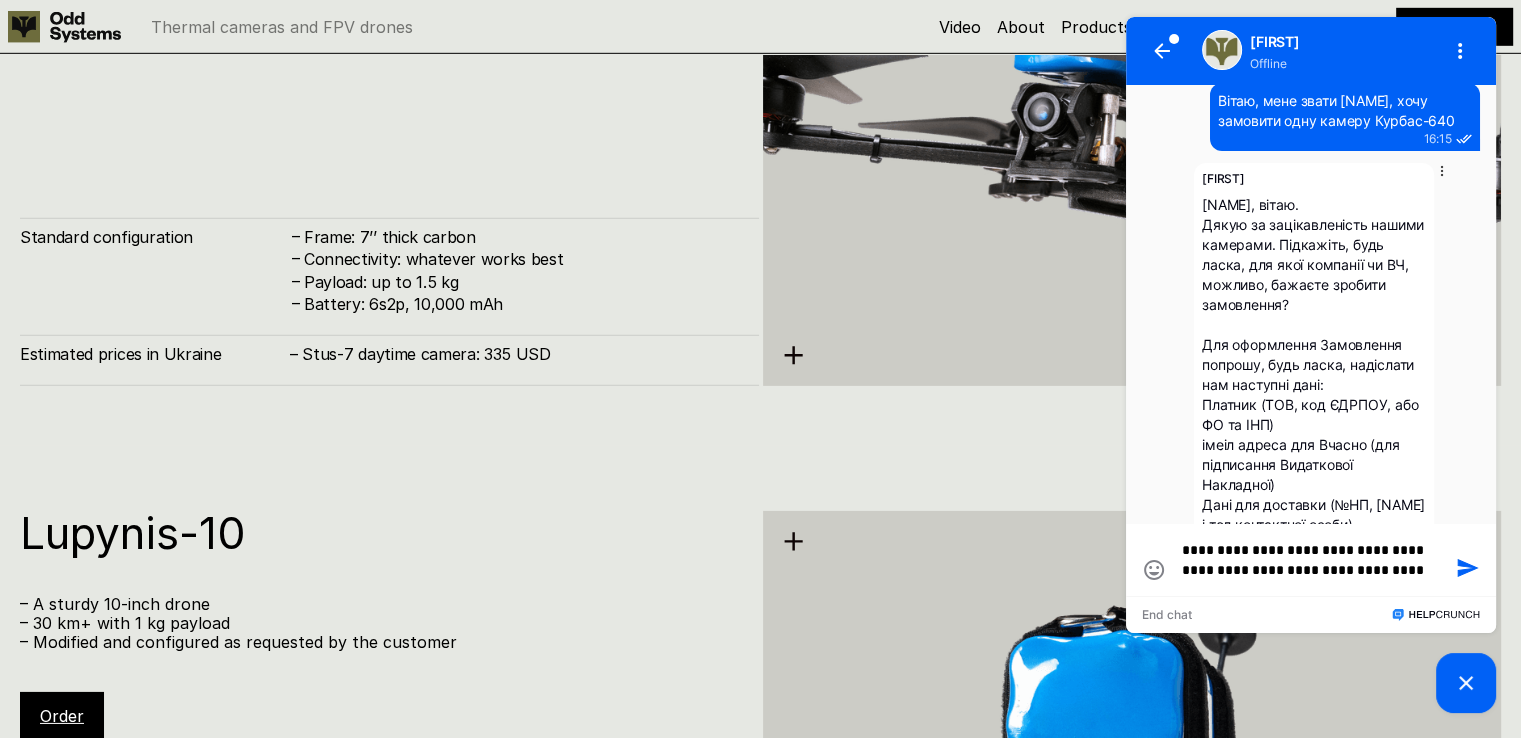 type on "**********" 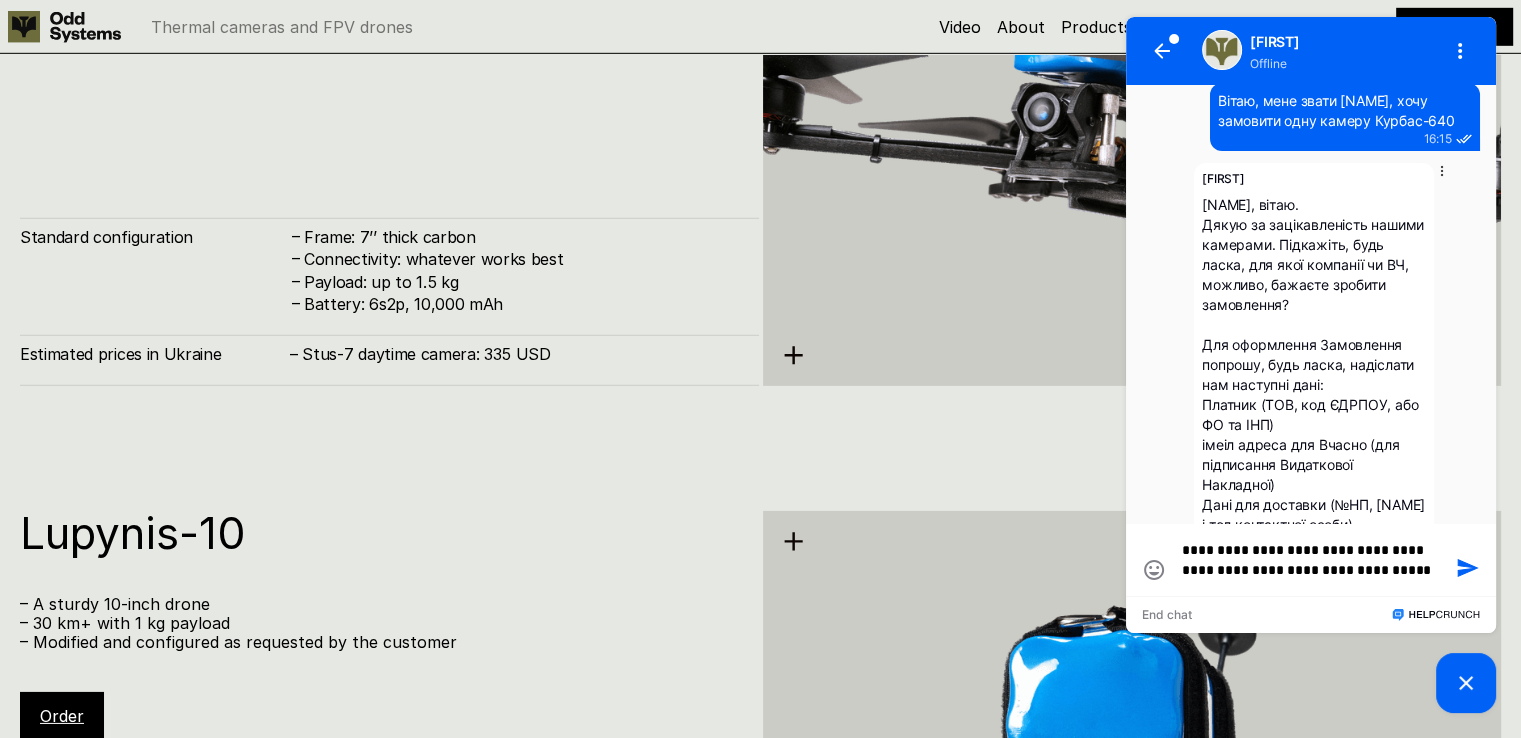 type on "**********" 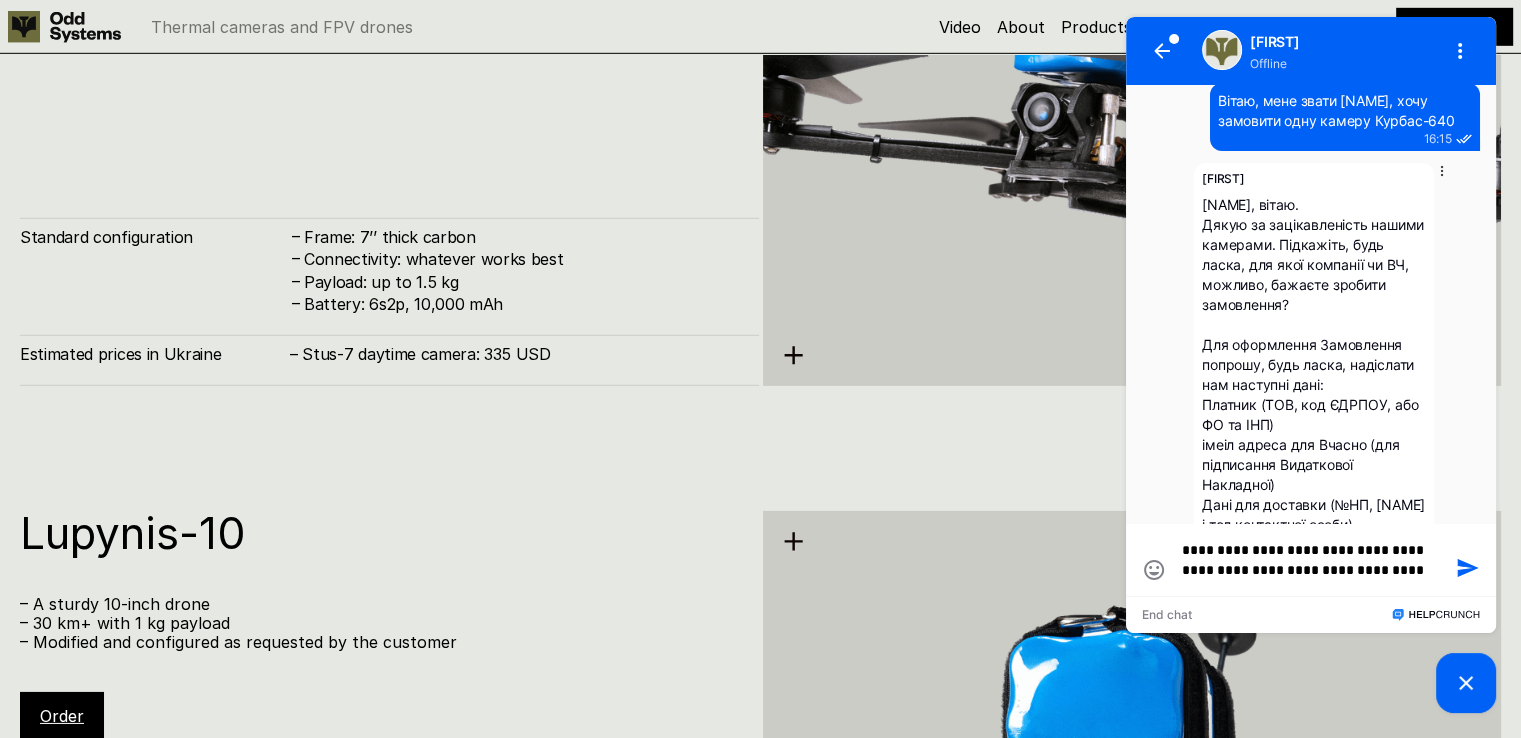 type on "**********" 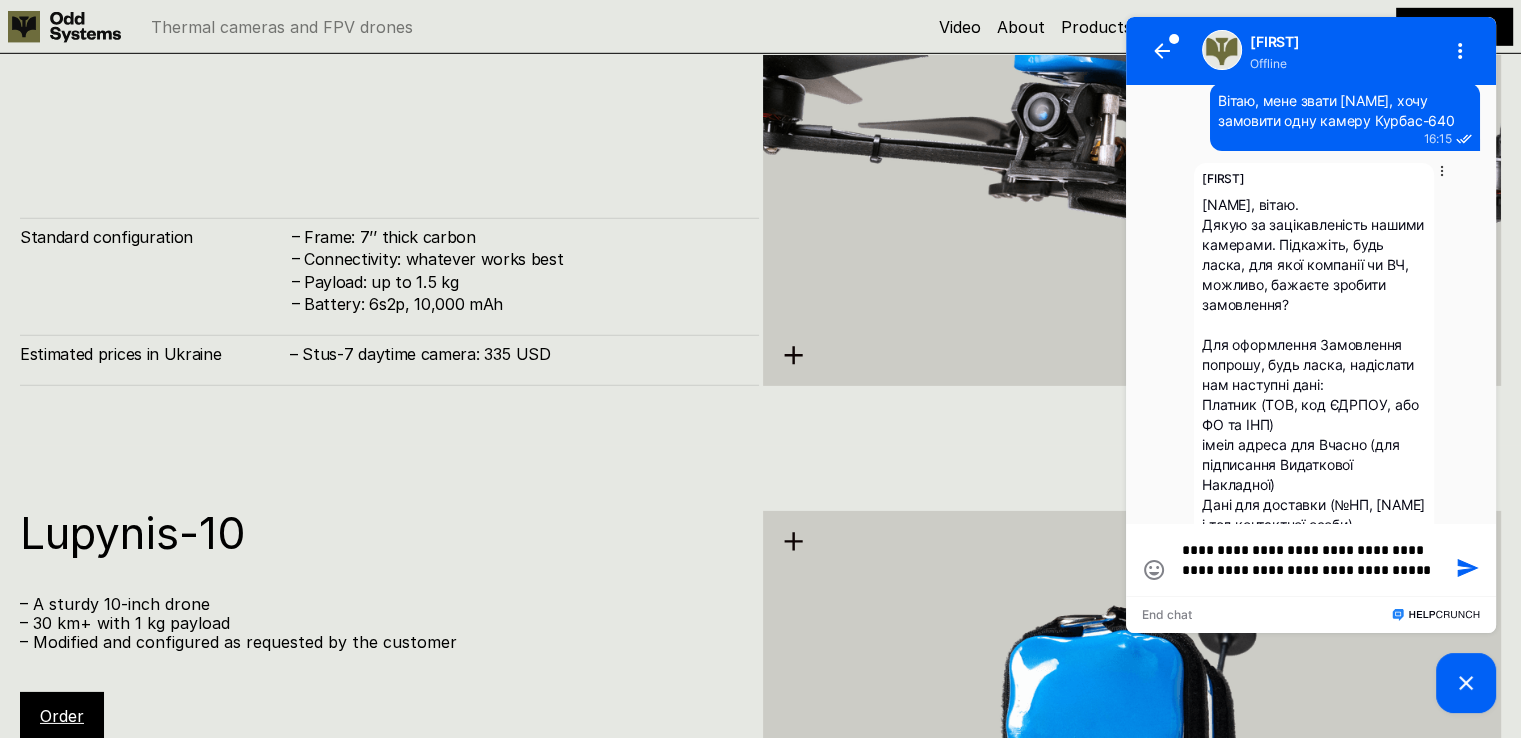 type on "**********" 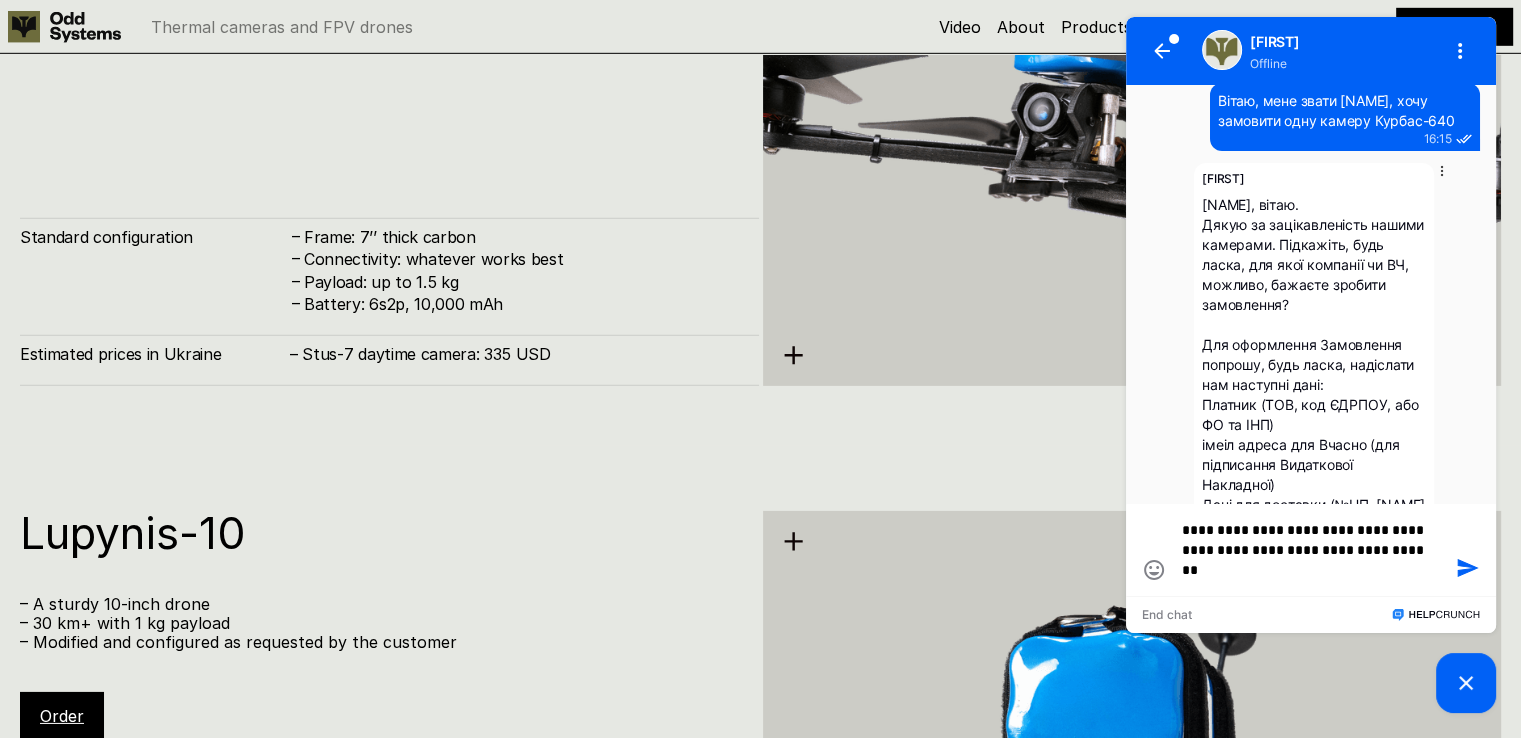 type on "**********" 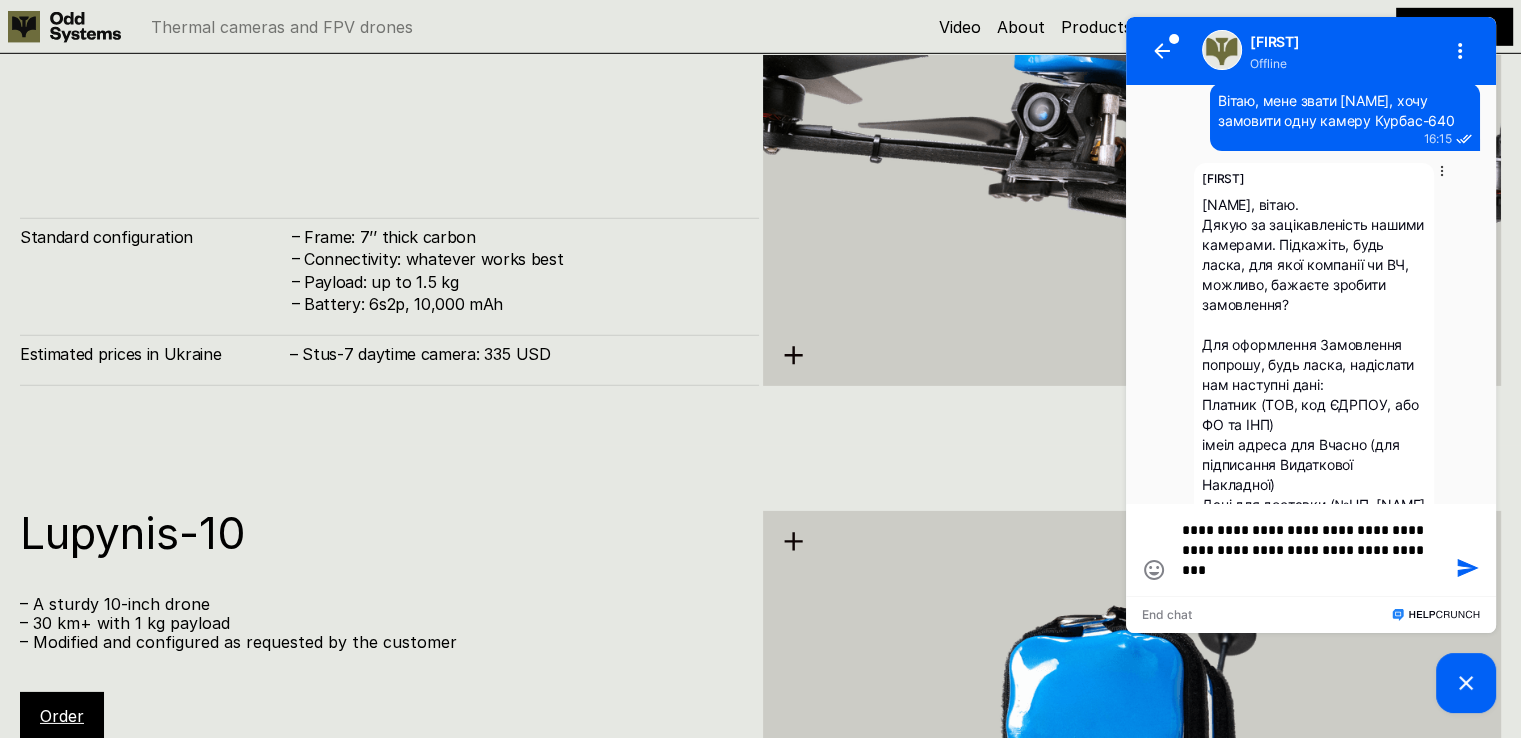 type on "**********" 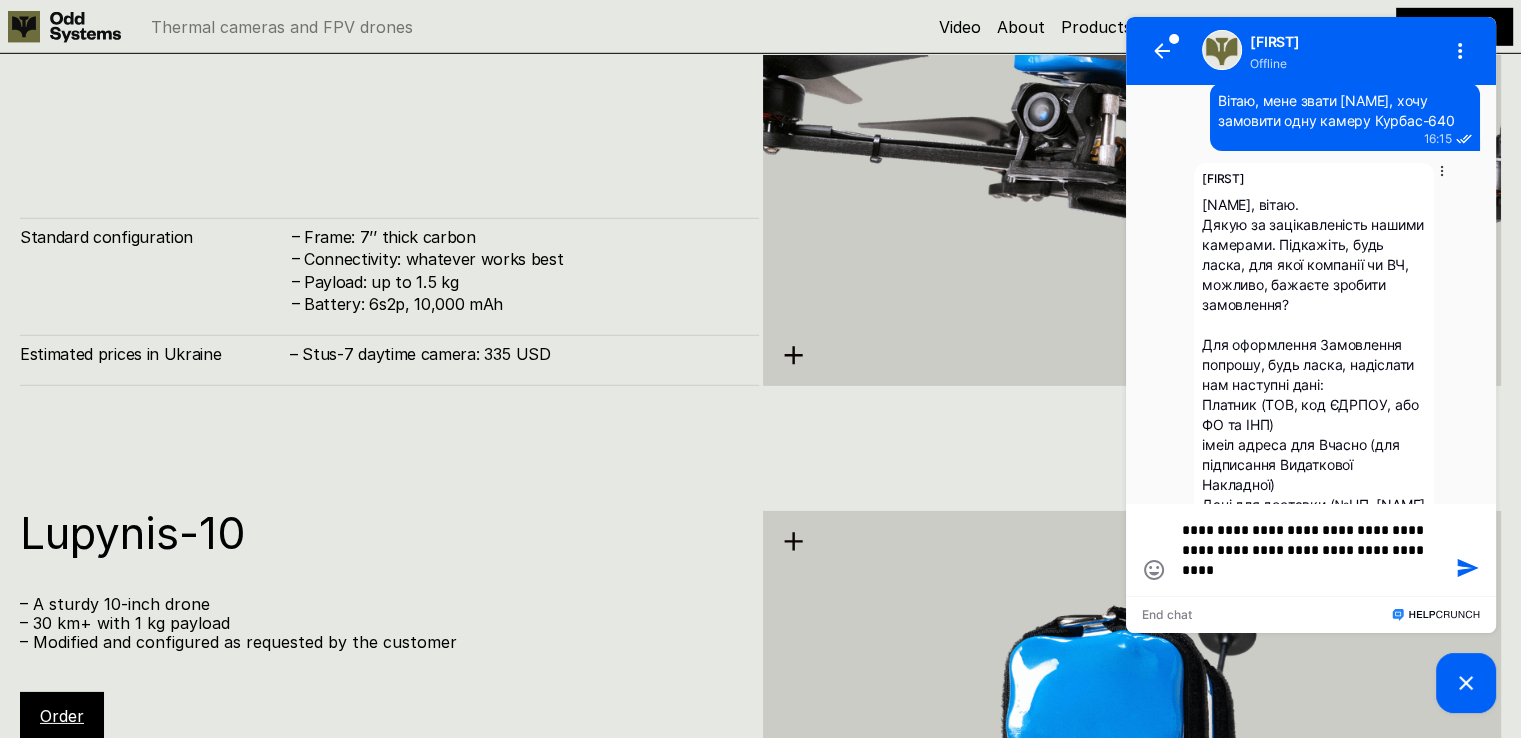 type on "**********" 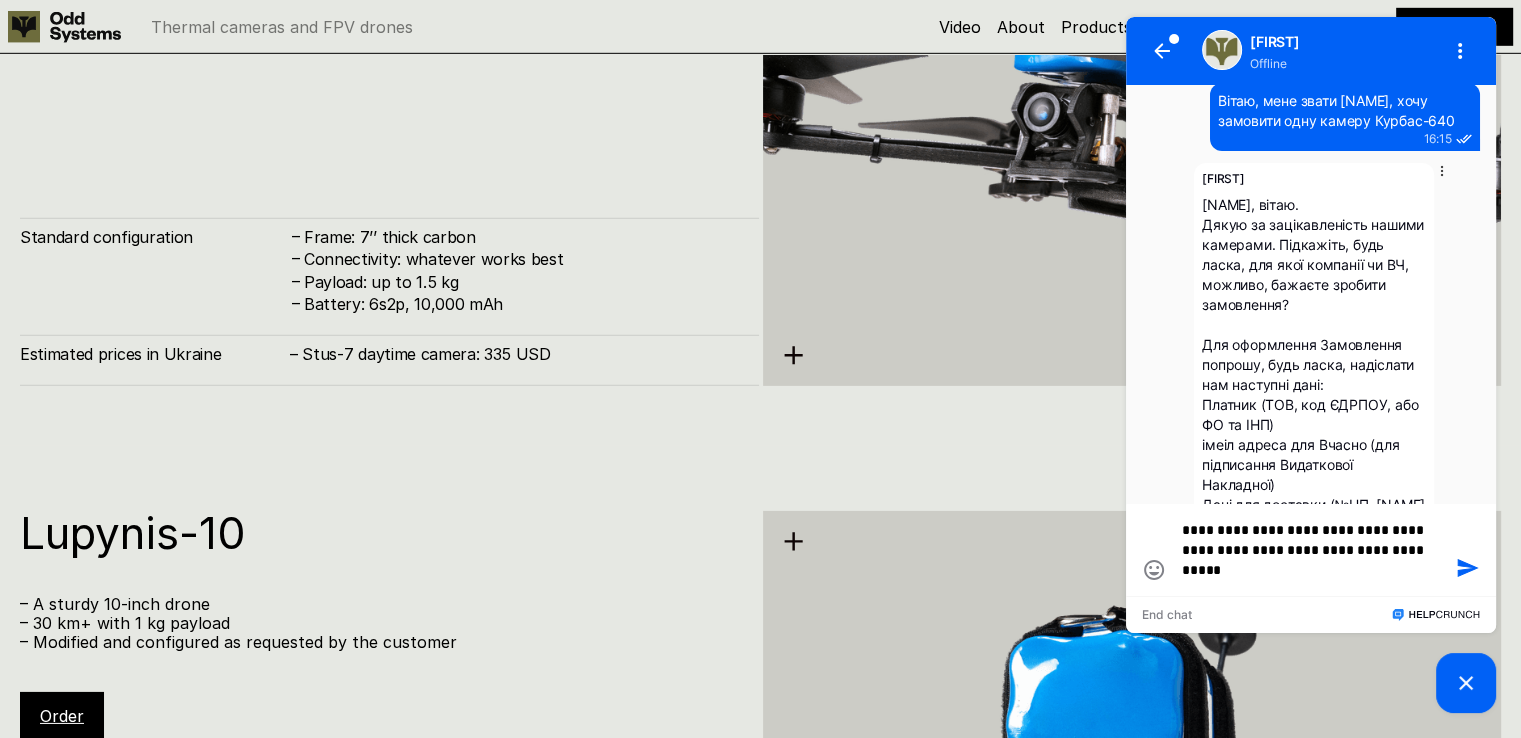 type on "**********" 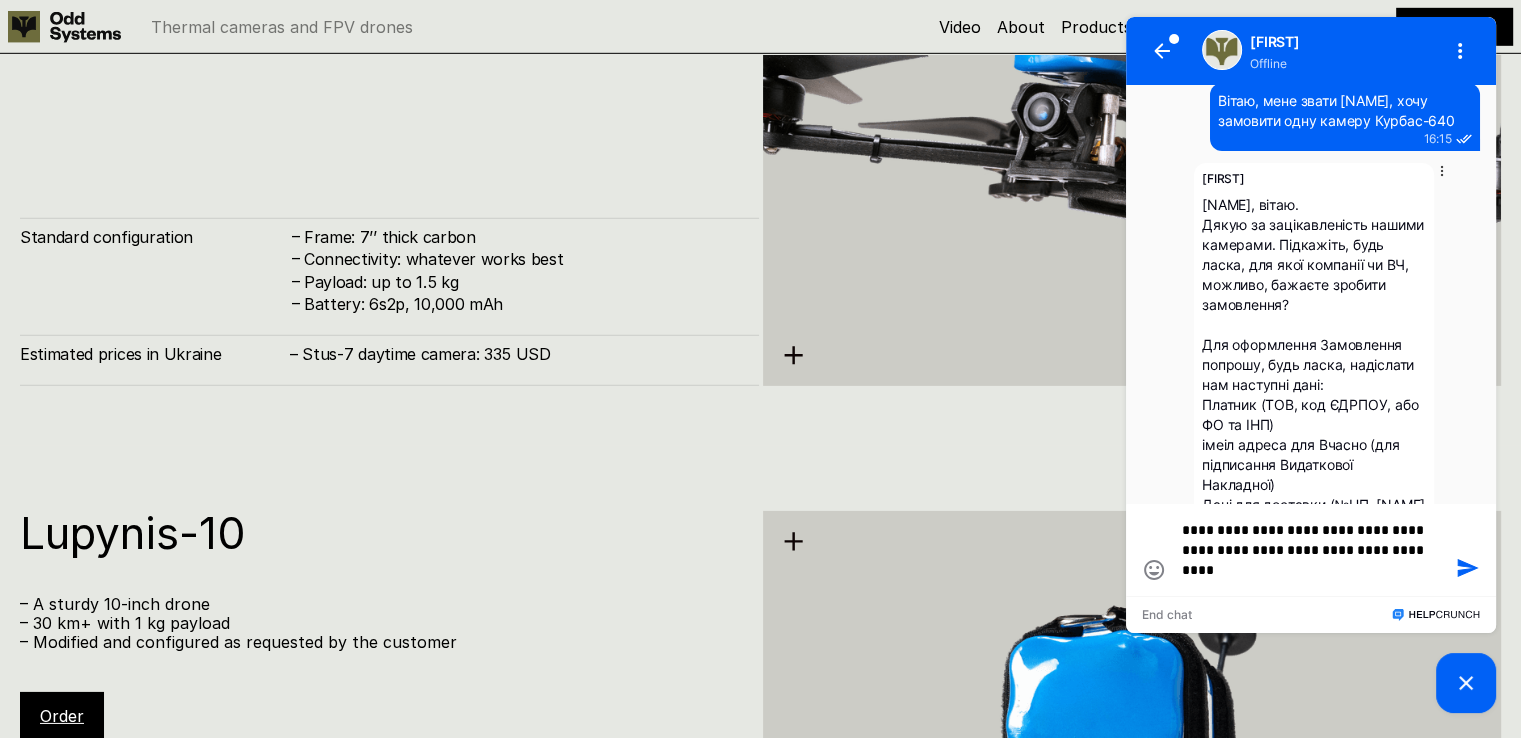type on "**********" 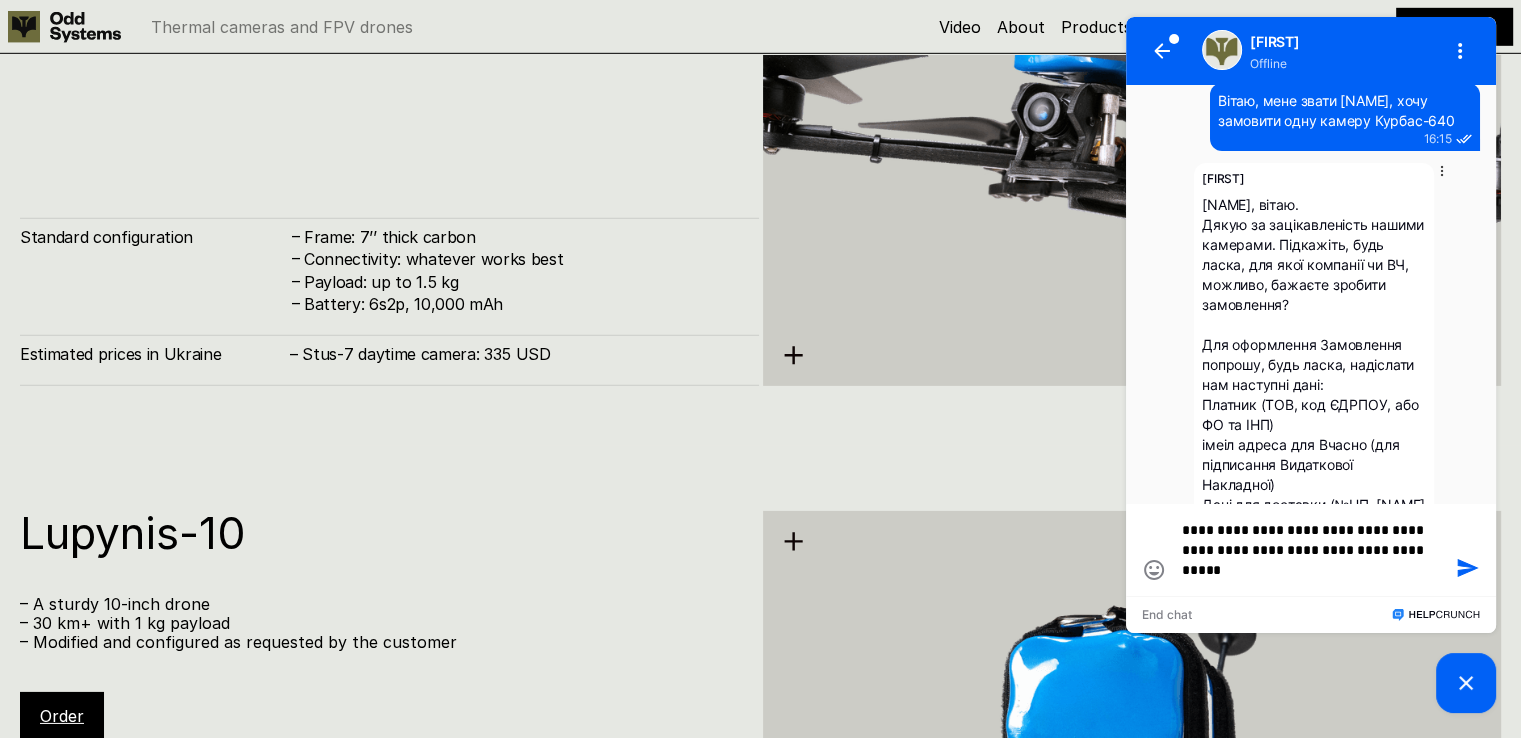 type on "**********" 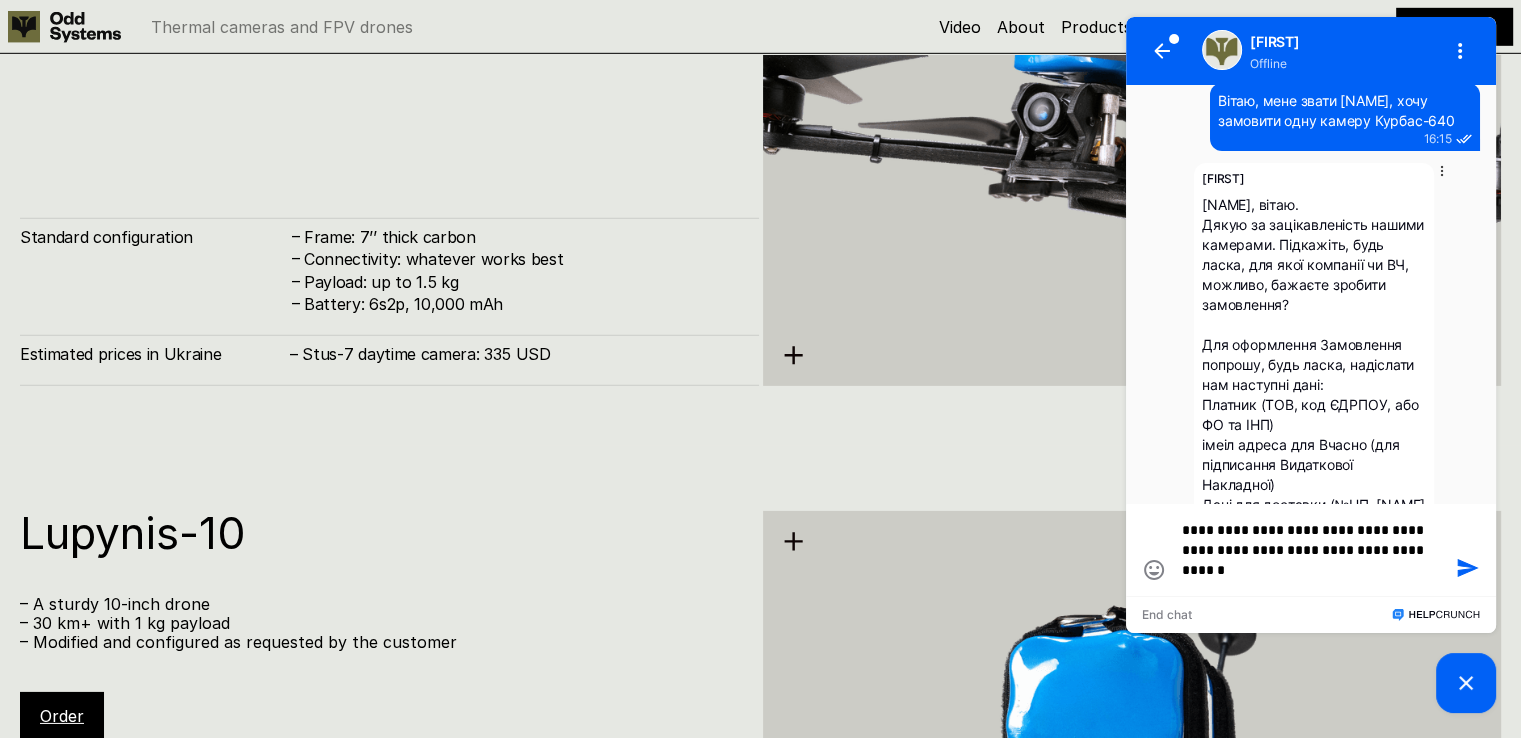 type on "**********" 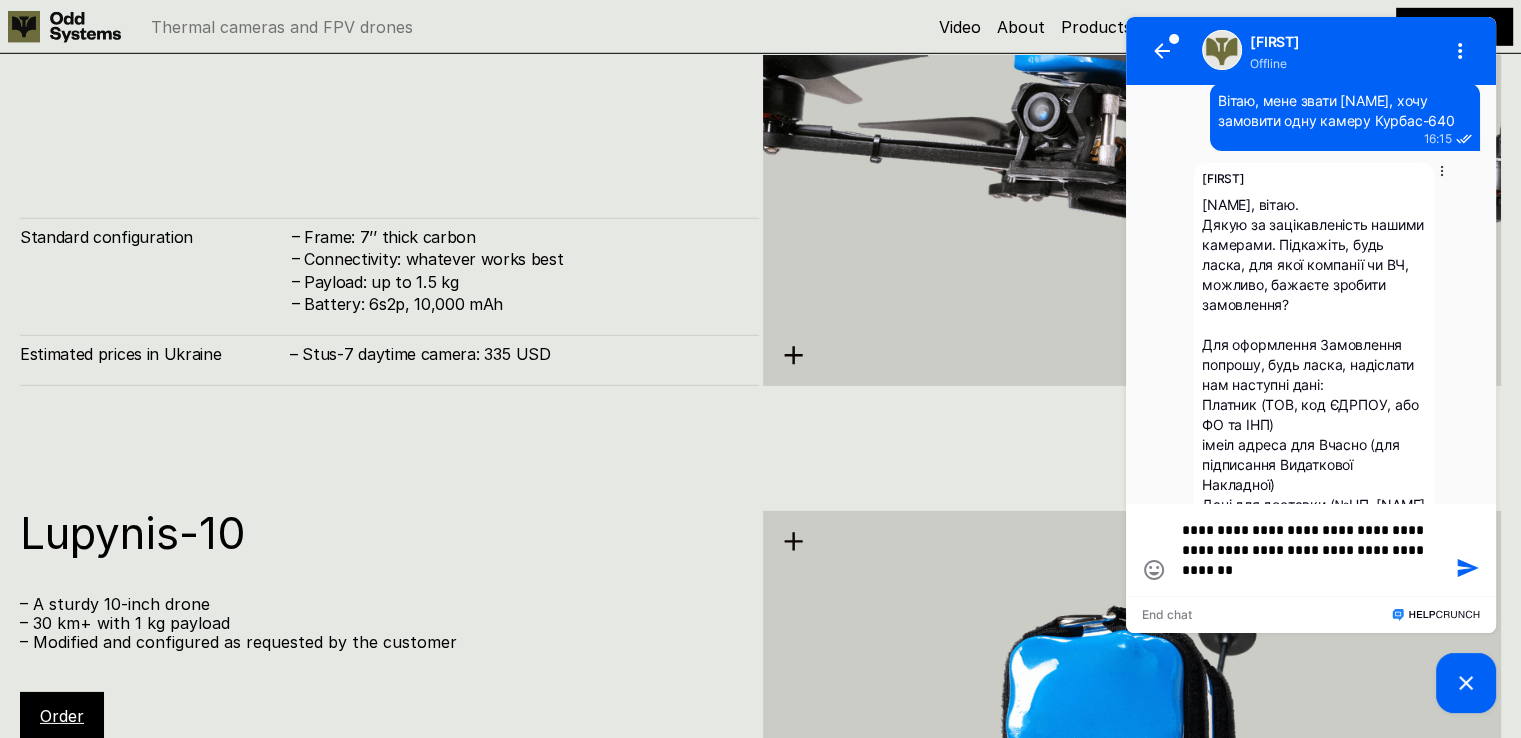 type on "**********" 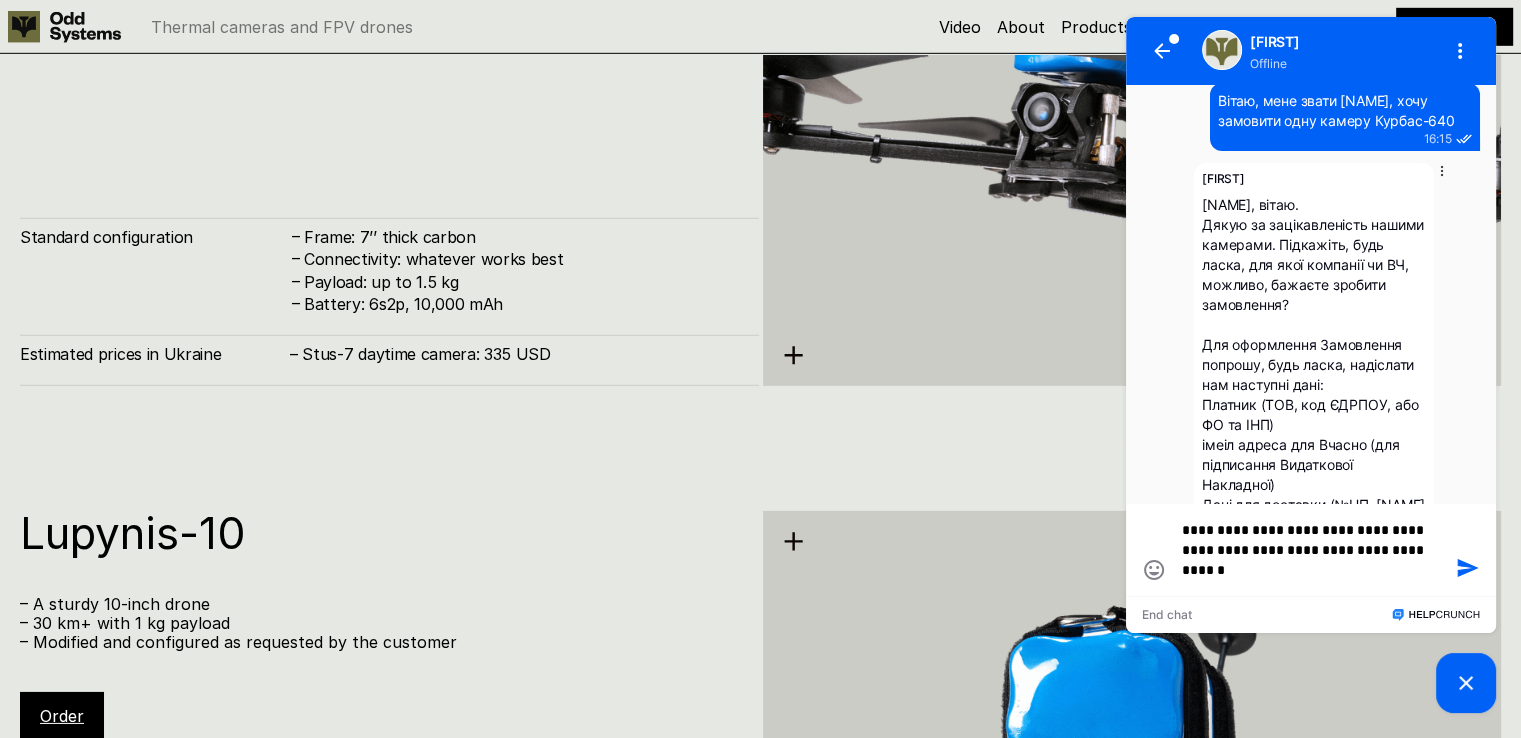 type on "**********" 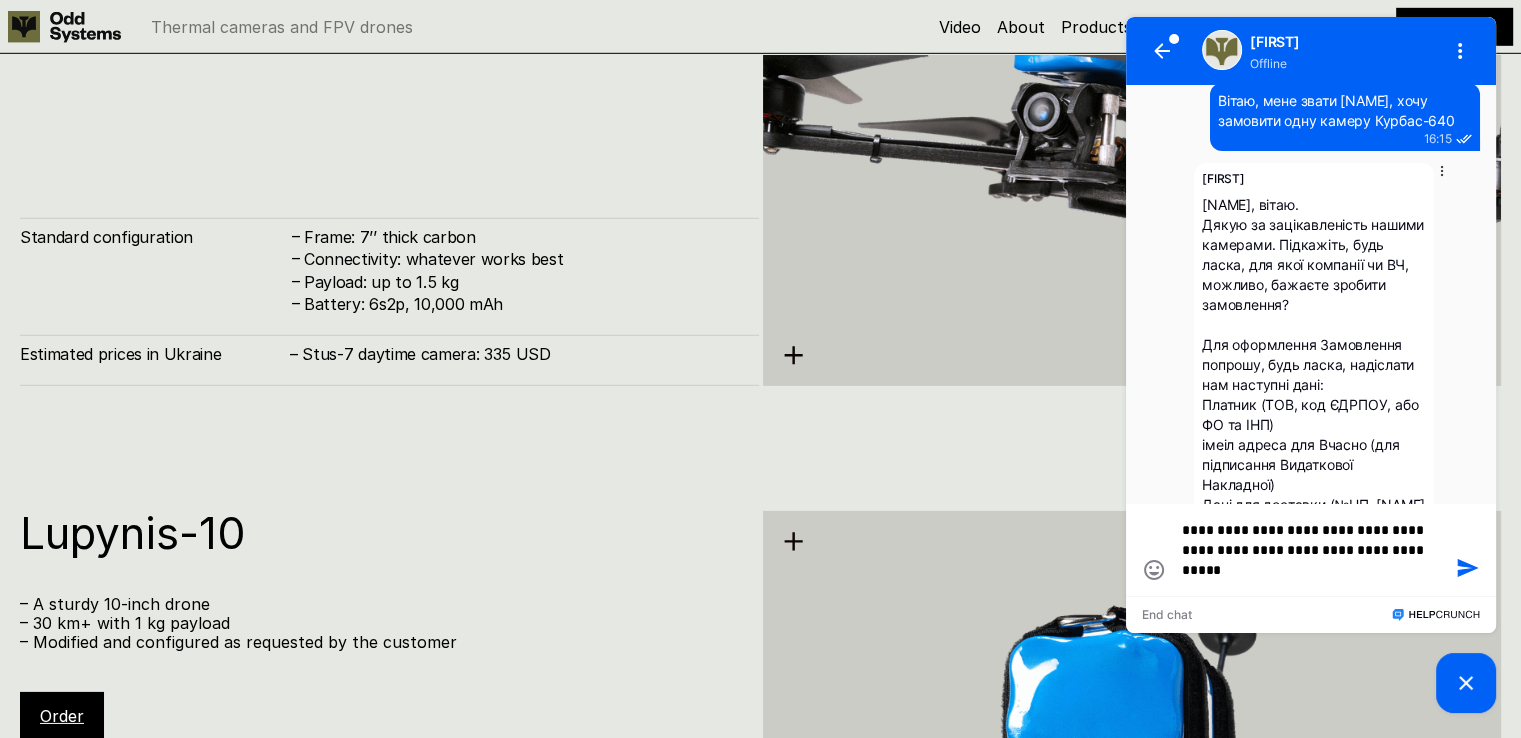 type on "**********" 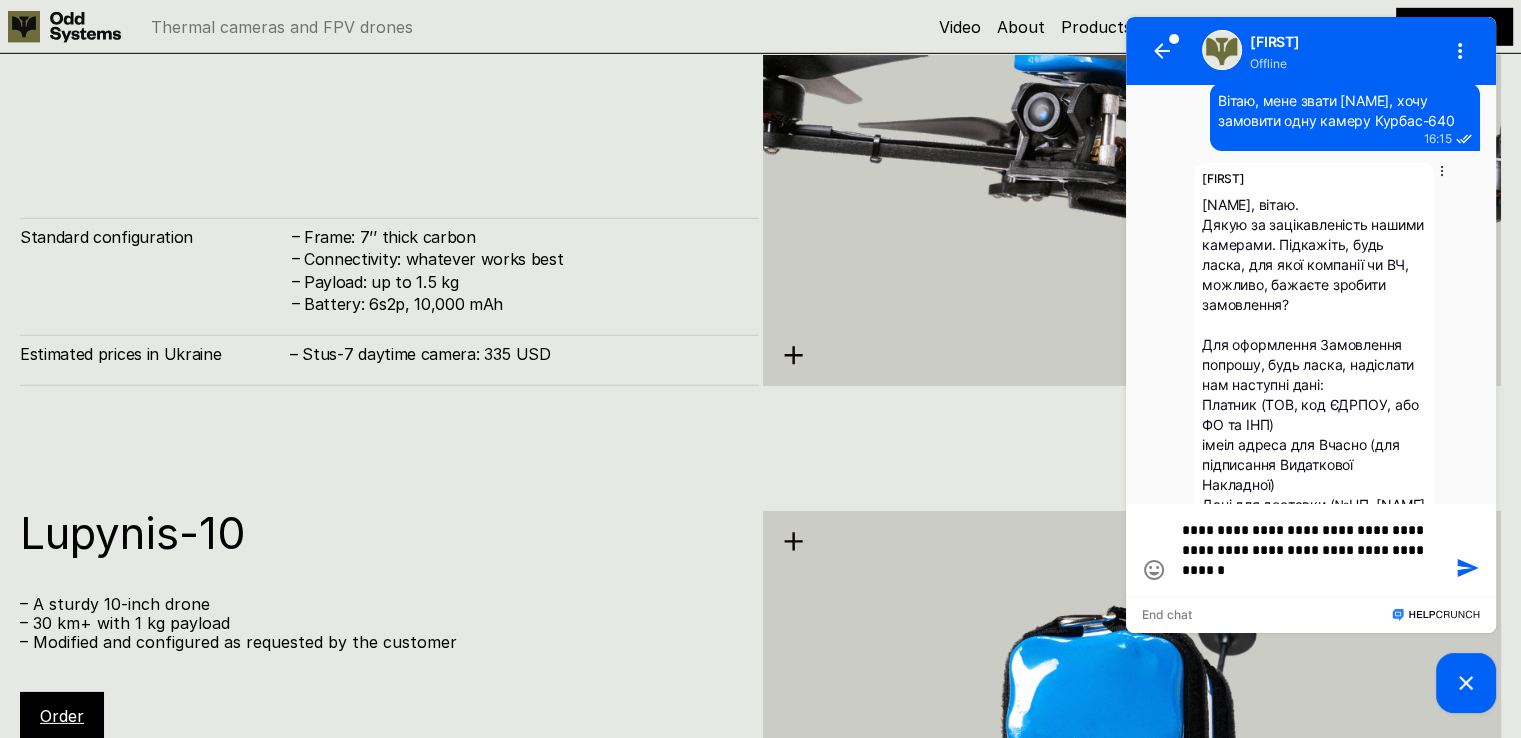 type on "**********" 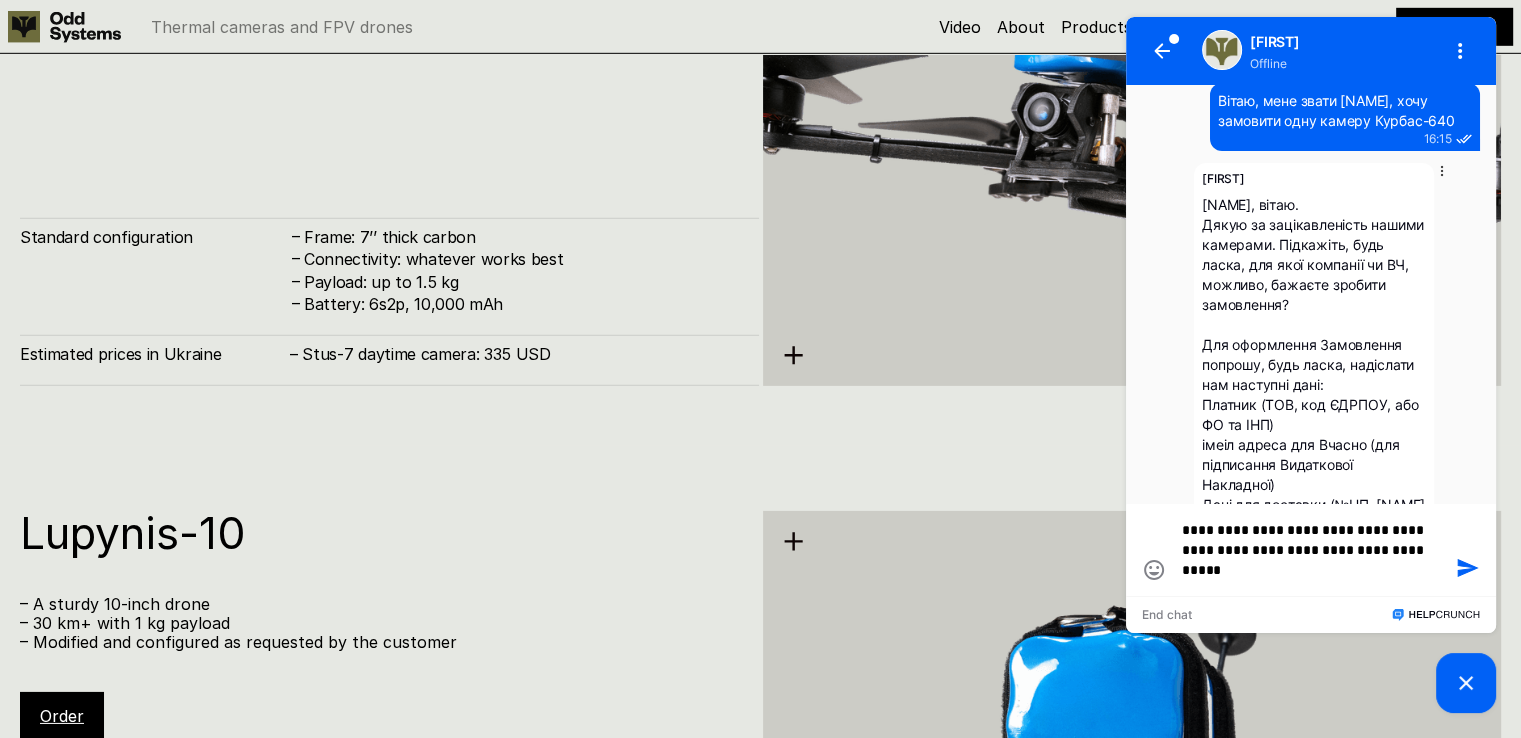 type on "**********" 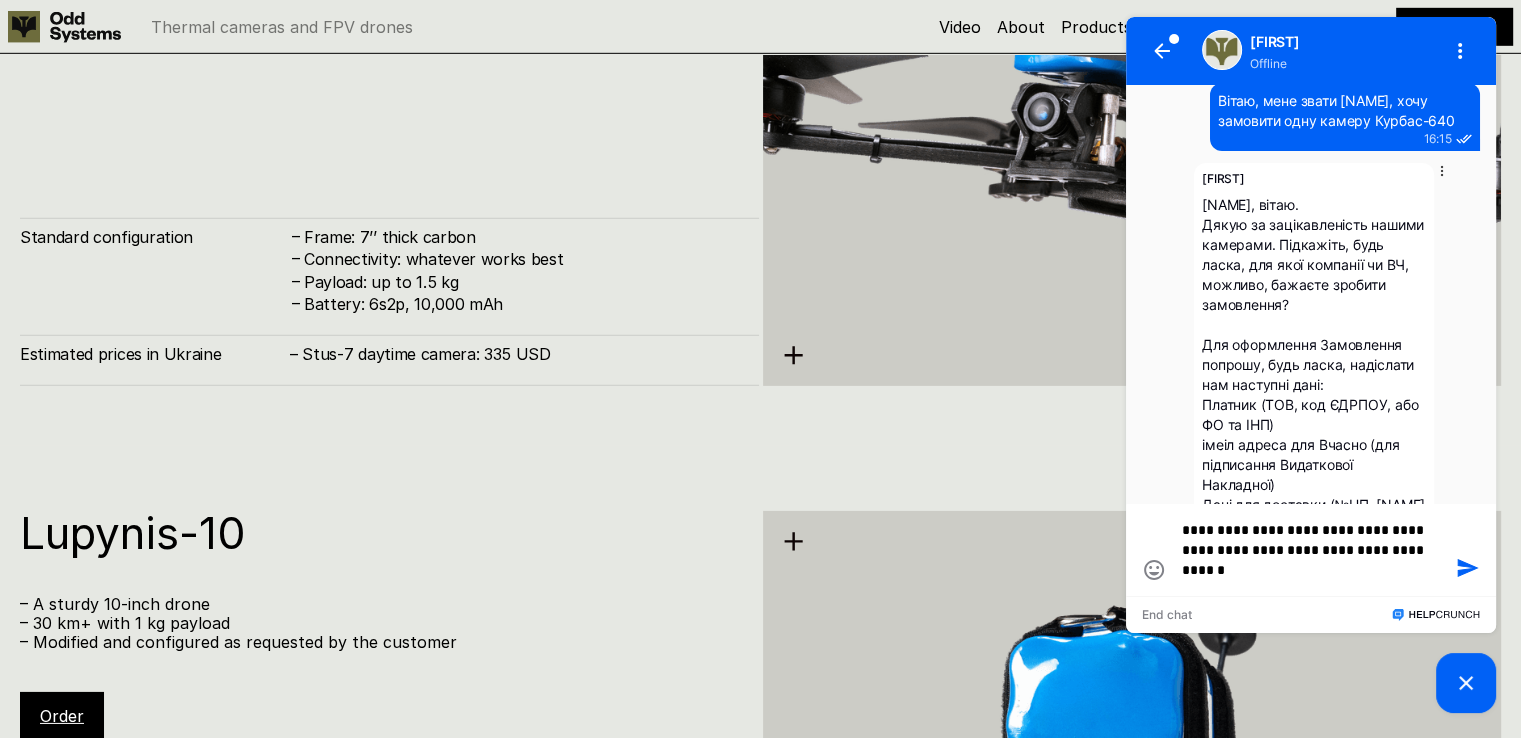 type on "**********" 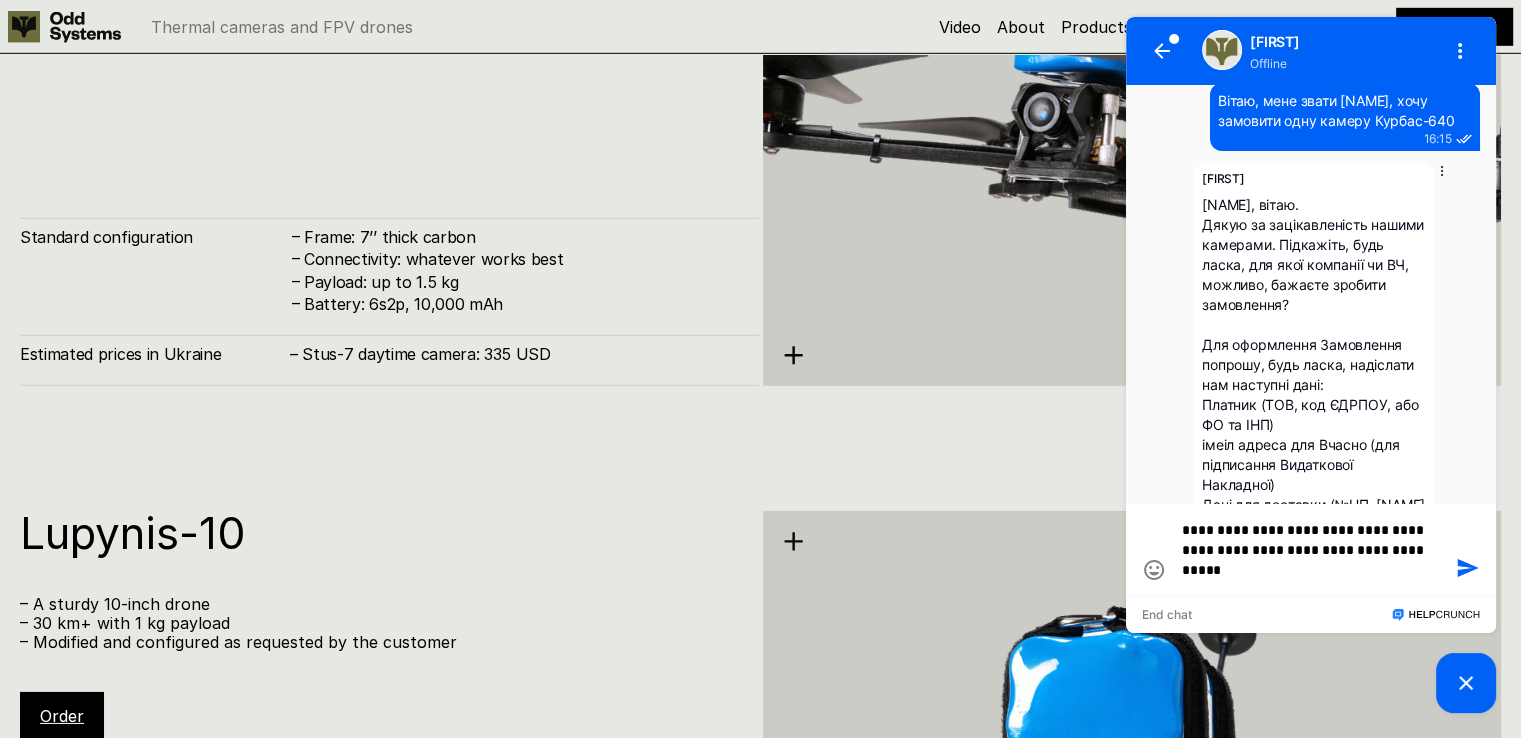 type on "**********" 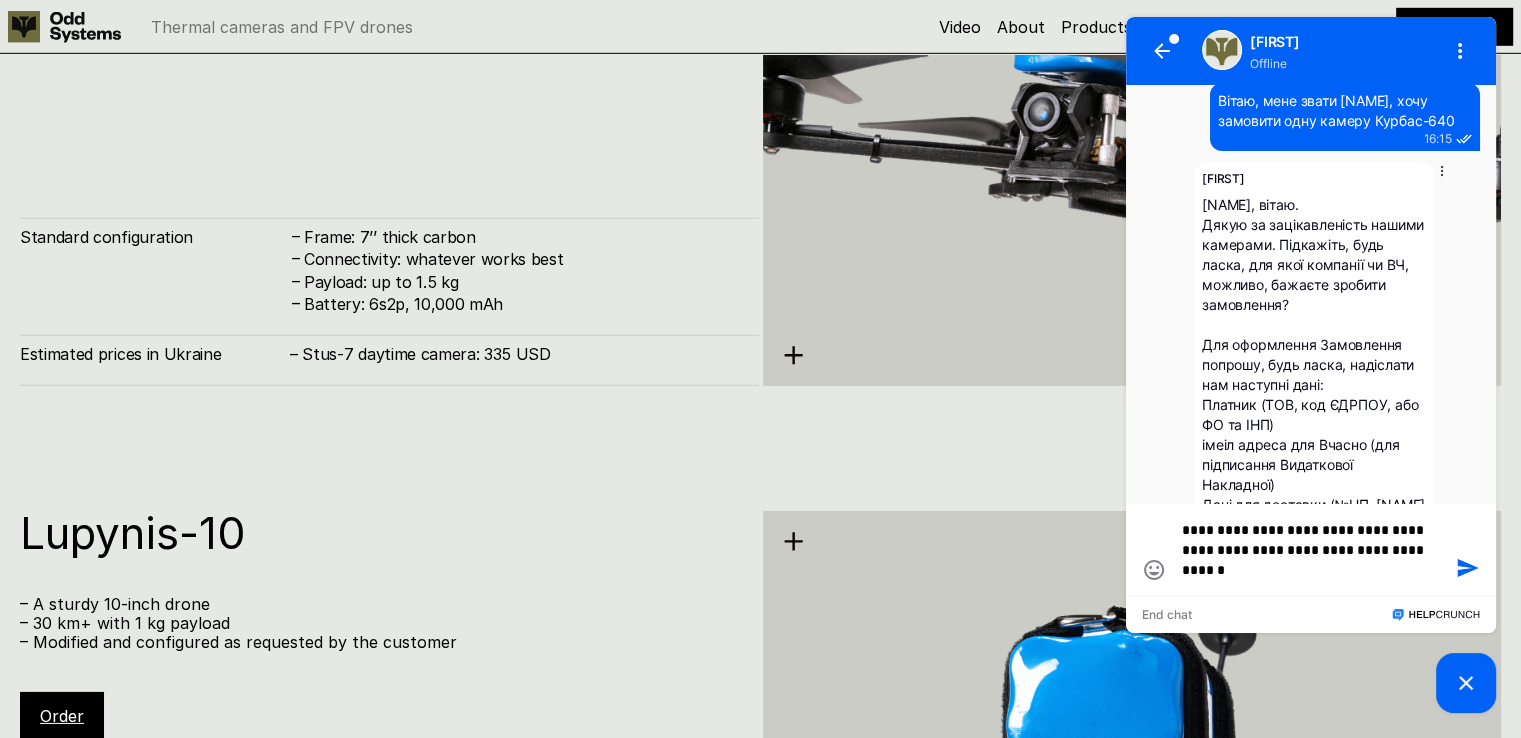 type on "**********" 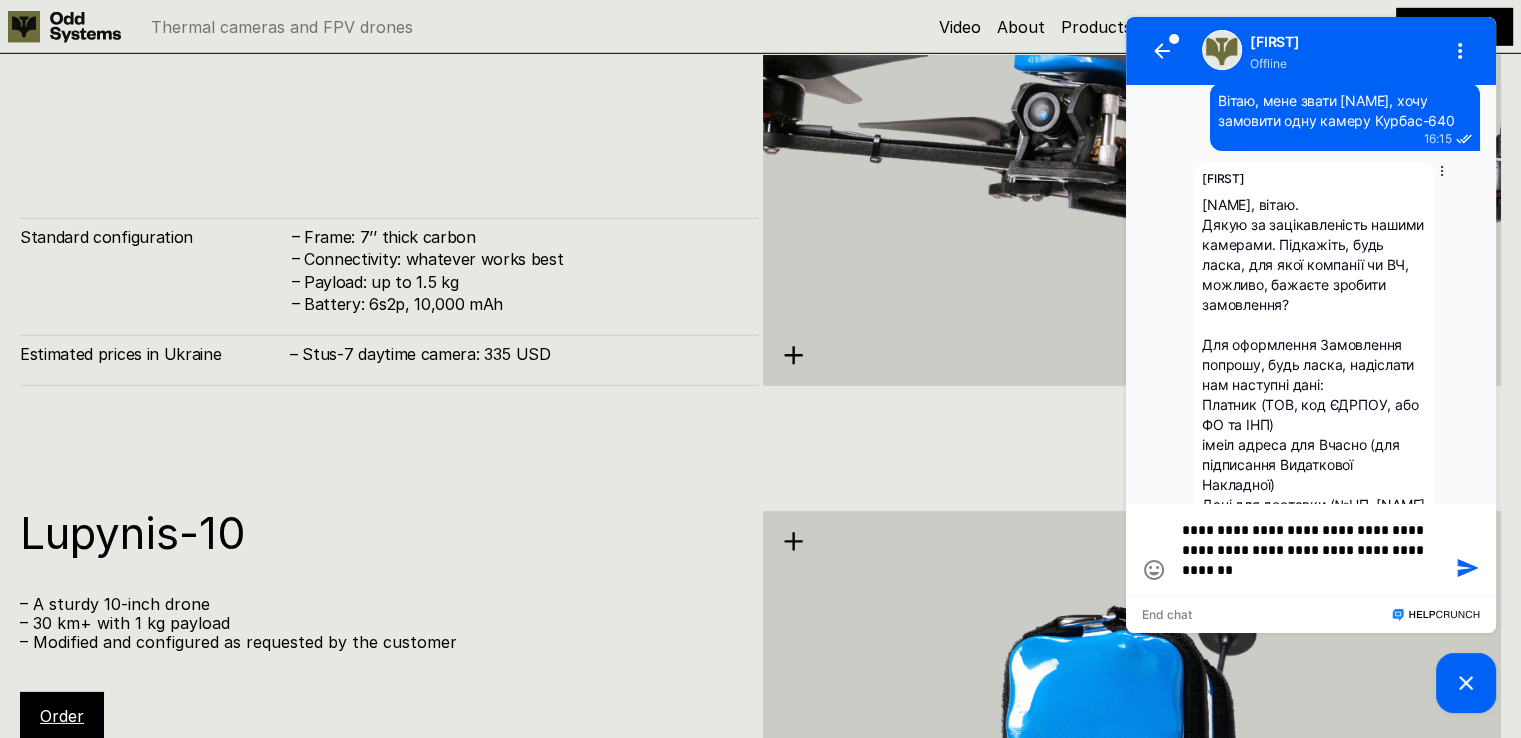type on "**********" 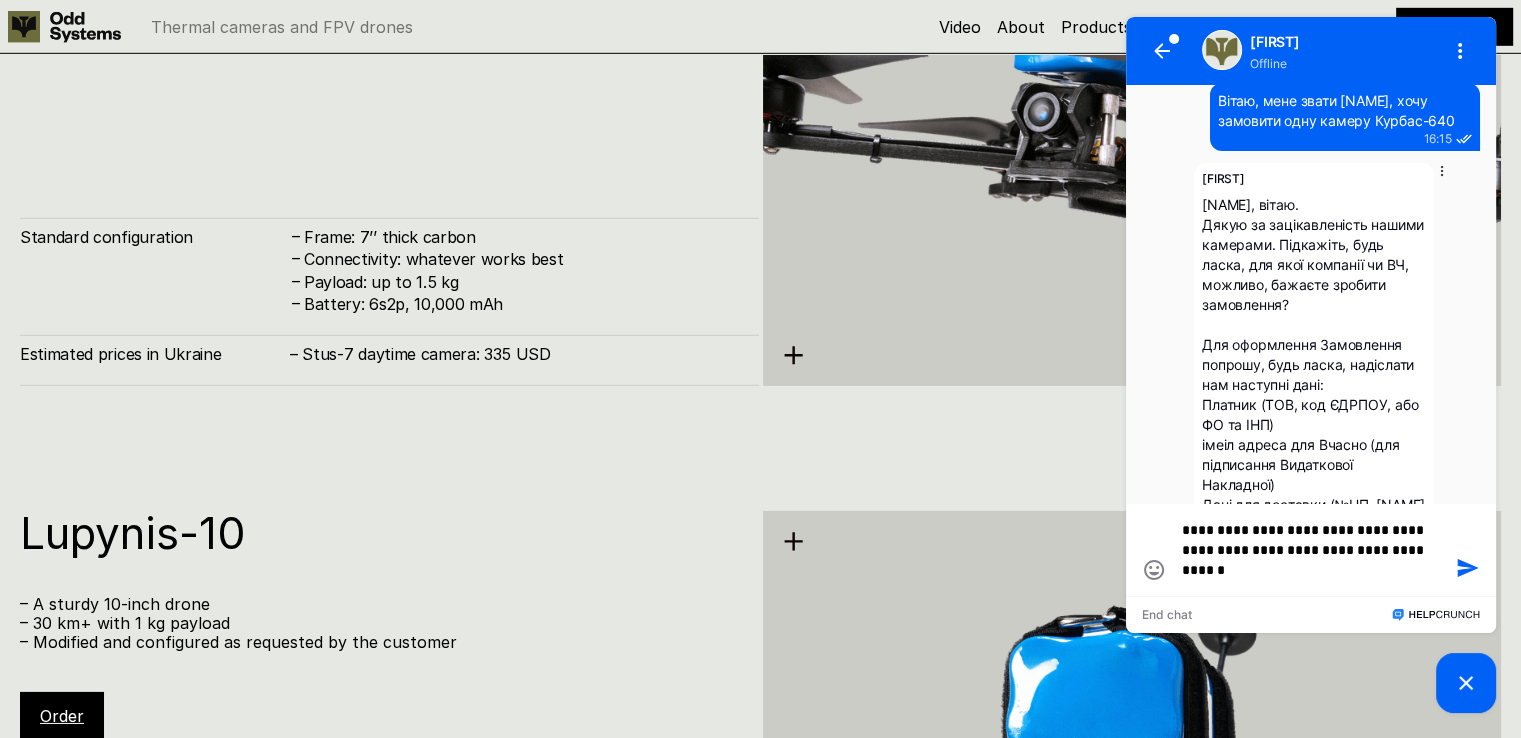 type on "**********" 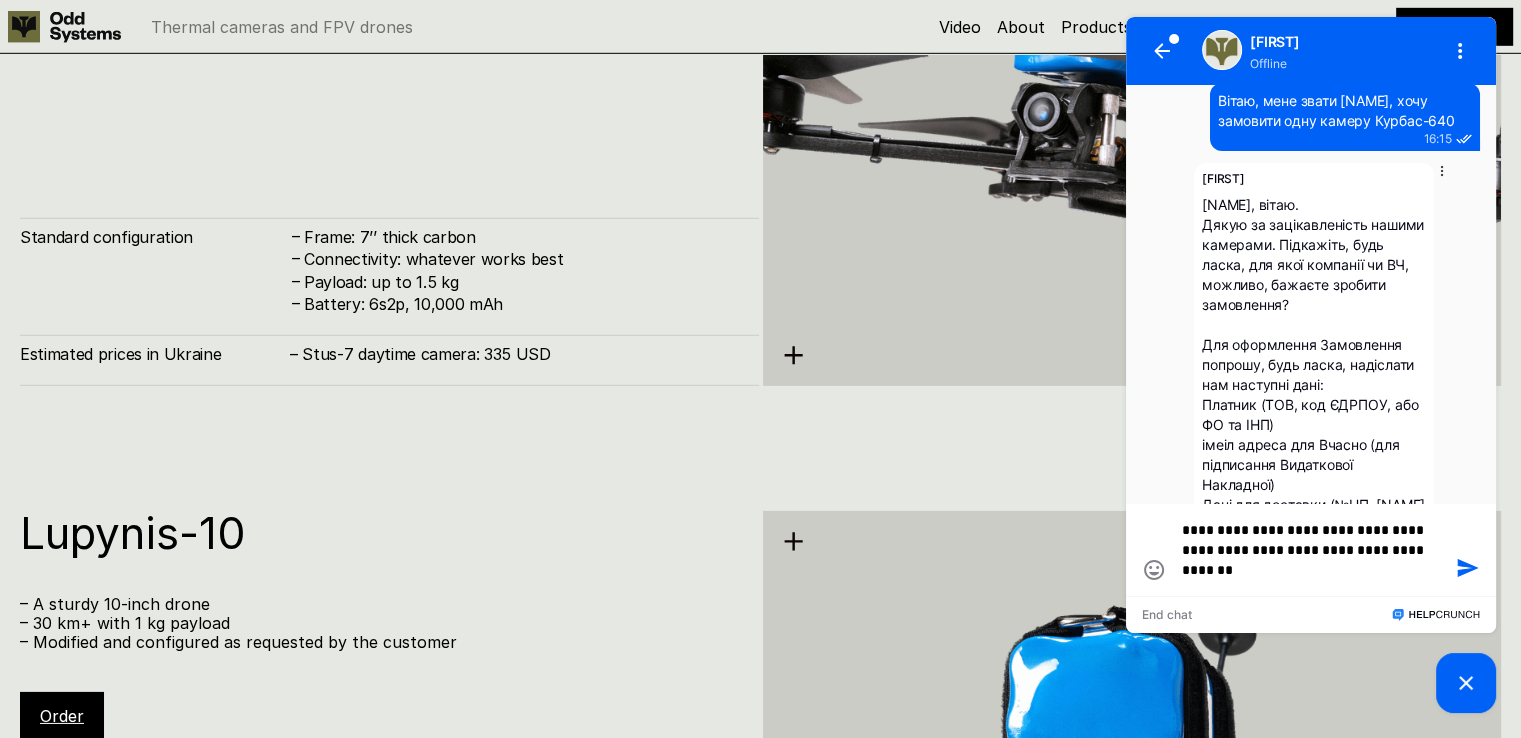 type on "**********" 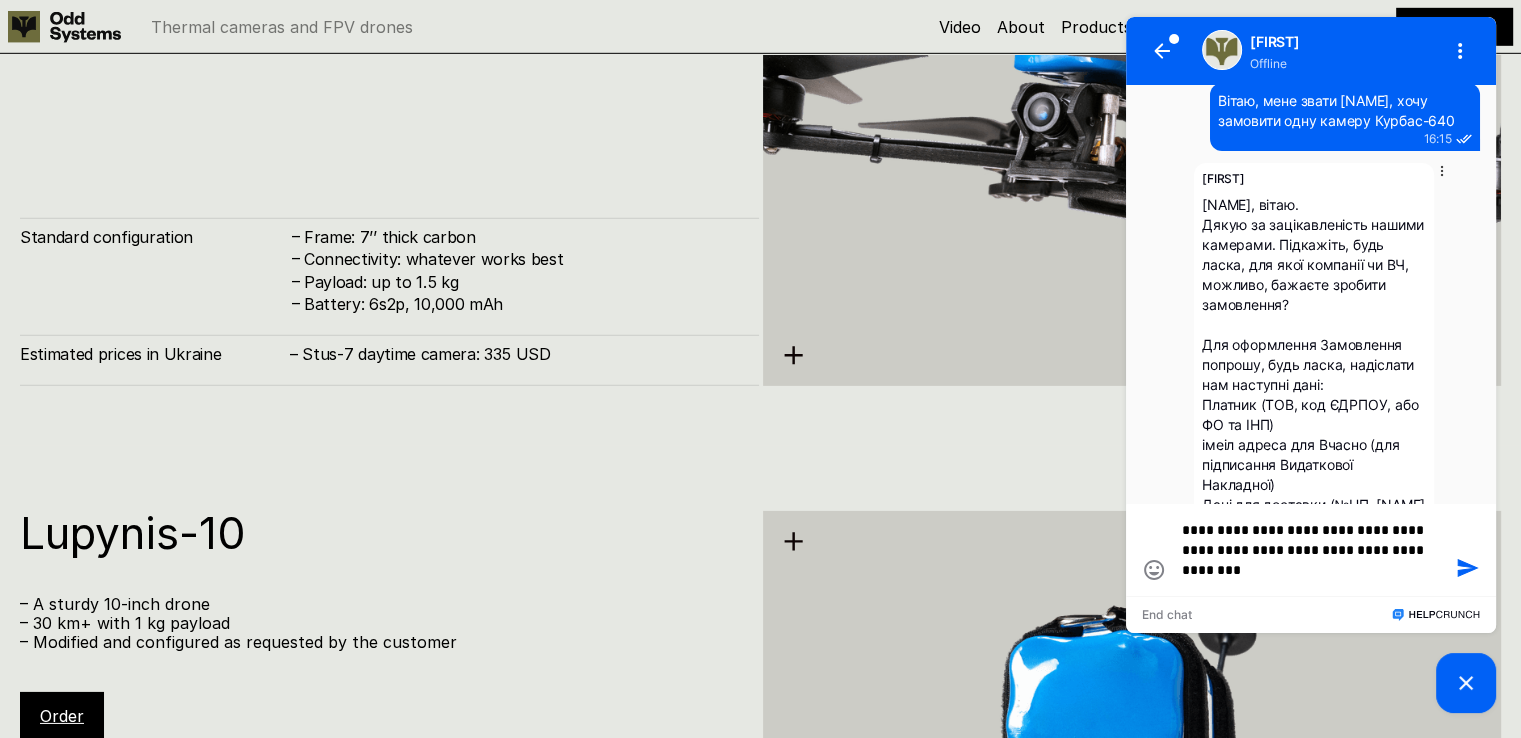 type on "**********" 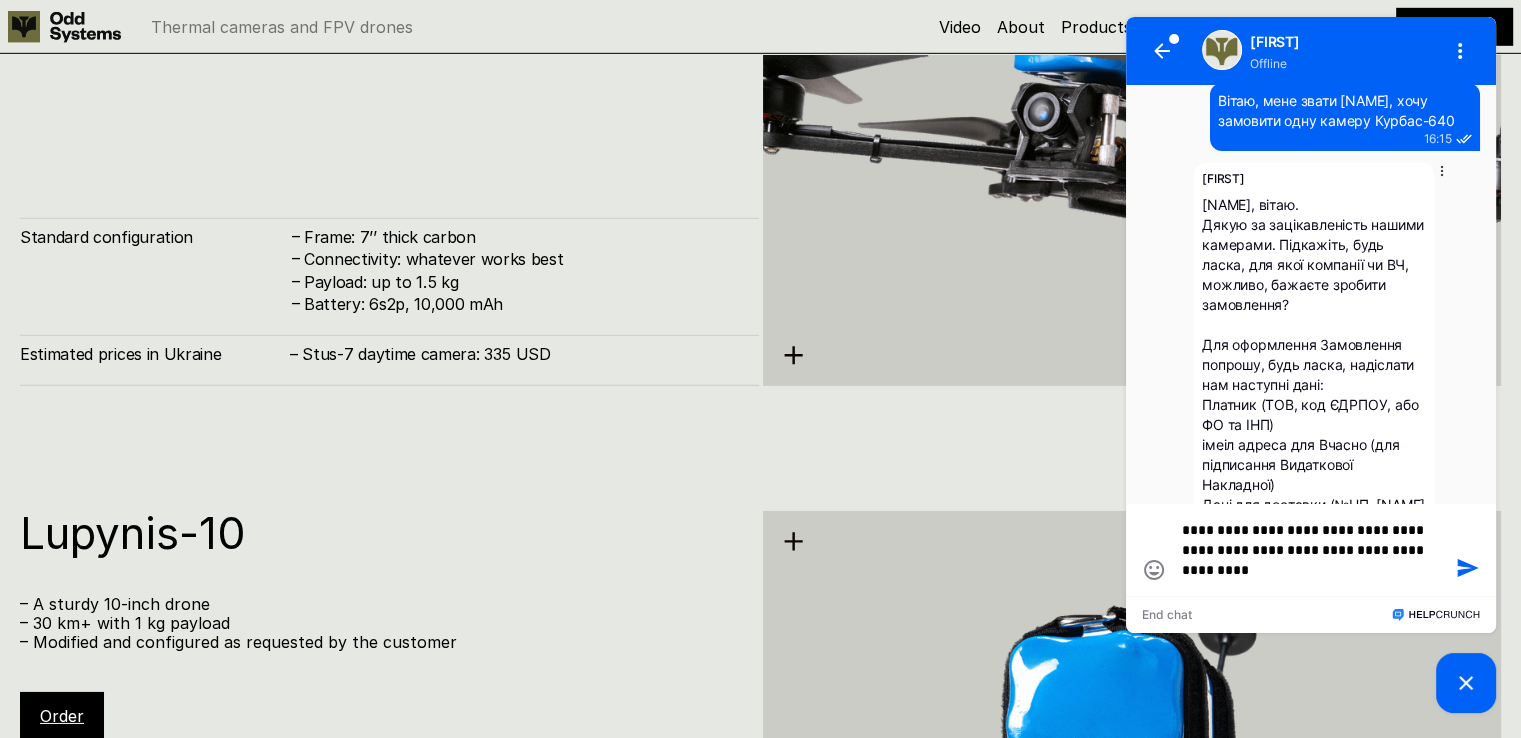 type on "**********" 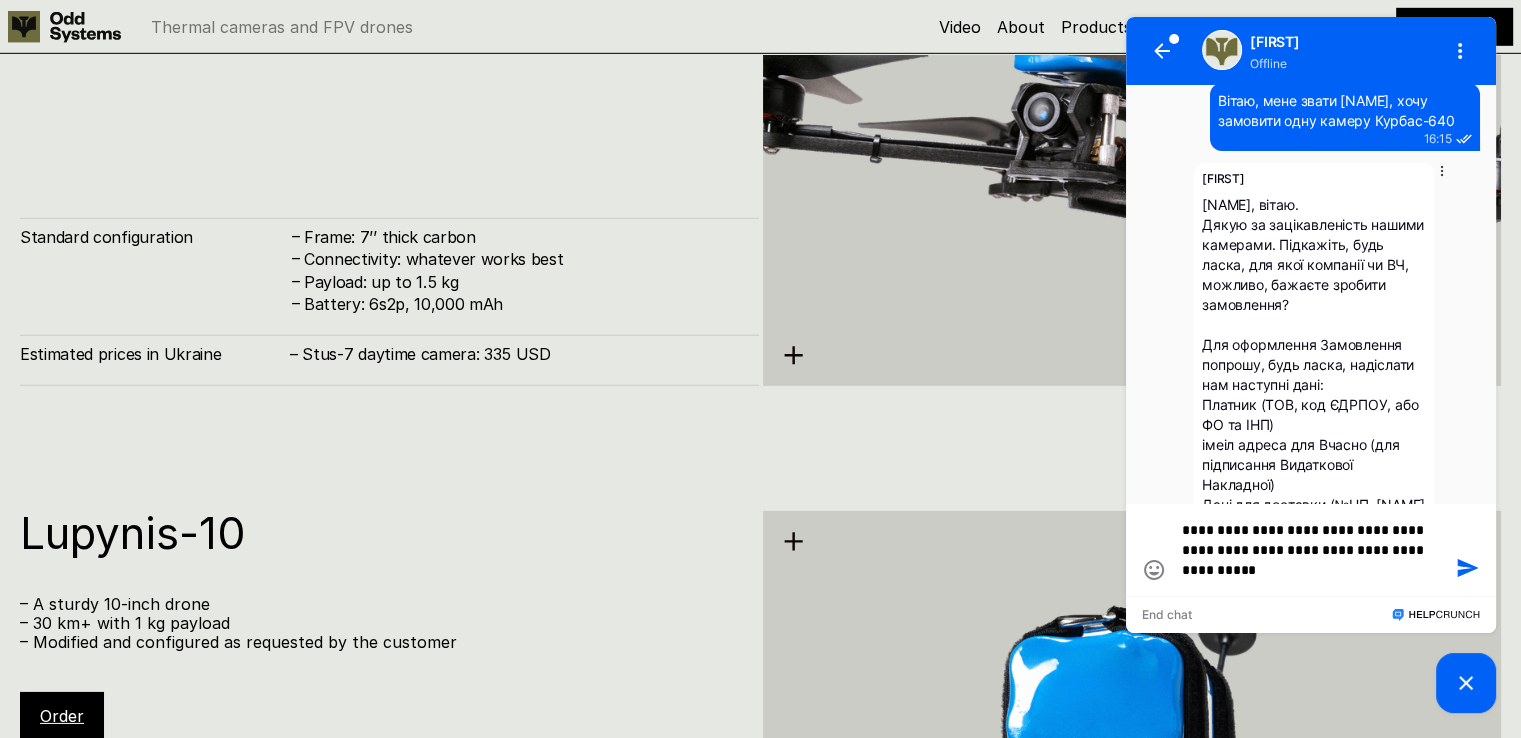 type on "**********" 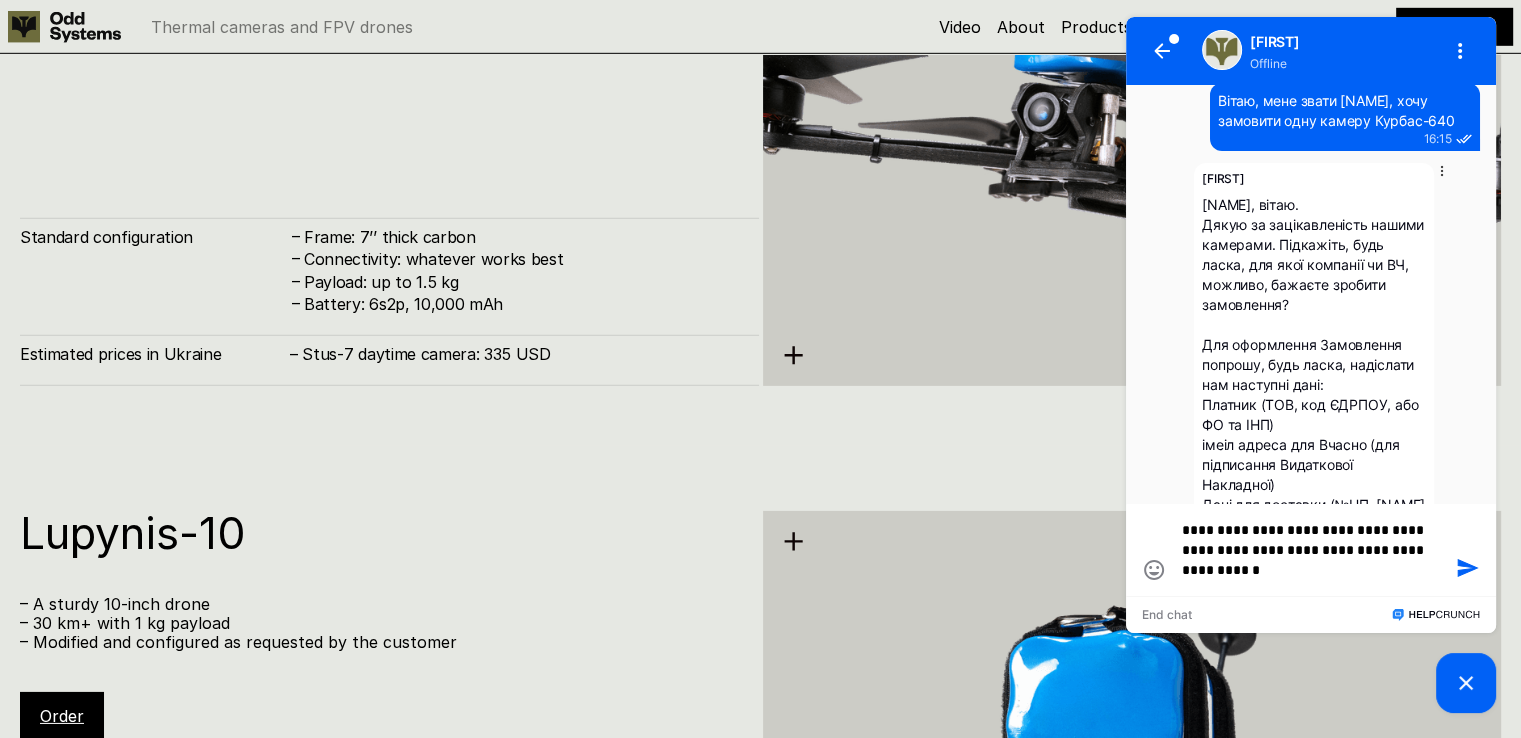 type on "**********" 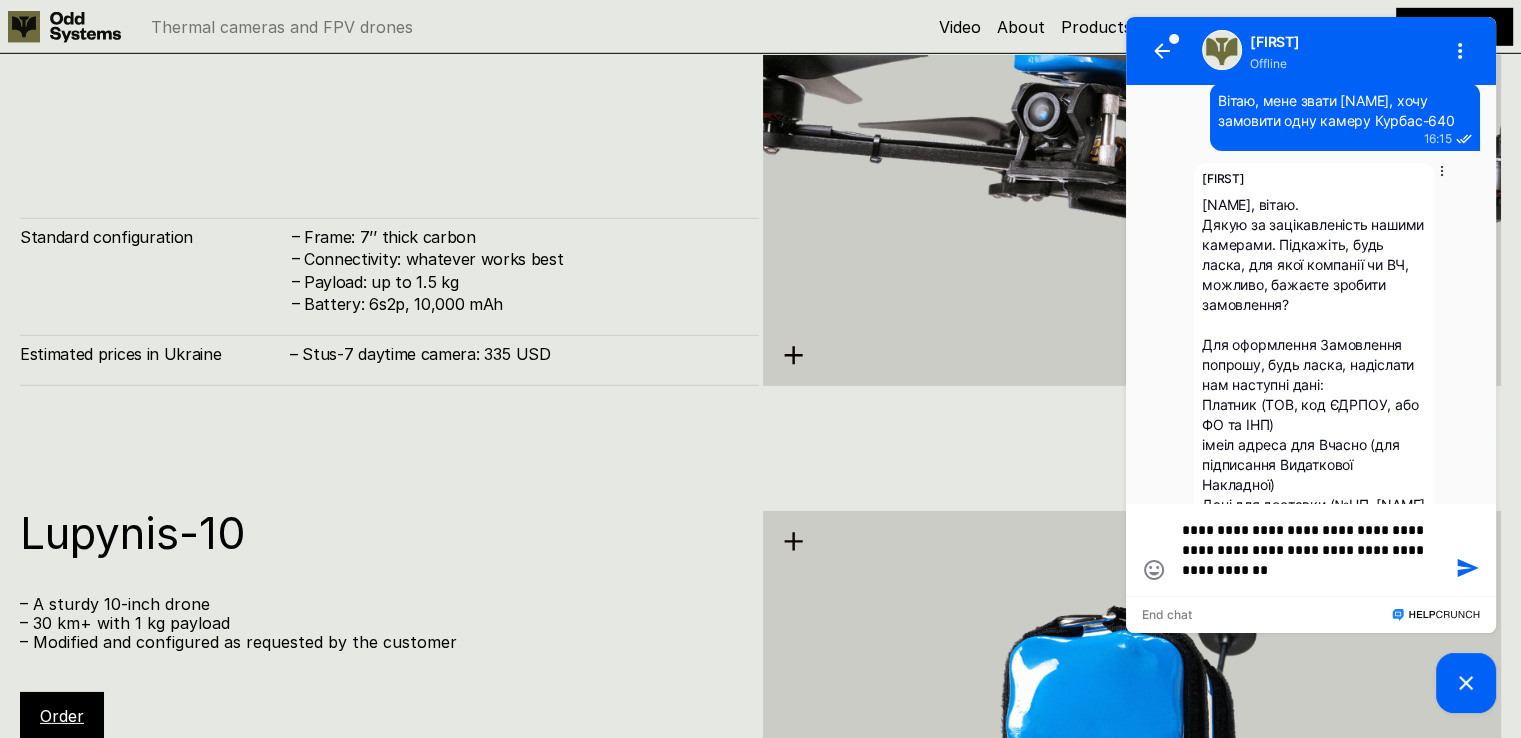 type on "**********" 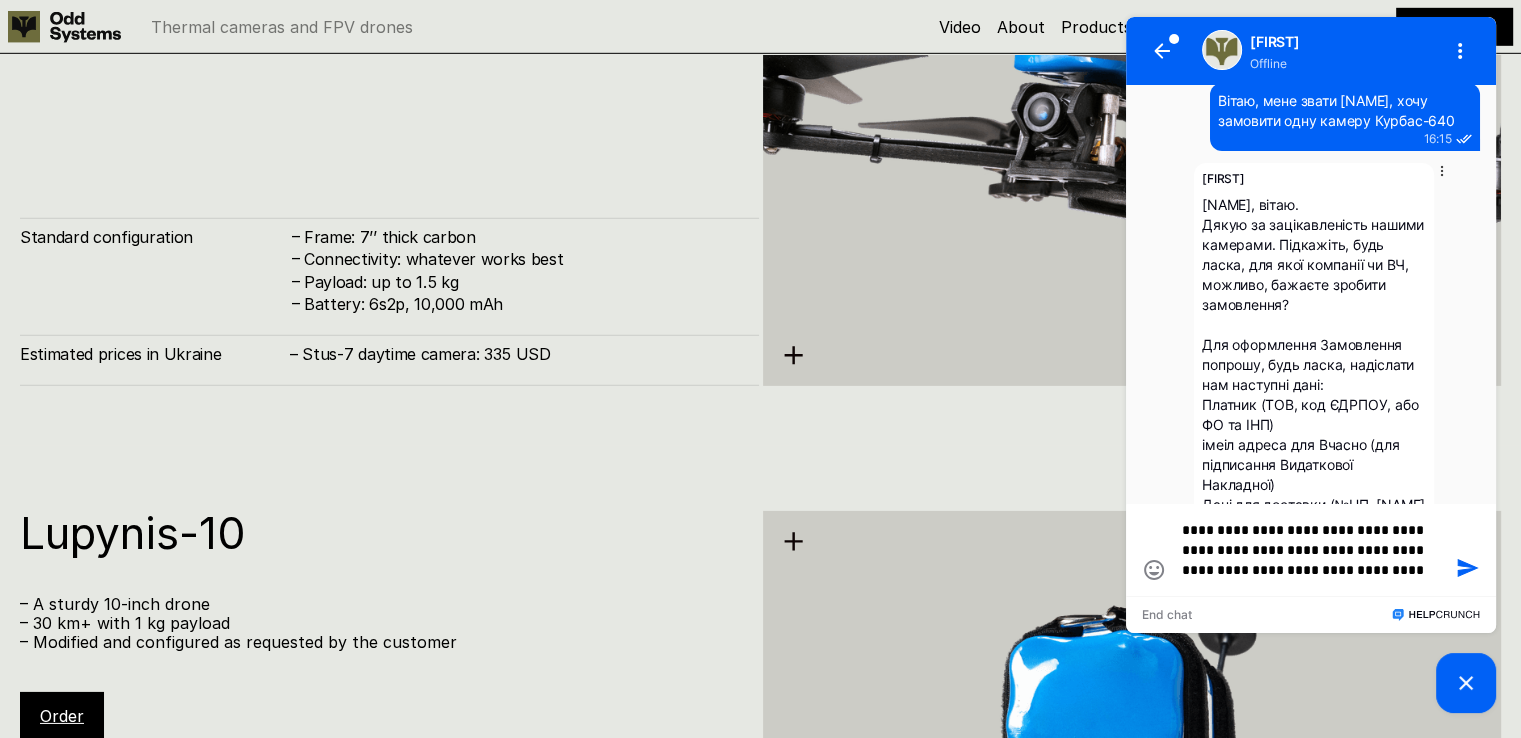 scroll, scrollTop: 0, scrollLeft: 0, axis: both 